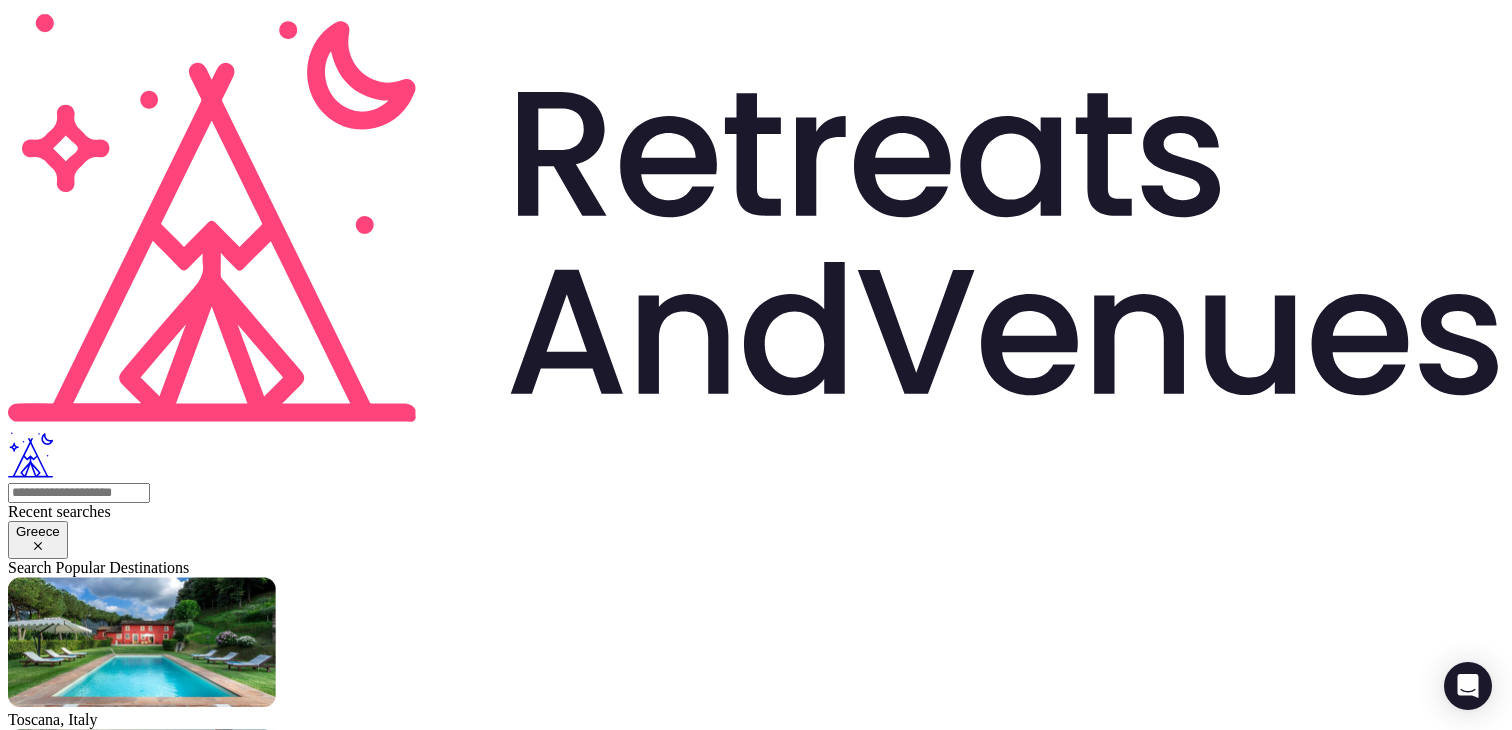 scroll, scrollTop: 0, scrollLeft: 0, axis: both 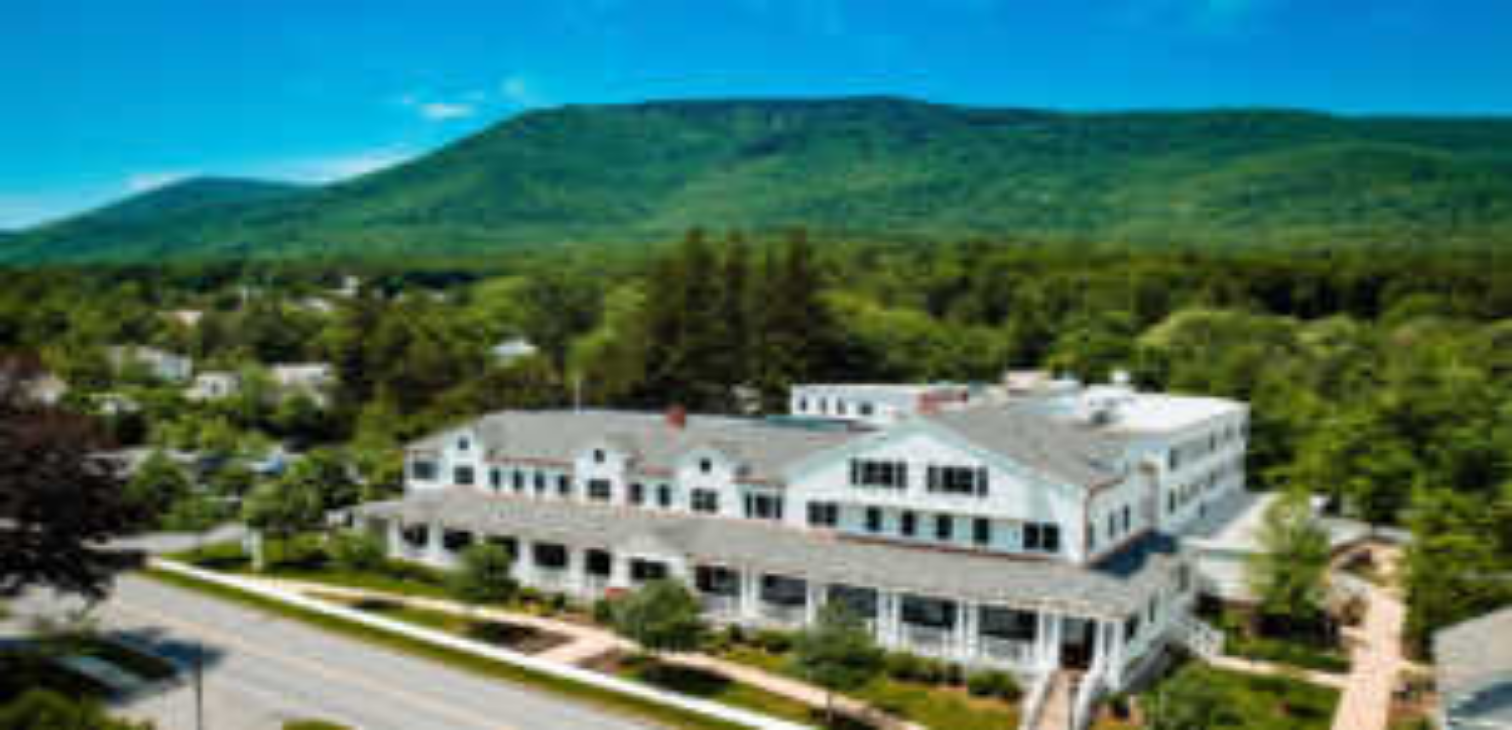 click on "Proposal requests" at bounding box center [756, 2516] 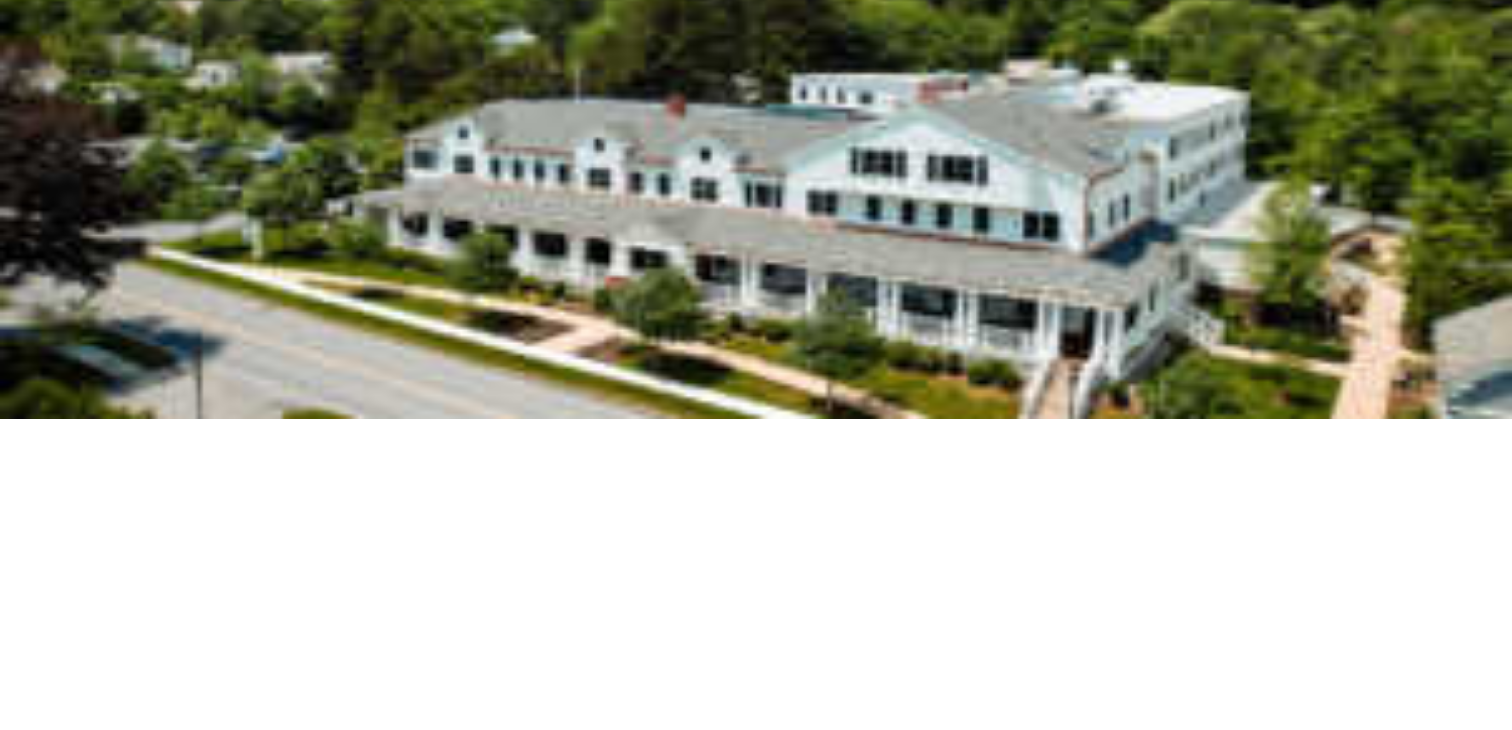 scroll, scrollTop: 315, scrollLeft: 0, axis: vertical 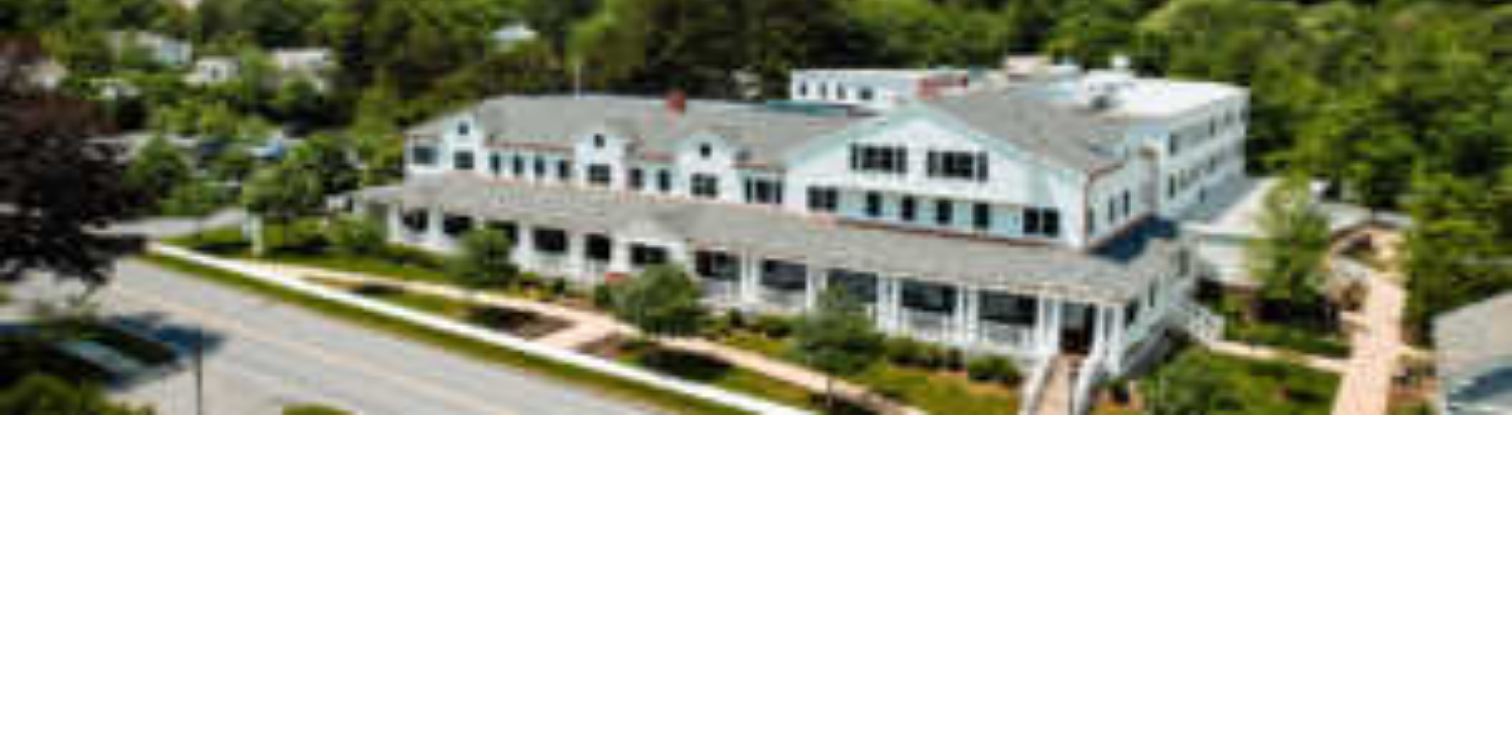 click on "+ Add proposal" at bounding box center (100, 2755) 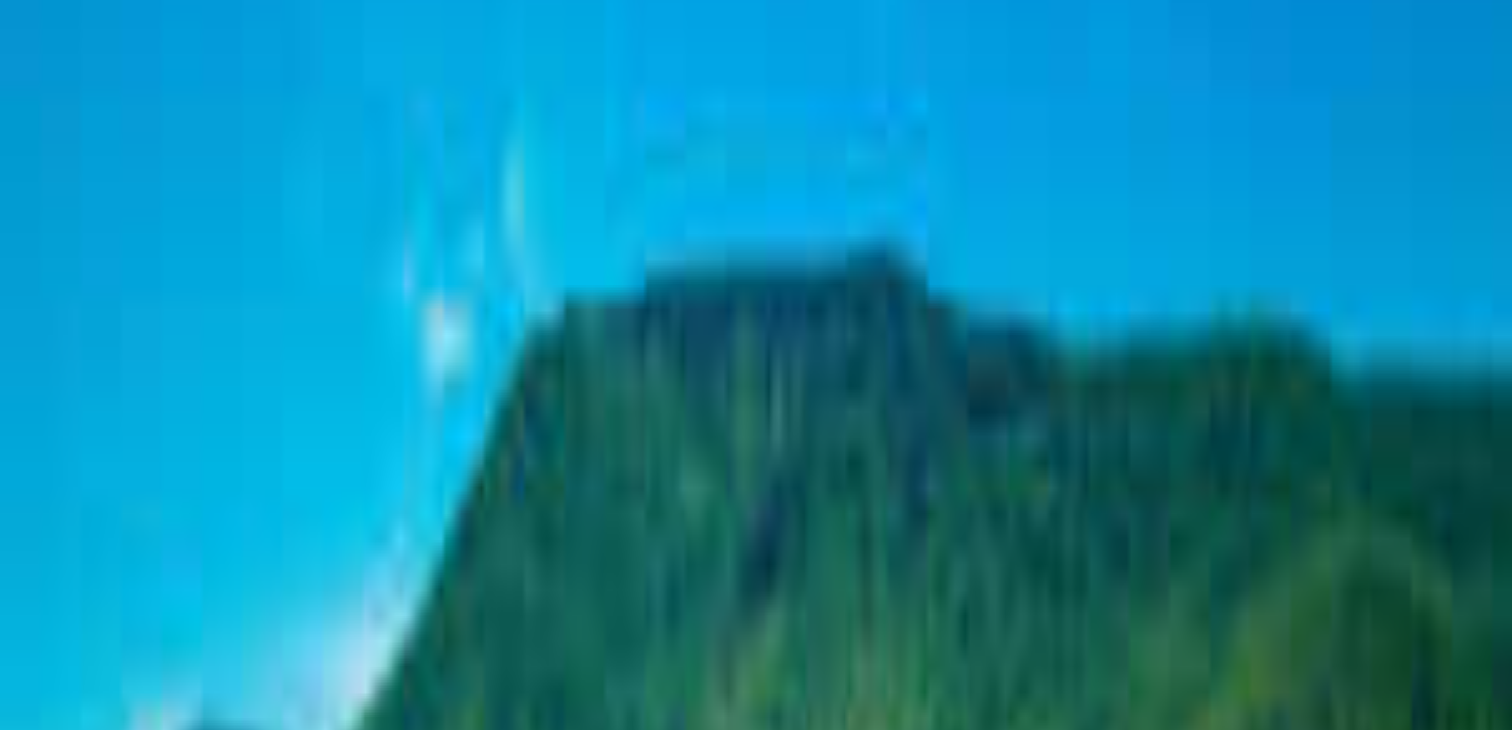 click on "Proposal name" at bounding box center [87, 3647] 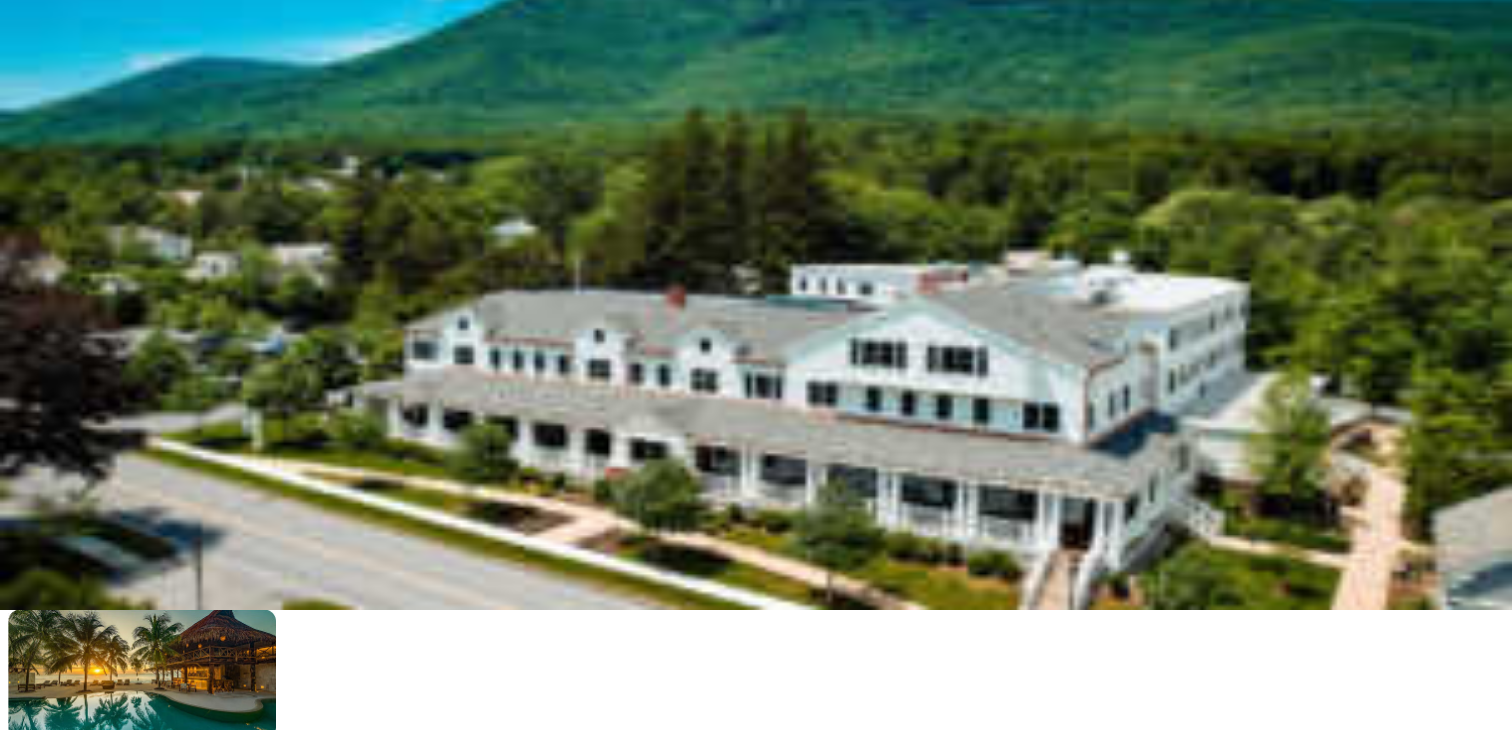 scroll, scrollTop: 57, scrollLeft: 0, axis: vertical 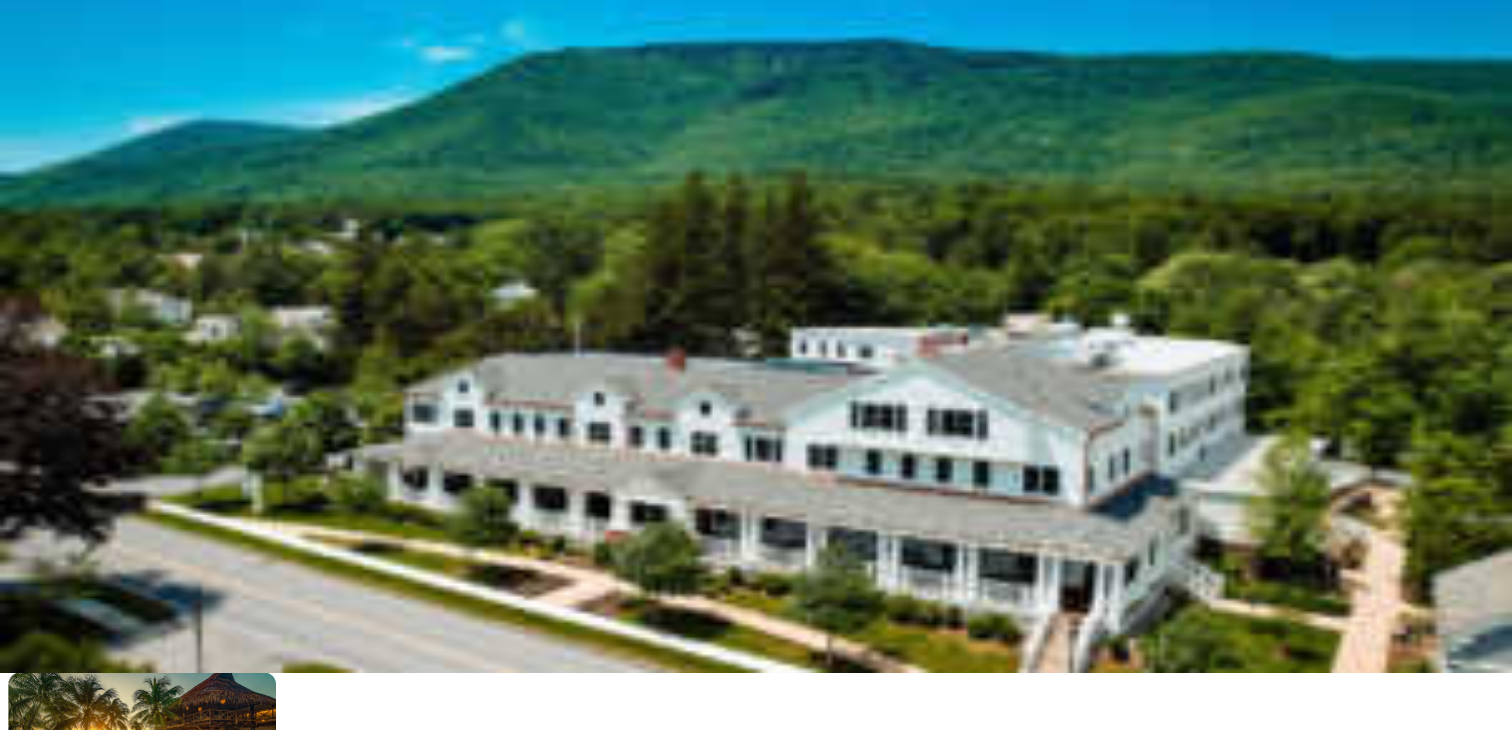 click on "Proposals" at bounding box center [756, 2515] 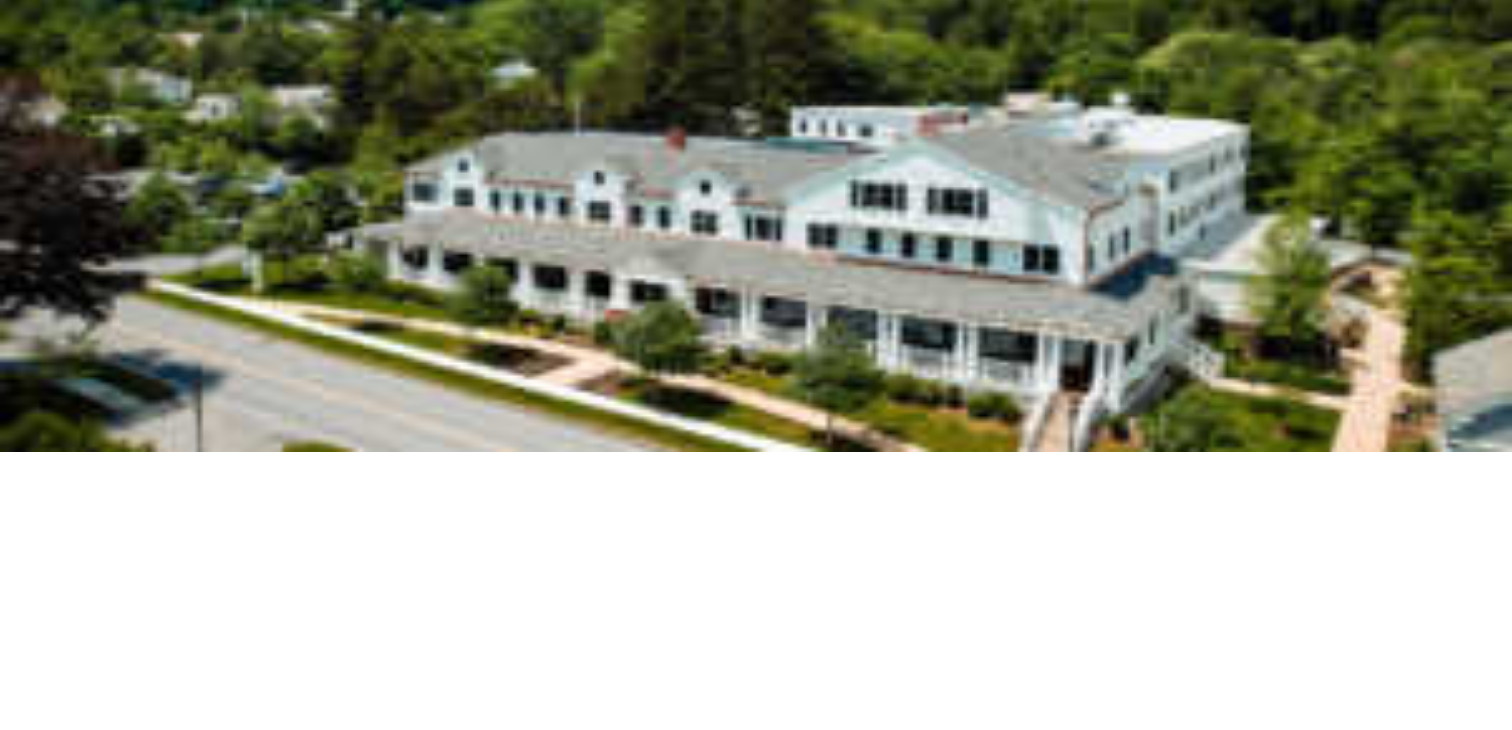 scroll, scrollTop: 269, scrollLeft: 0, axis: vertical 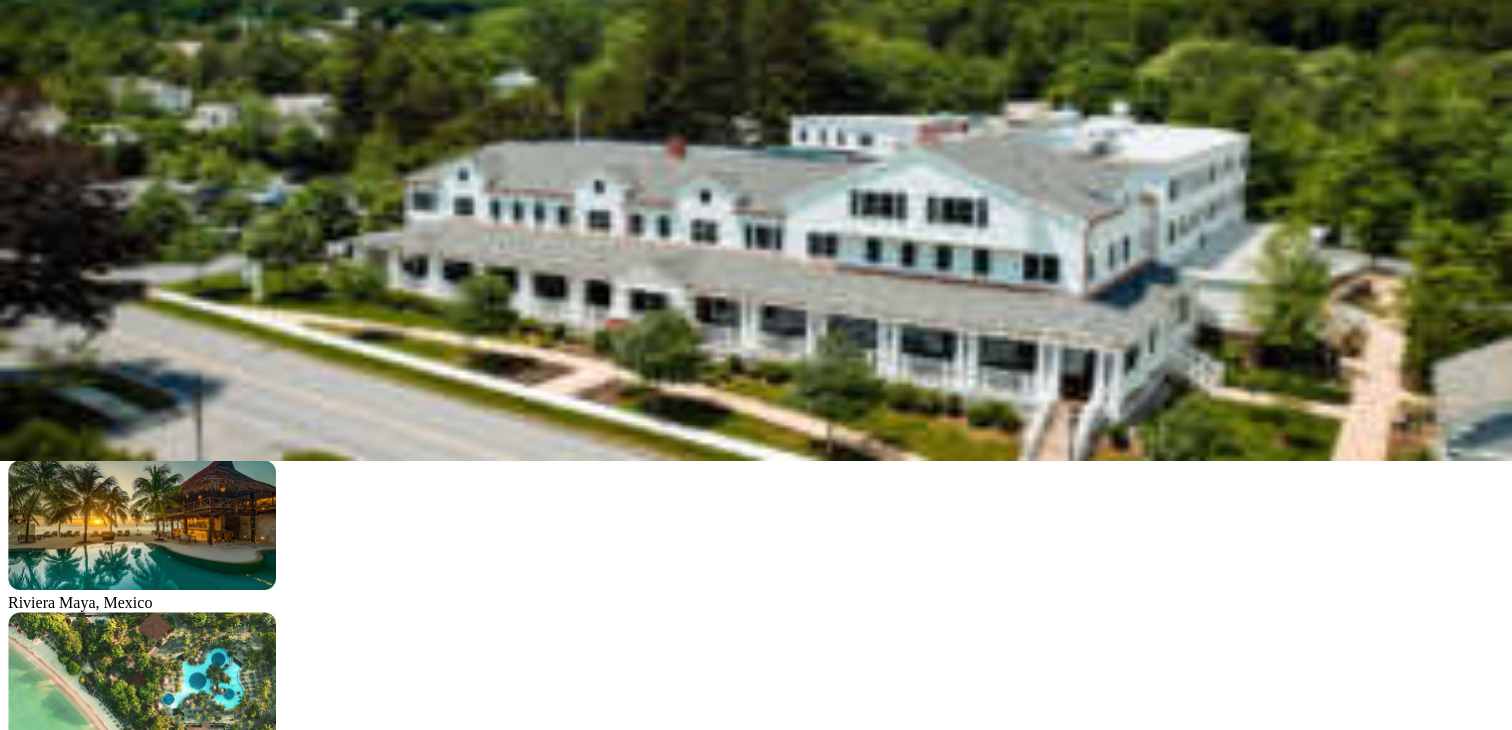 click on "+ Add proposal" at bounding box center (100, 2801) 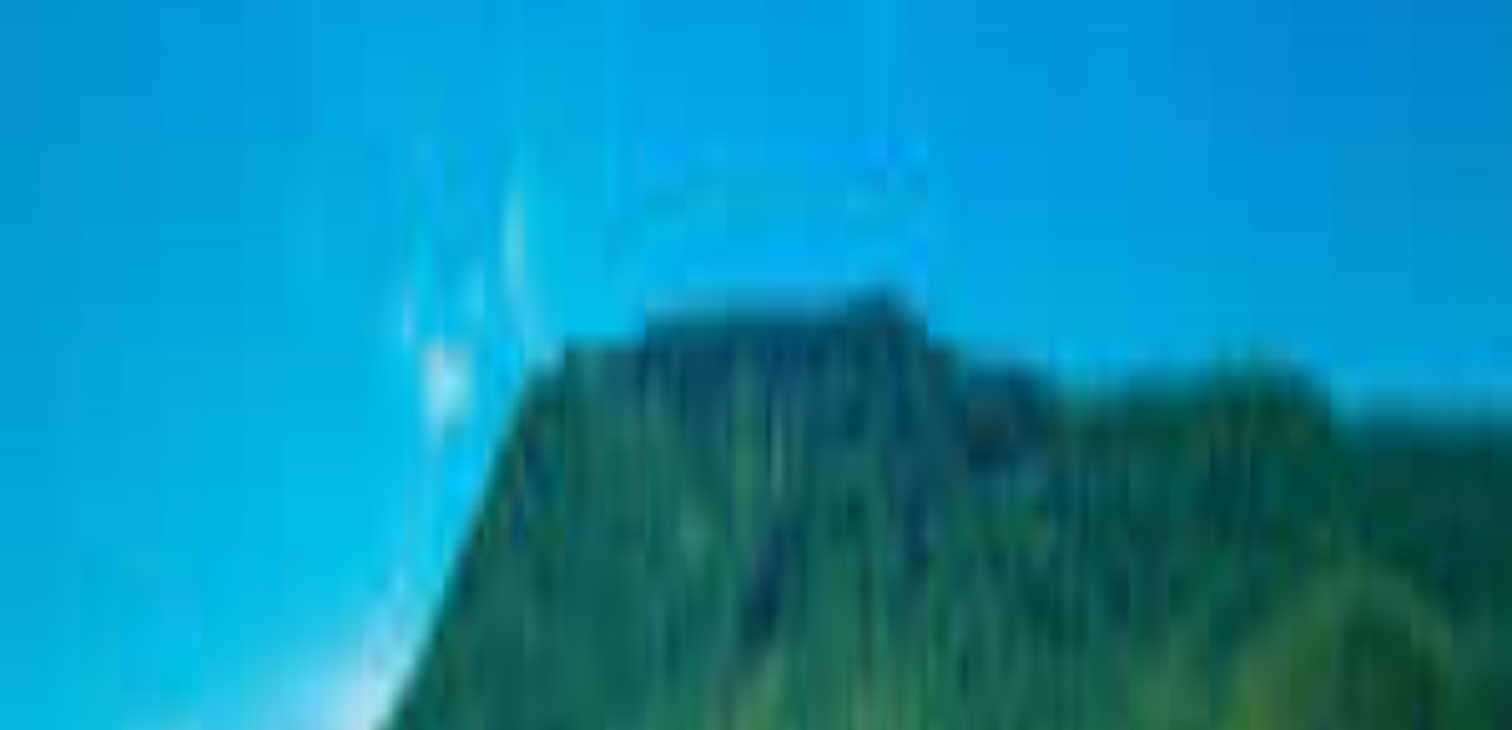 click on "Proposal name" at bounding box center [87, 3693] 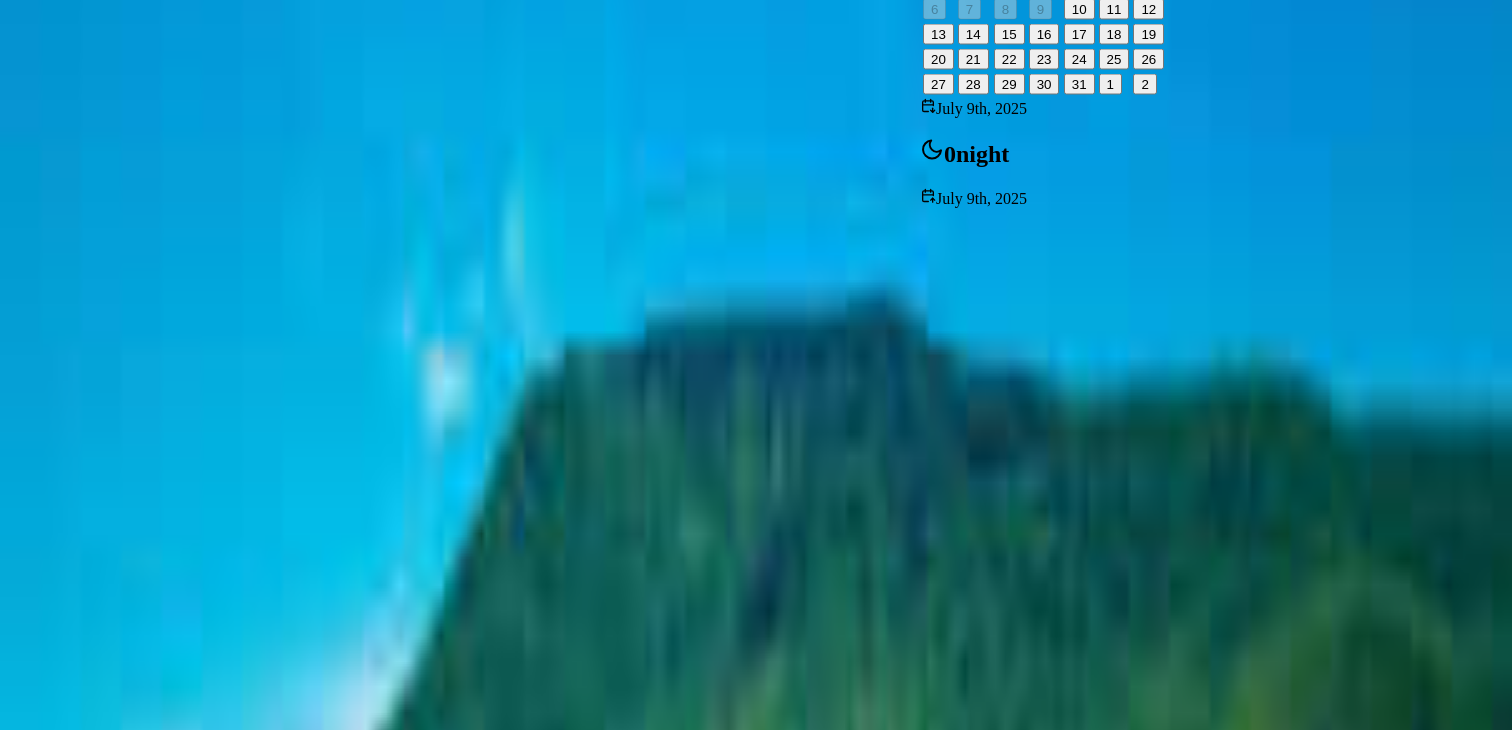 click on "Jul 9th - 9th, 2025" at bounding box center [84, 3732] 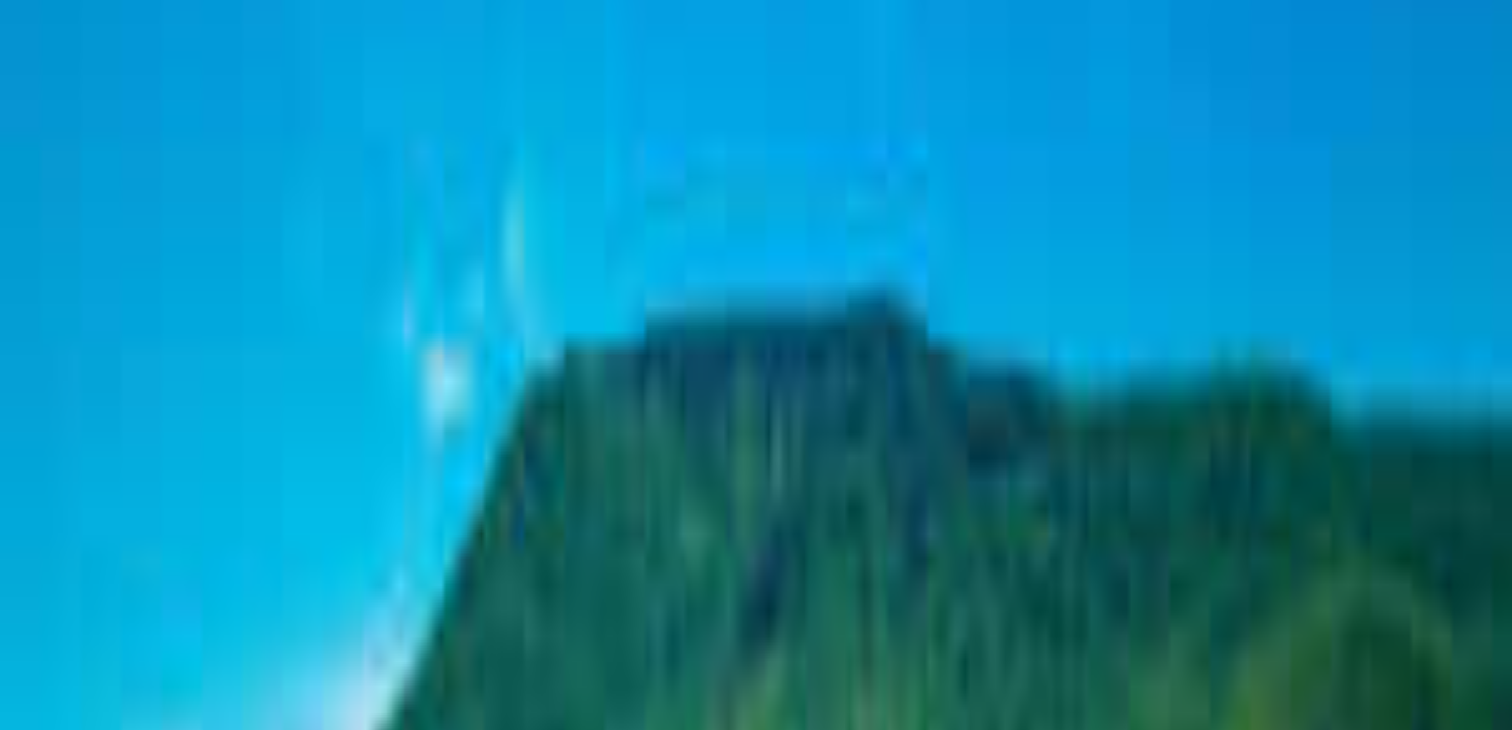 click on "Jul 9th - 9th, 2025" at bounding box center (84, 3732) 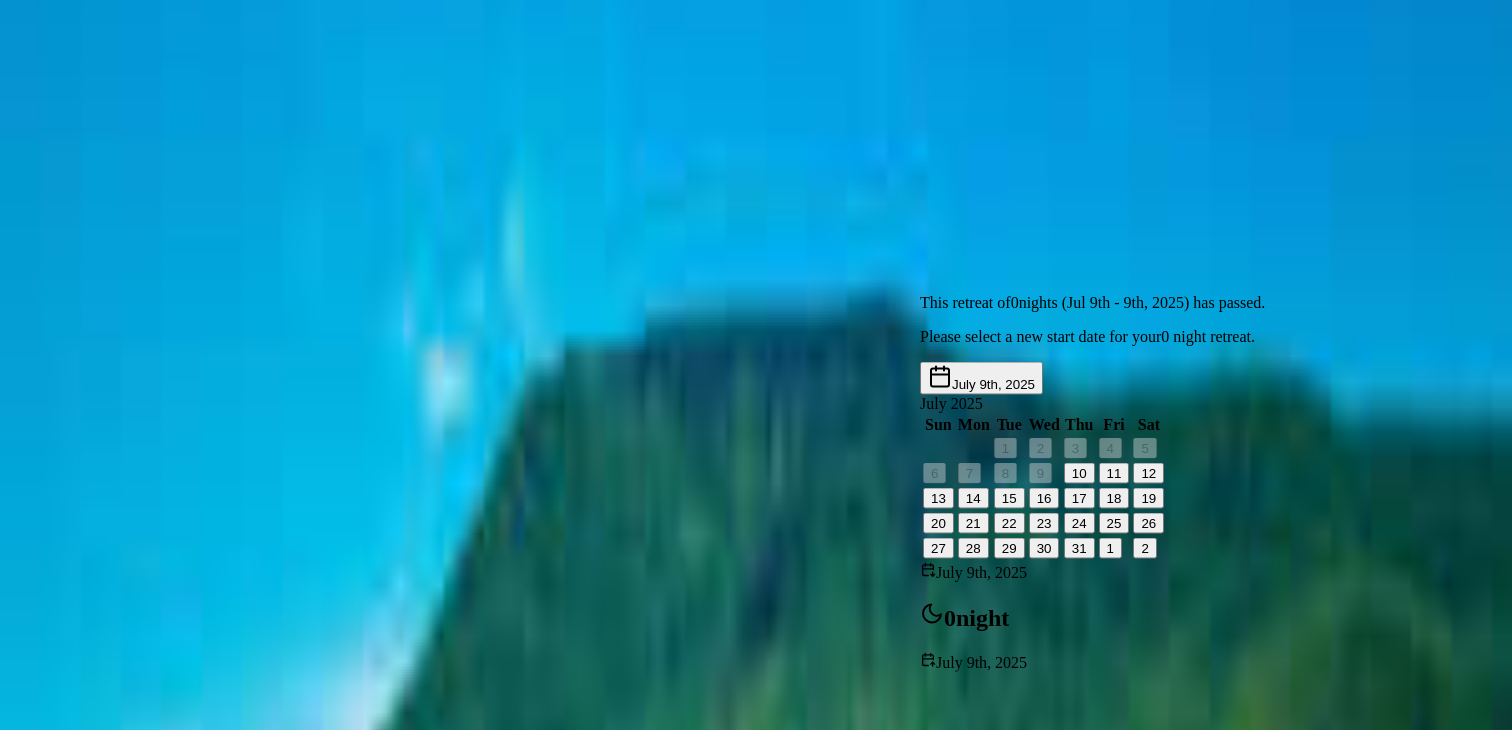 scroll, scrollTop: 131, scrollLeft: 0, axis: vertical 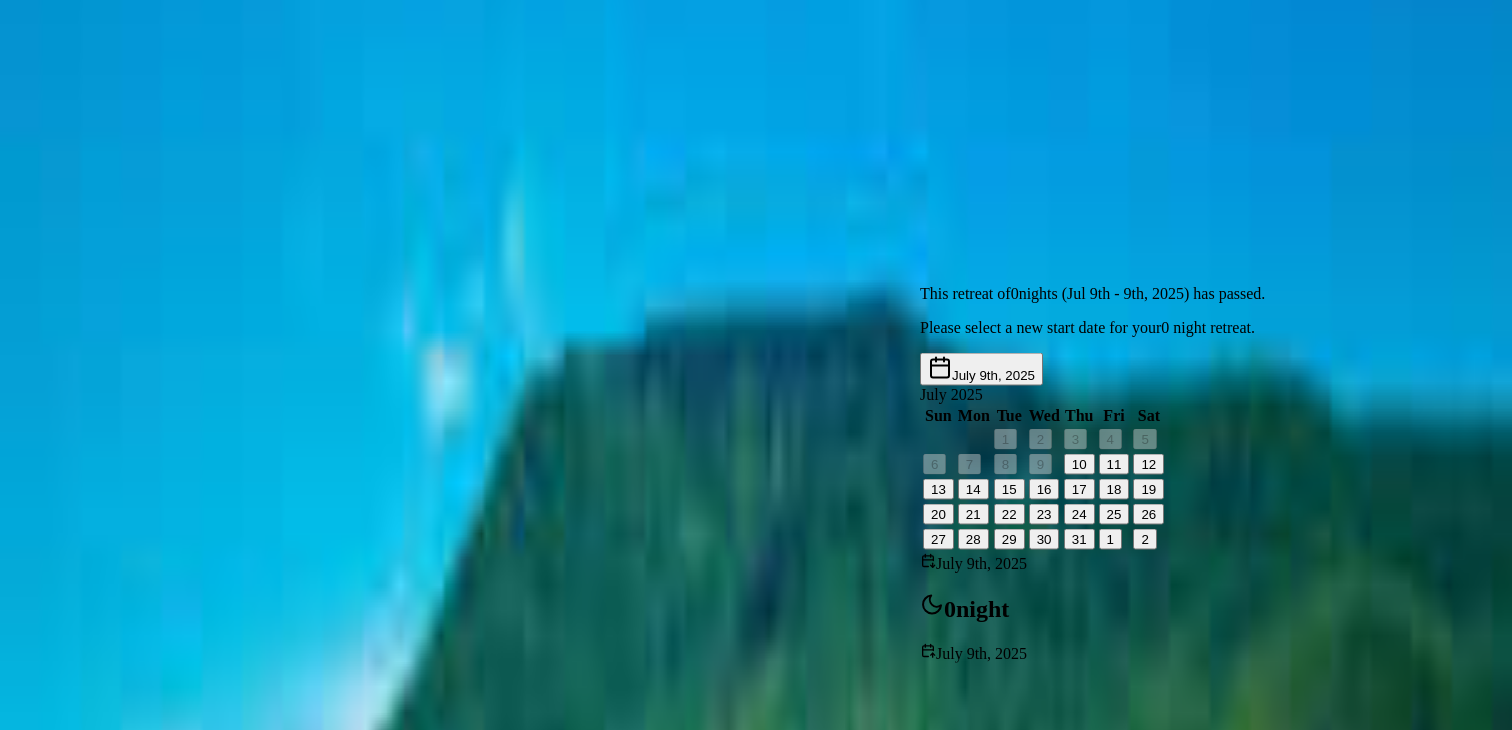 click on "July 9th, 2025" at bounding box center [981, 369] 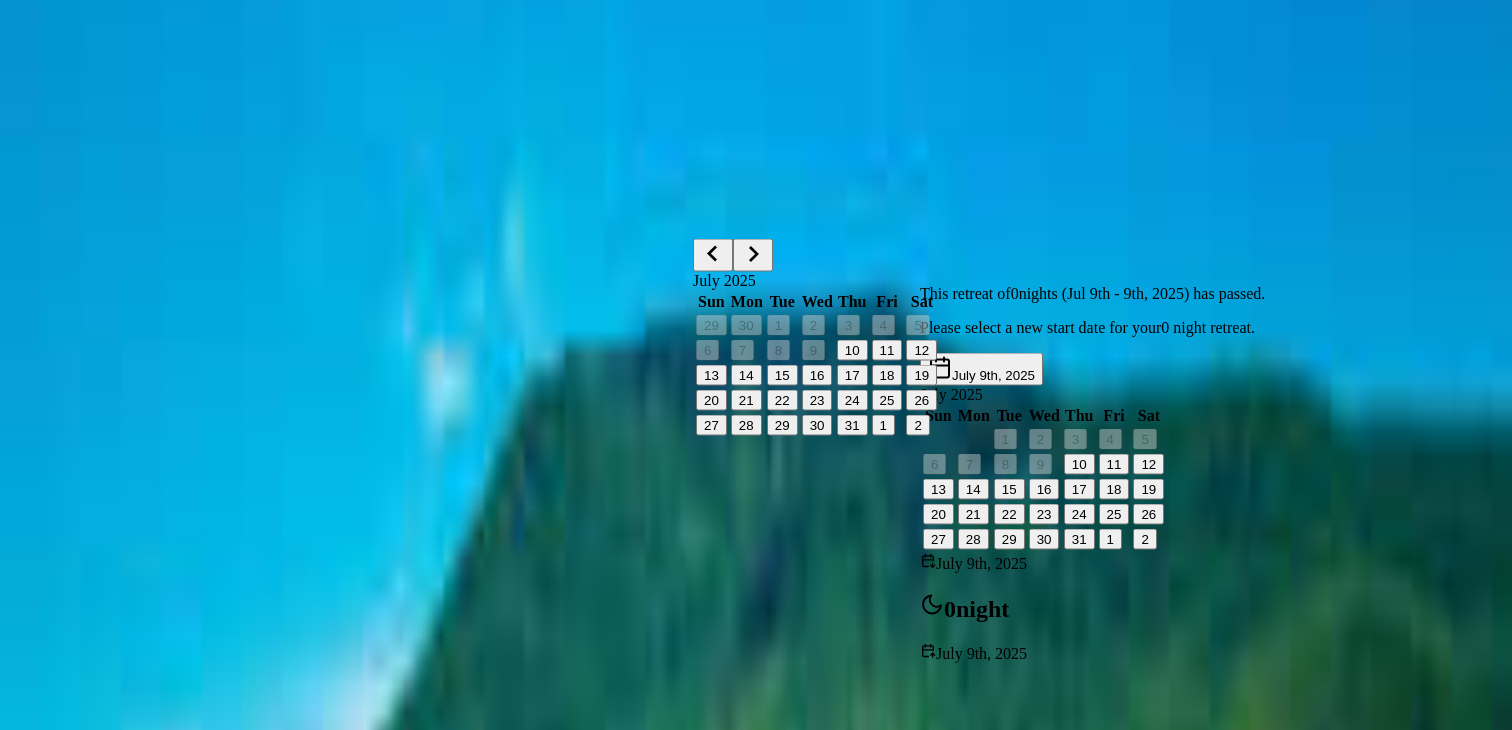 click at bounding box center [753, 254] 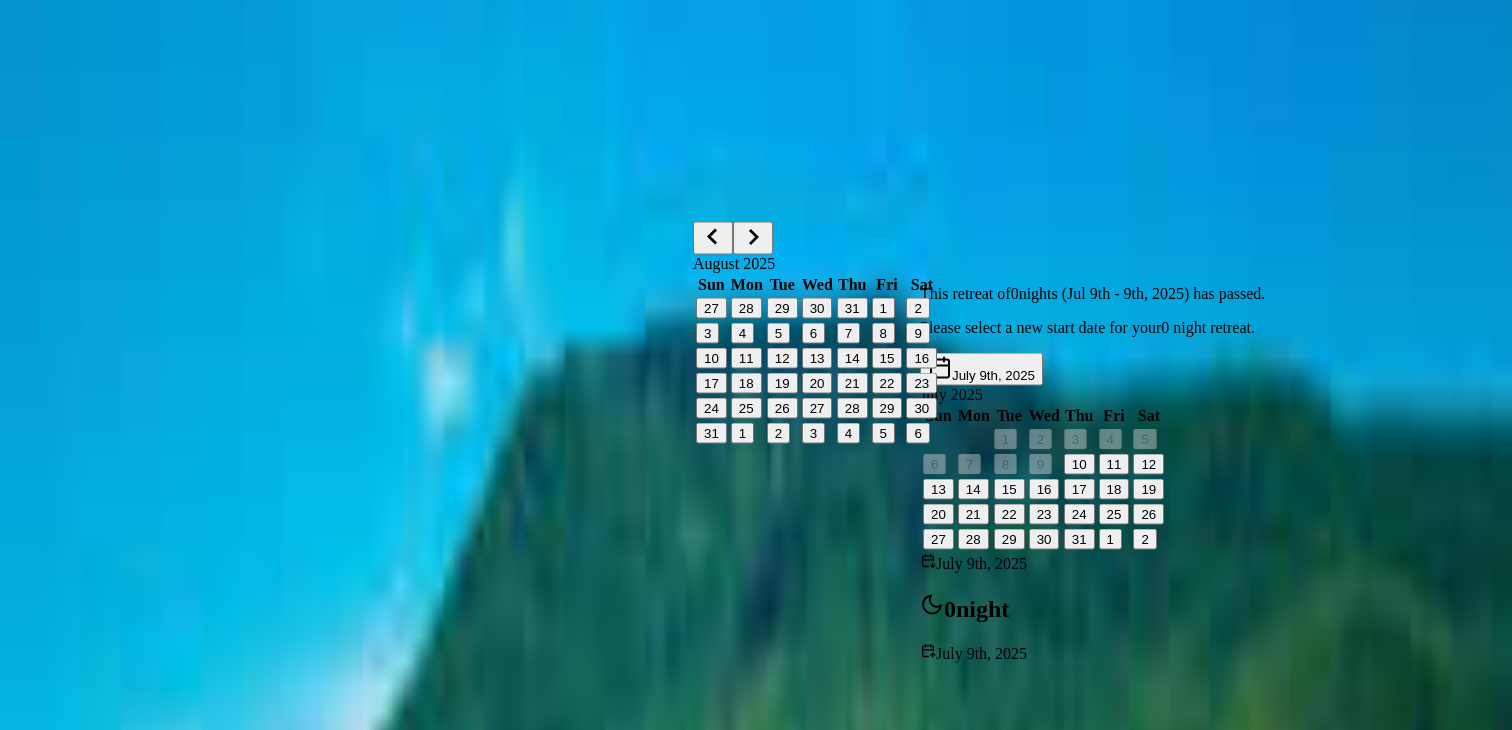 click at bounding box center [753, 237] 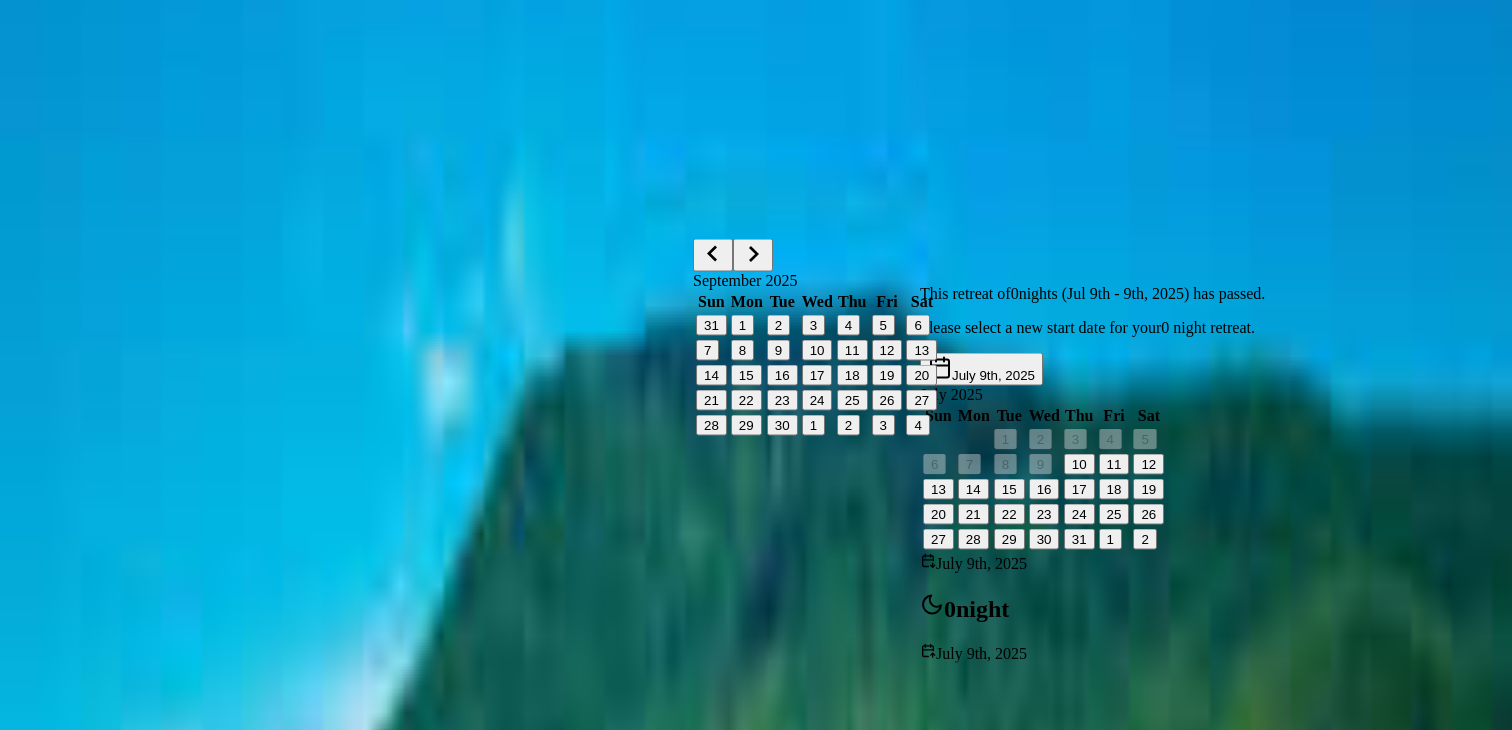 click on "15" at bounding box center (746, 375) 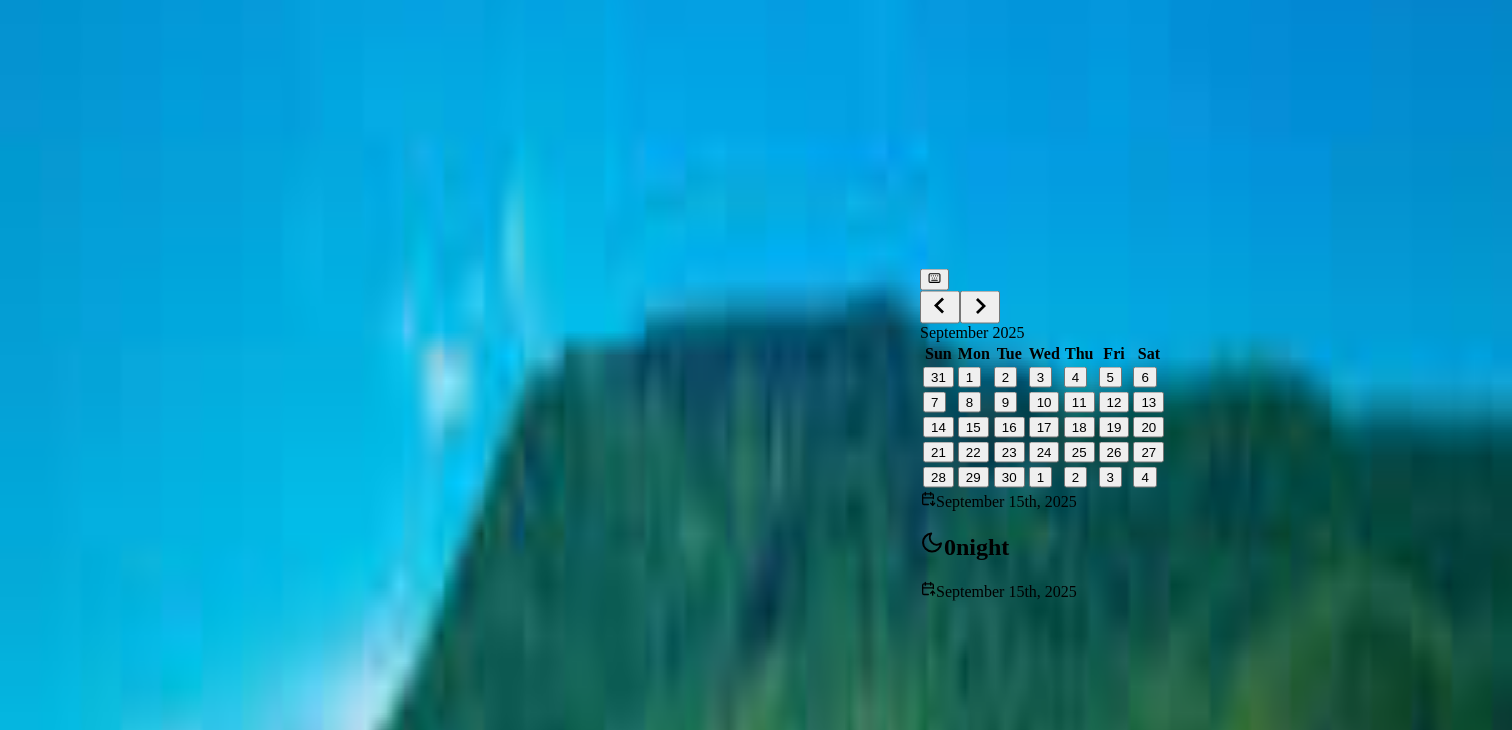 click on "17" at bounding box center (1044, 427) 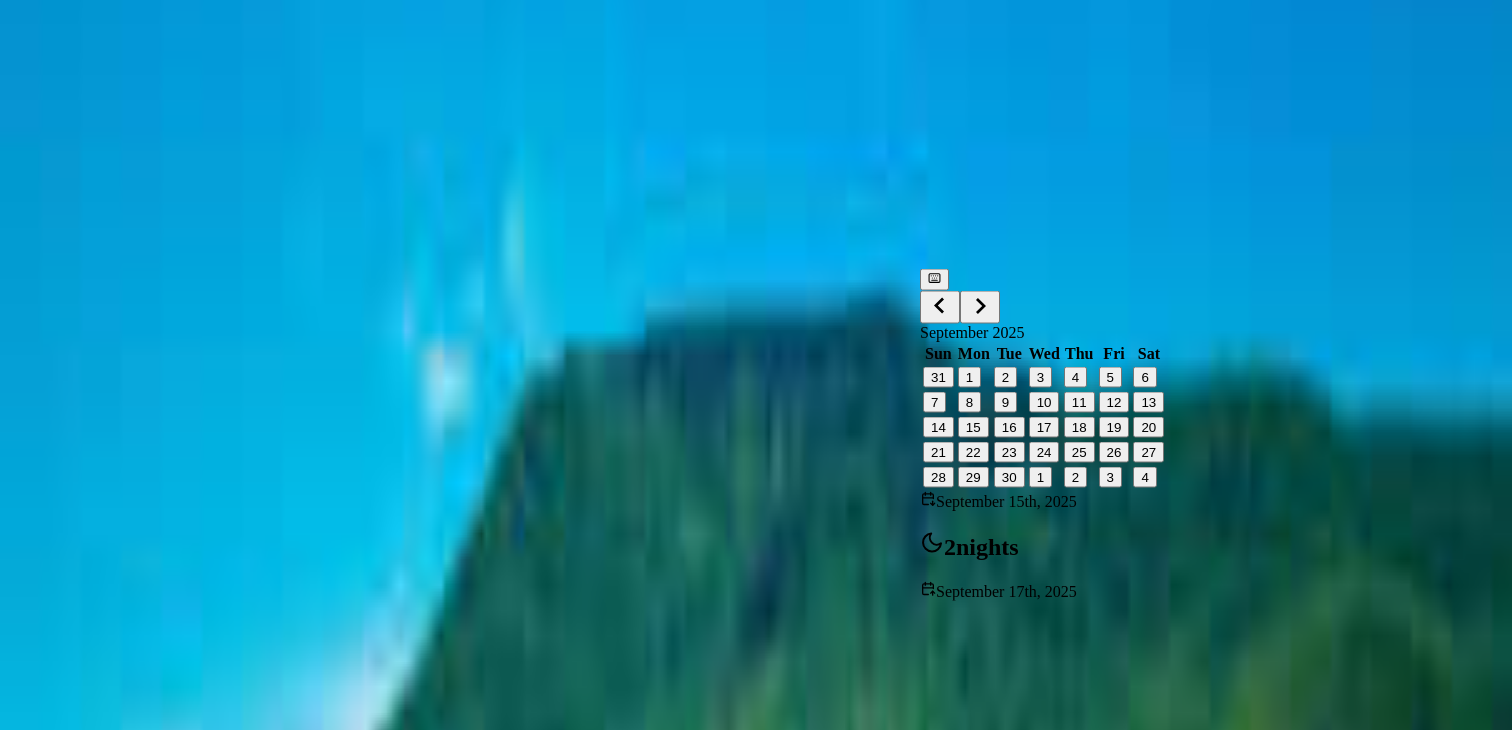 click on "**********" at bounding box center (756, 3798) 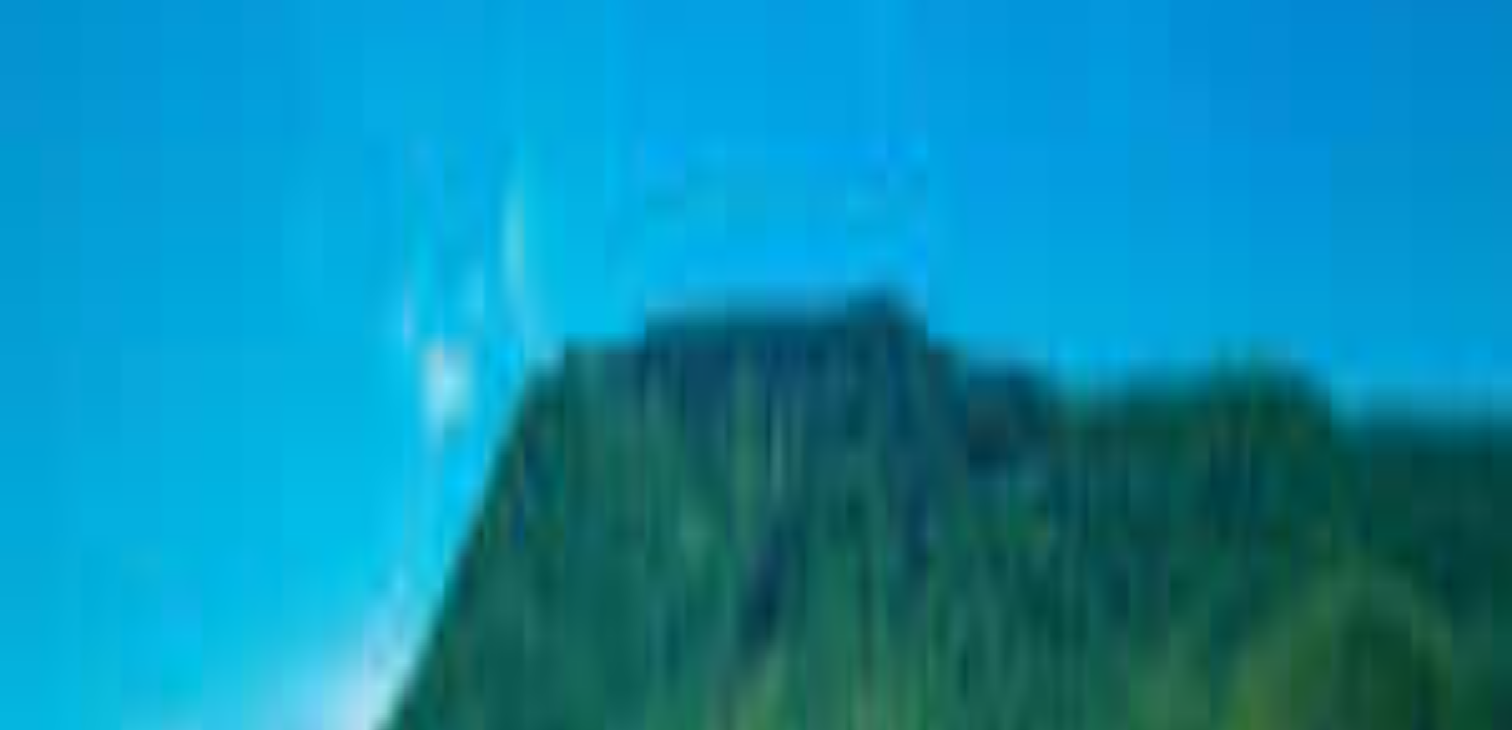 click on "Yes" at bounding box center [35, 3917] 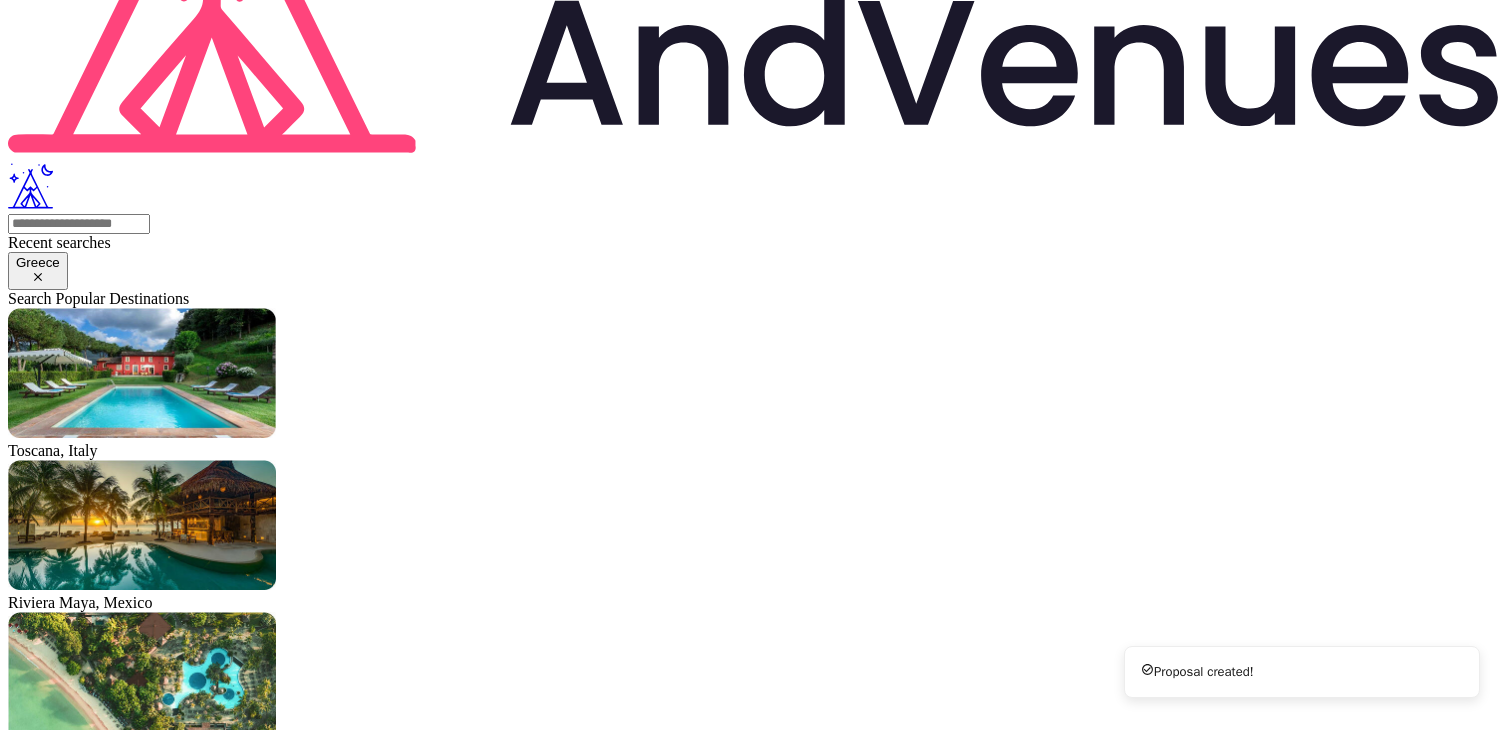 scroll, scrollTop: 0, scrollLeft: 0, axis: both 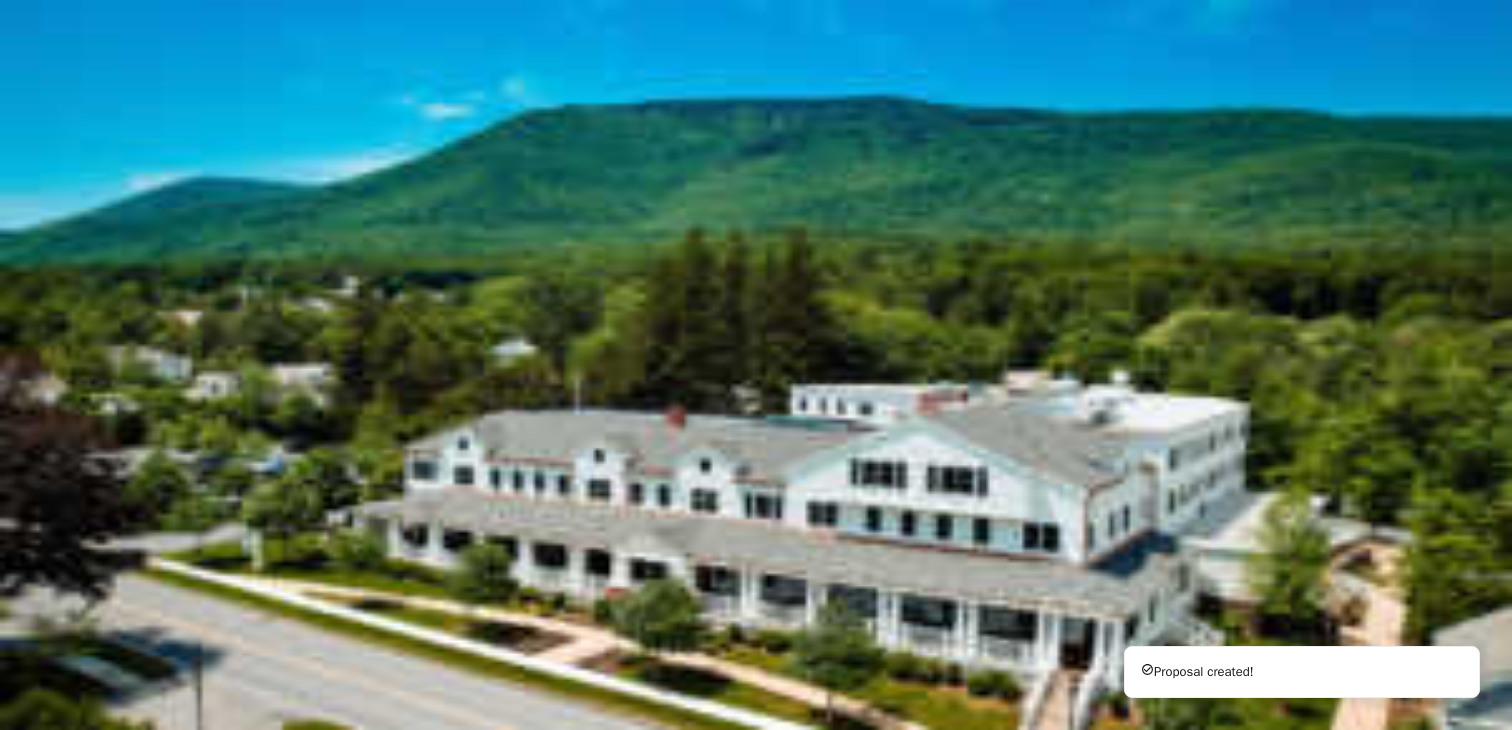 click on "Proposal" at bounding box center (89, 3055) 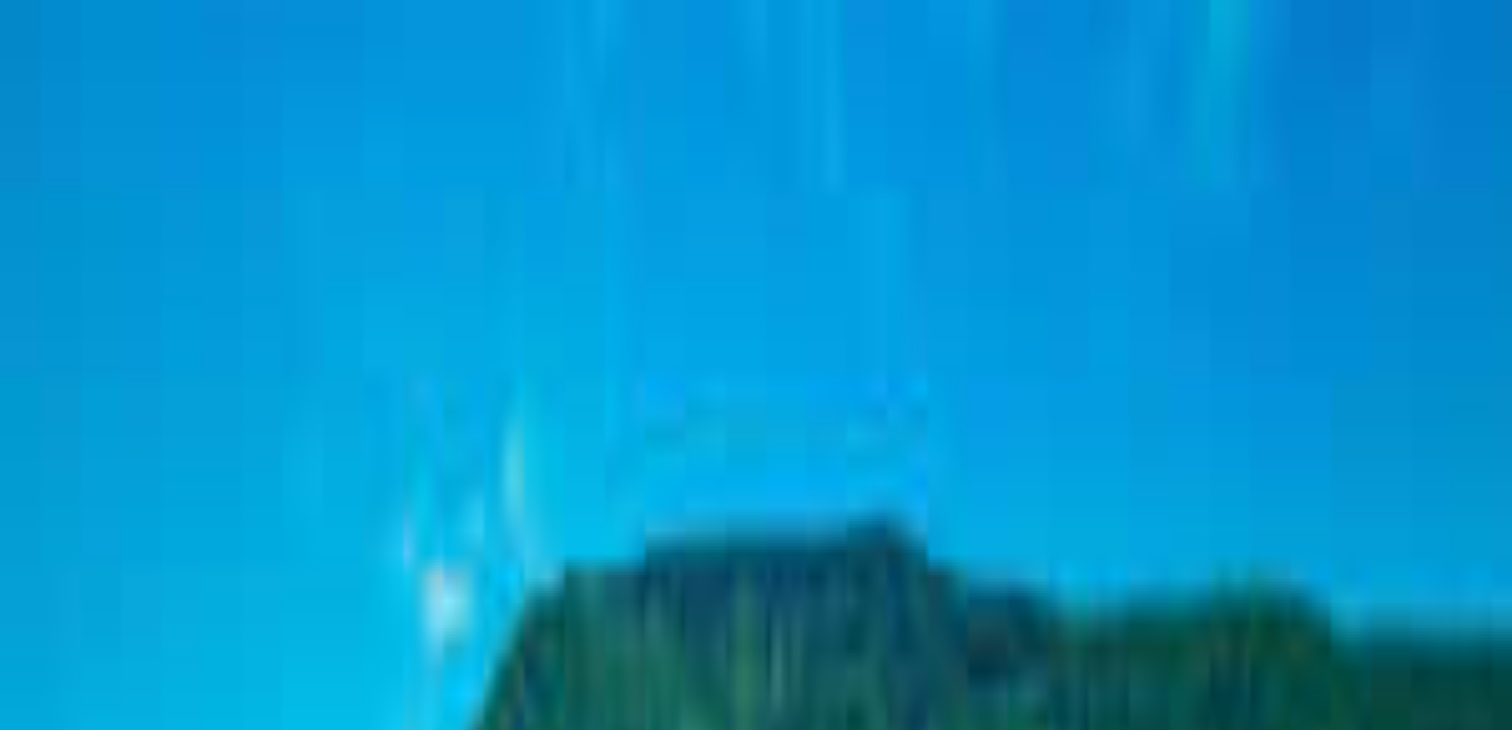 click on "Edit proposal" at bounding box center (53, 3741) 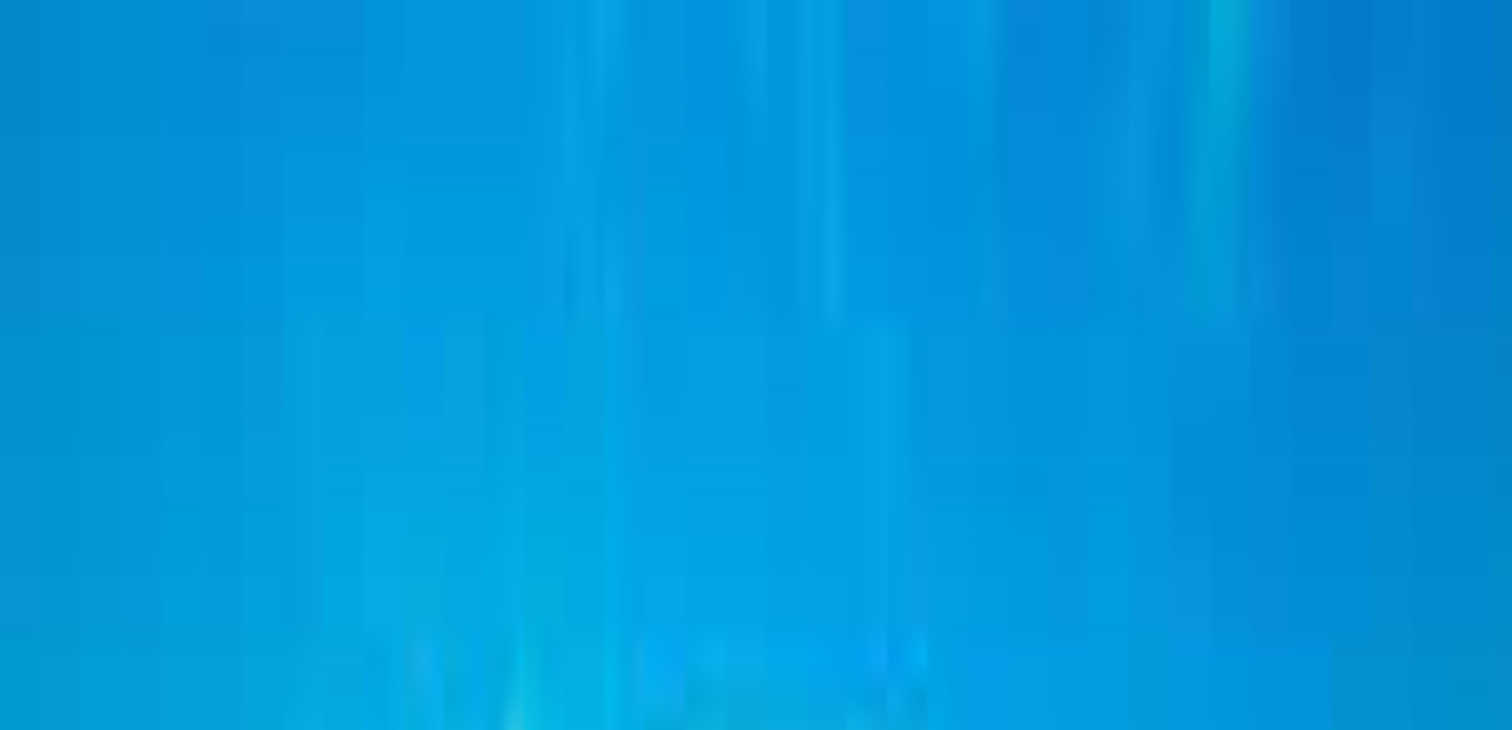 click on "Upload file" at bounding box center [756, 4631] 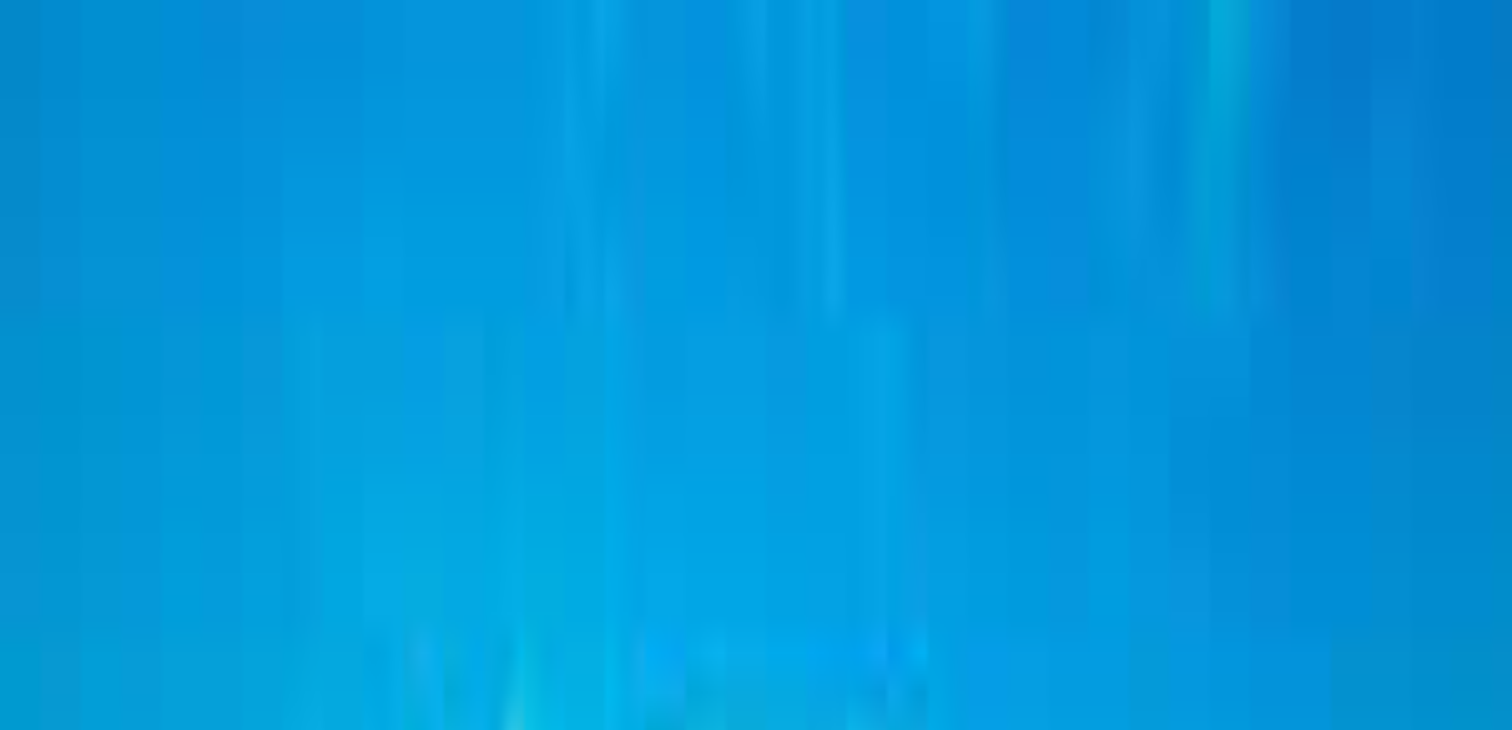 click on "Upload files" at bounding box center (52, 4693) 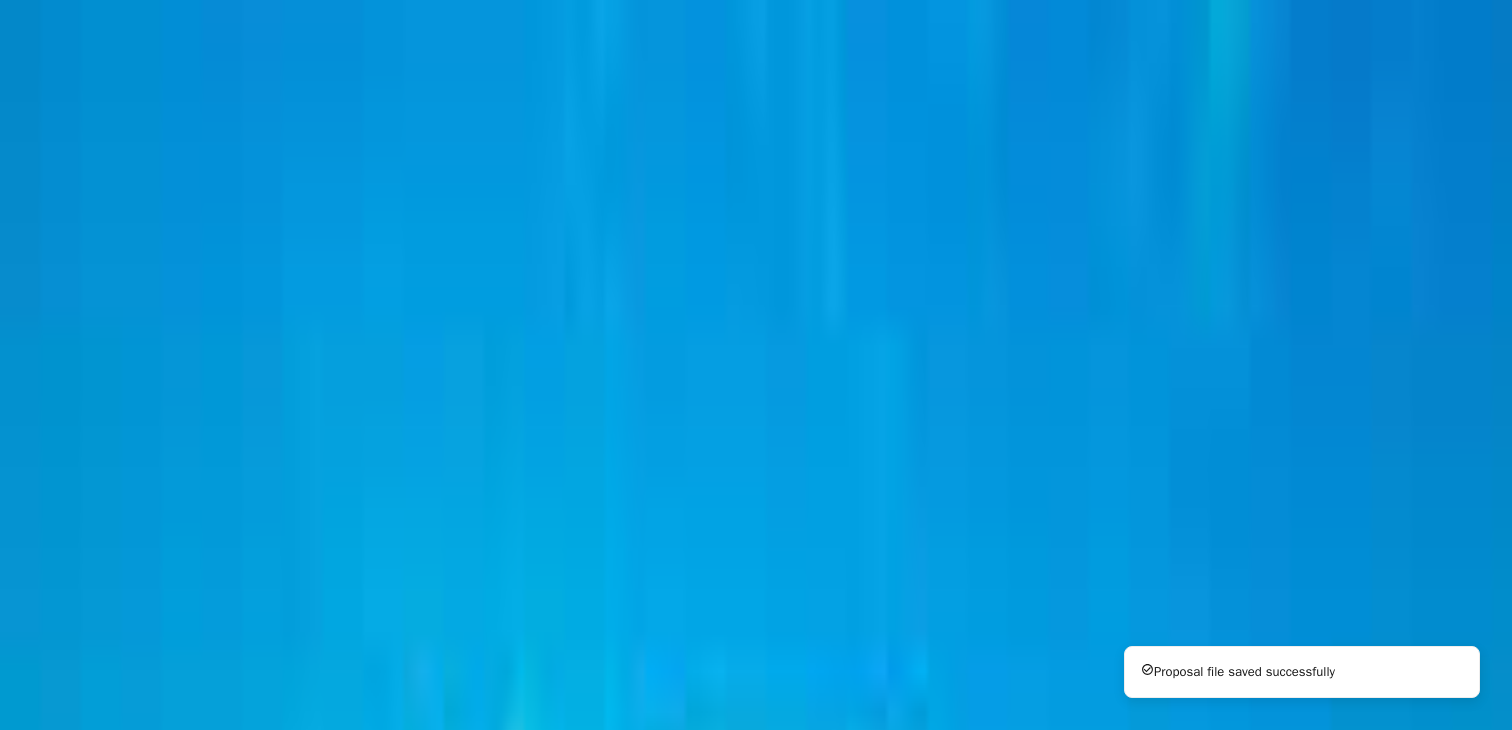 click on "Upload files" at bounding box center (756, 6855) 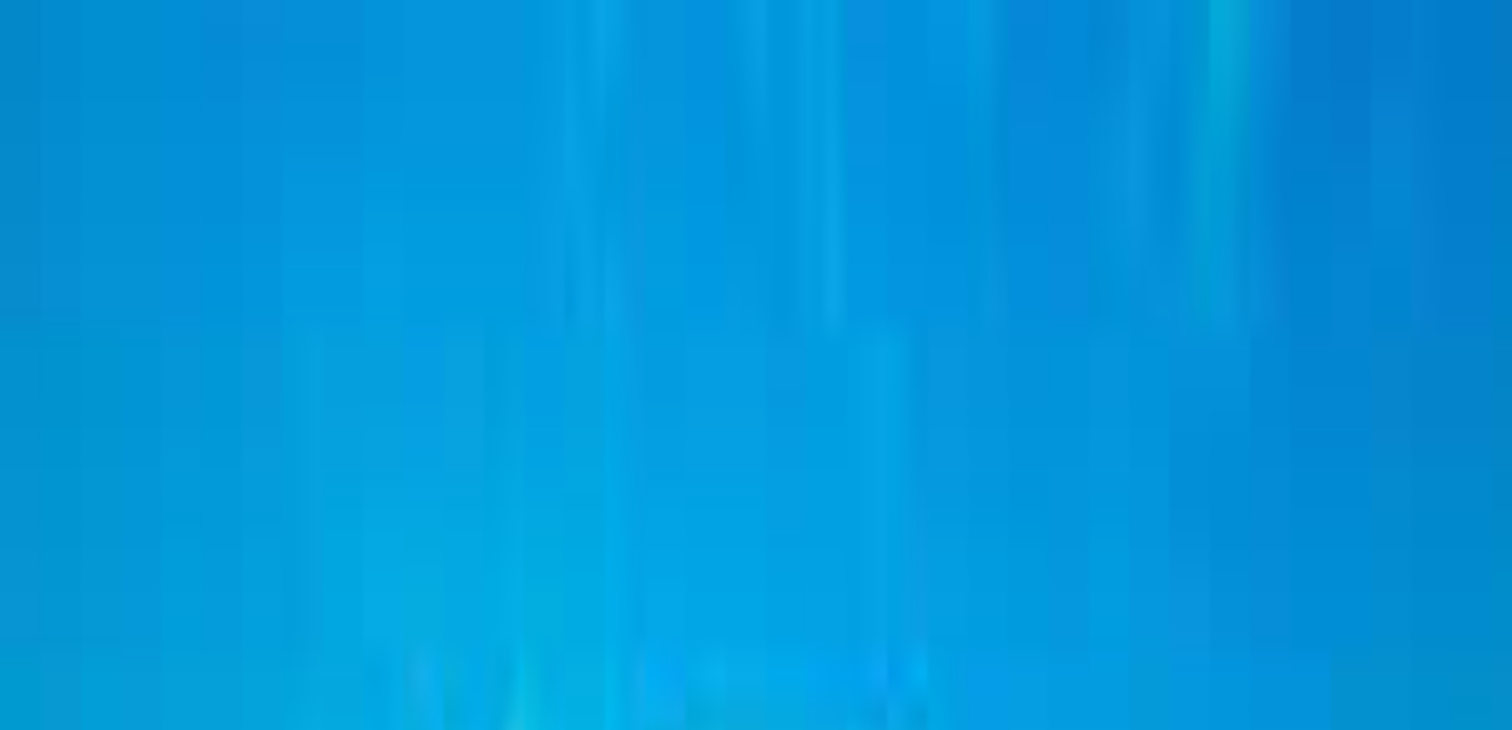 click on "Upload files" at bounding box center (756, 6882) 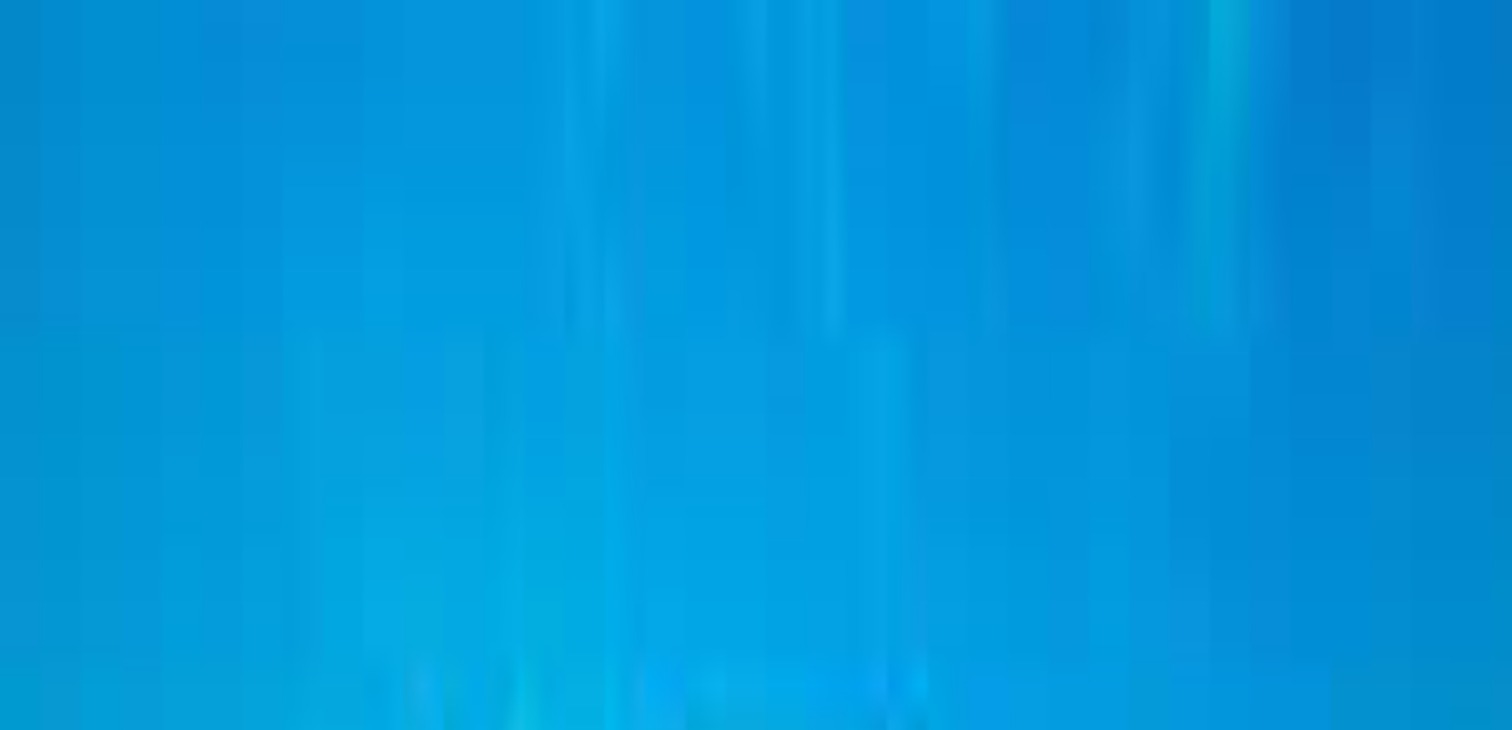click at bounding box center (14, 6804) 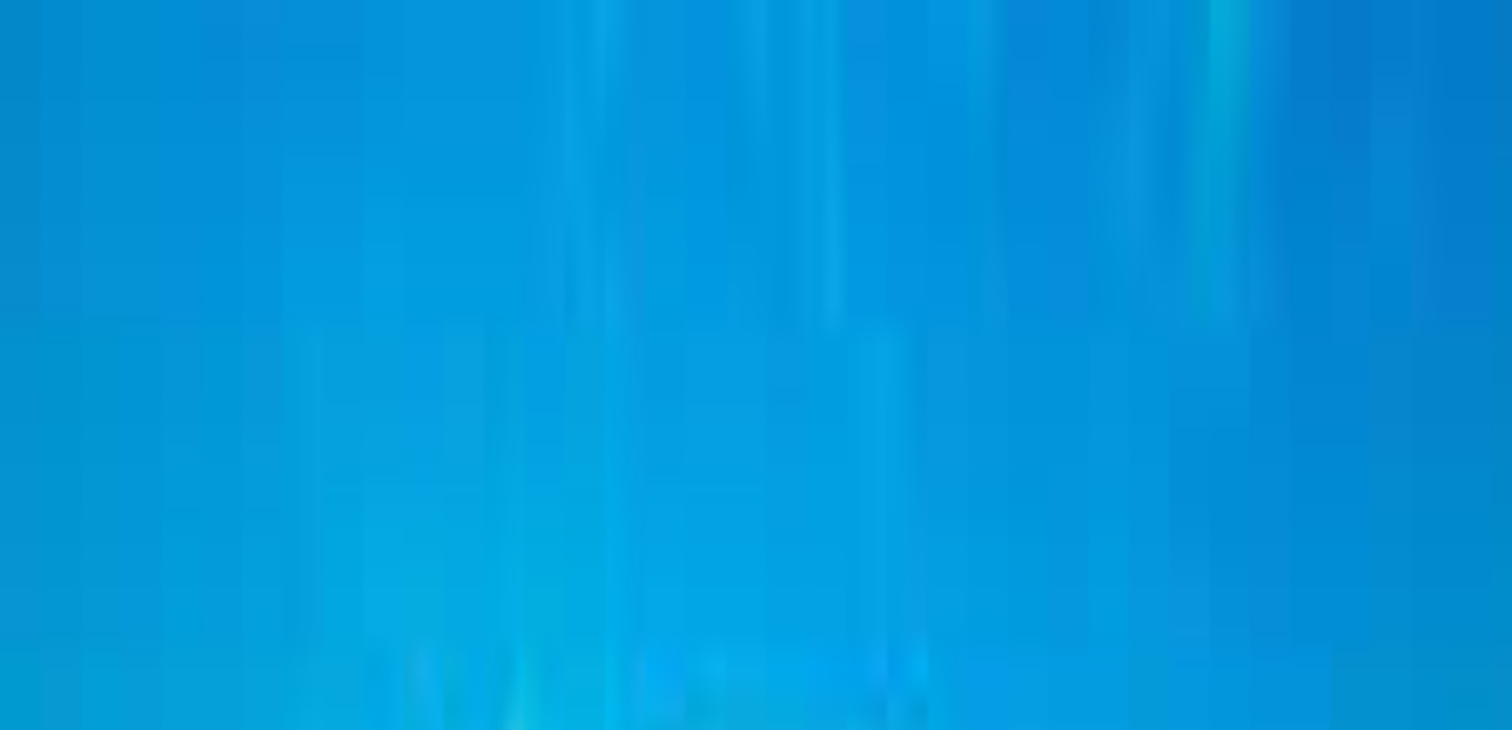 scroll, scrollTop: 164, scrollLeft: 0, axis: vertical 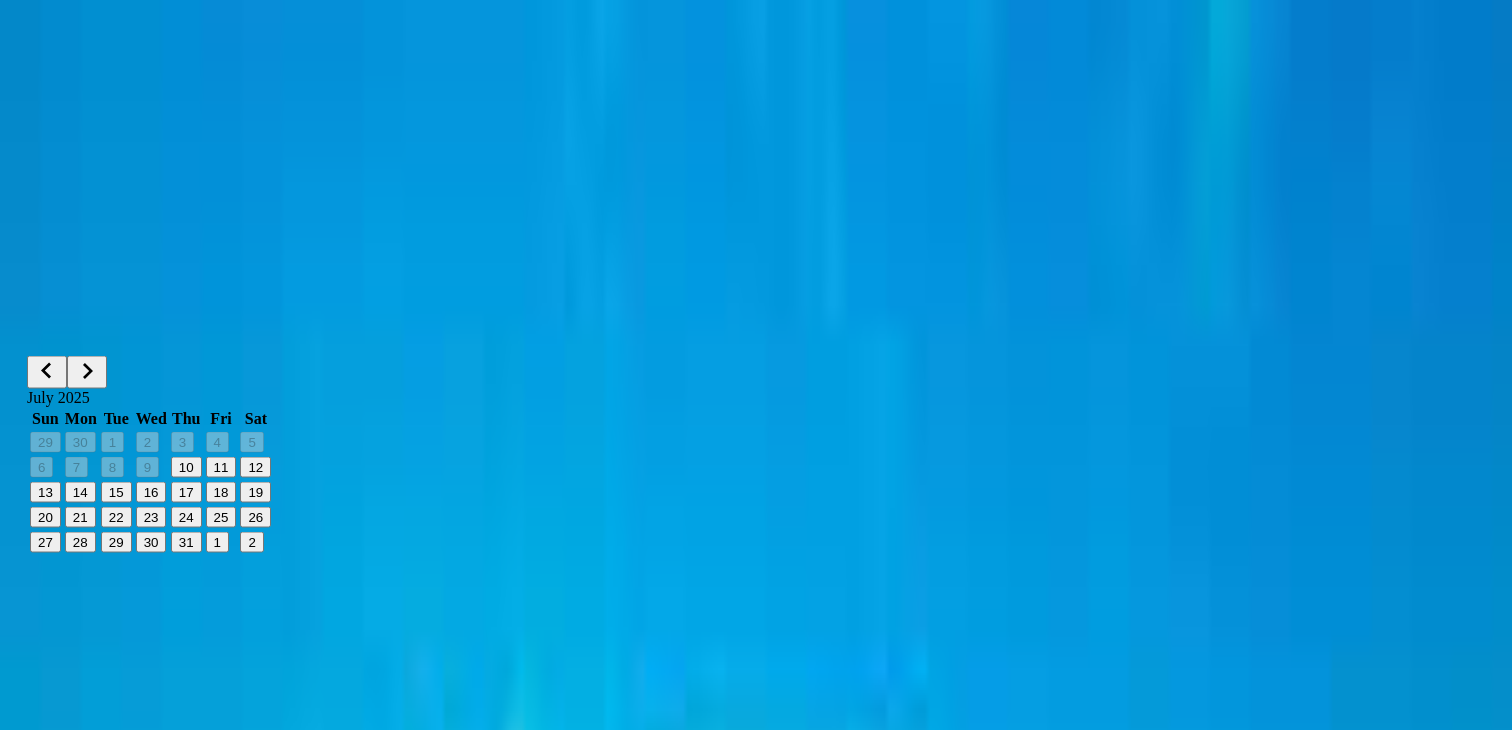 click on "16" at bounding box center [151, 492] 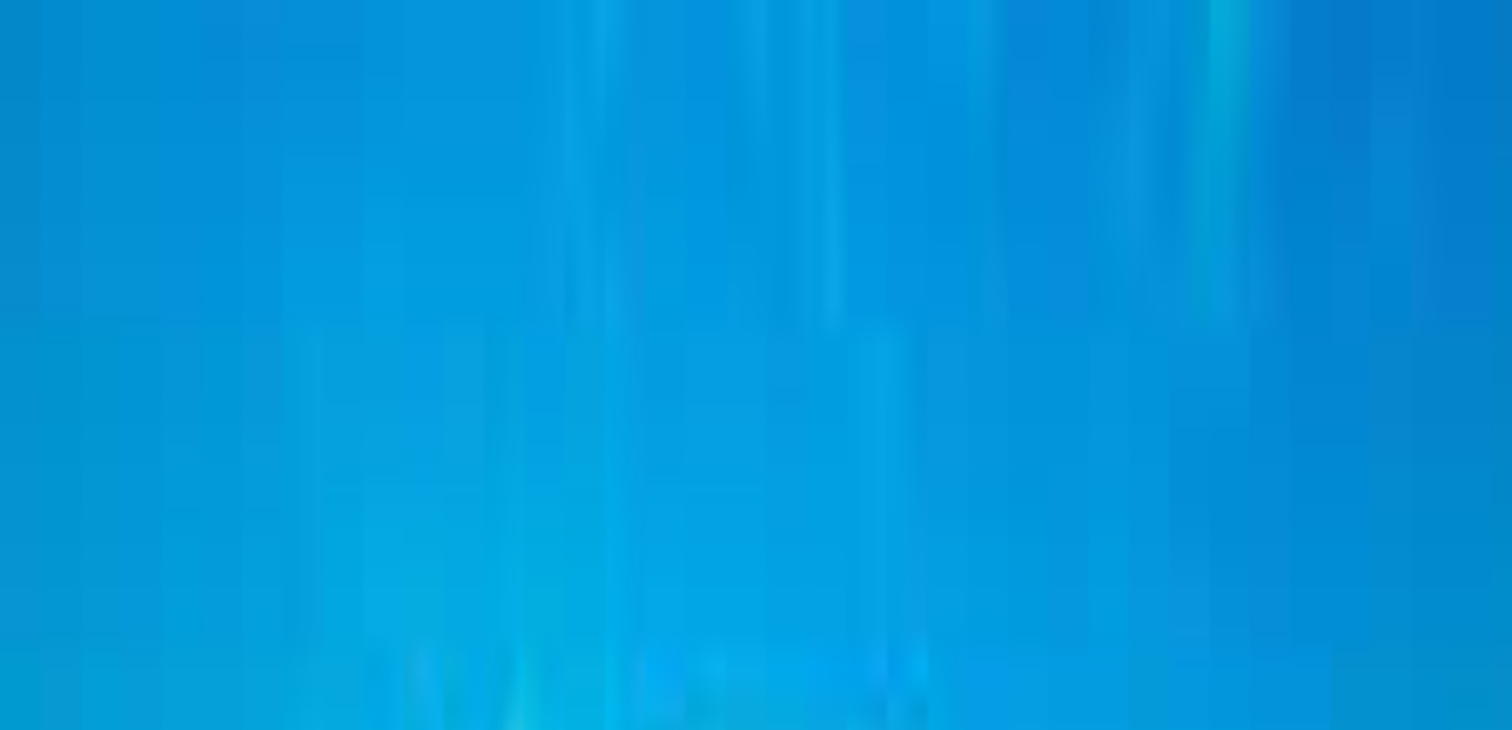 click at bounding box center [31, 5107] 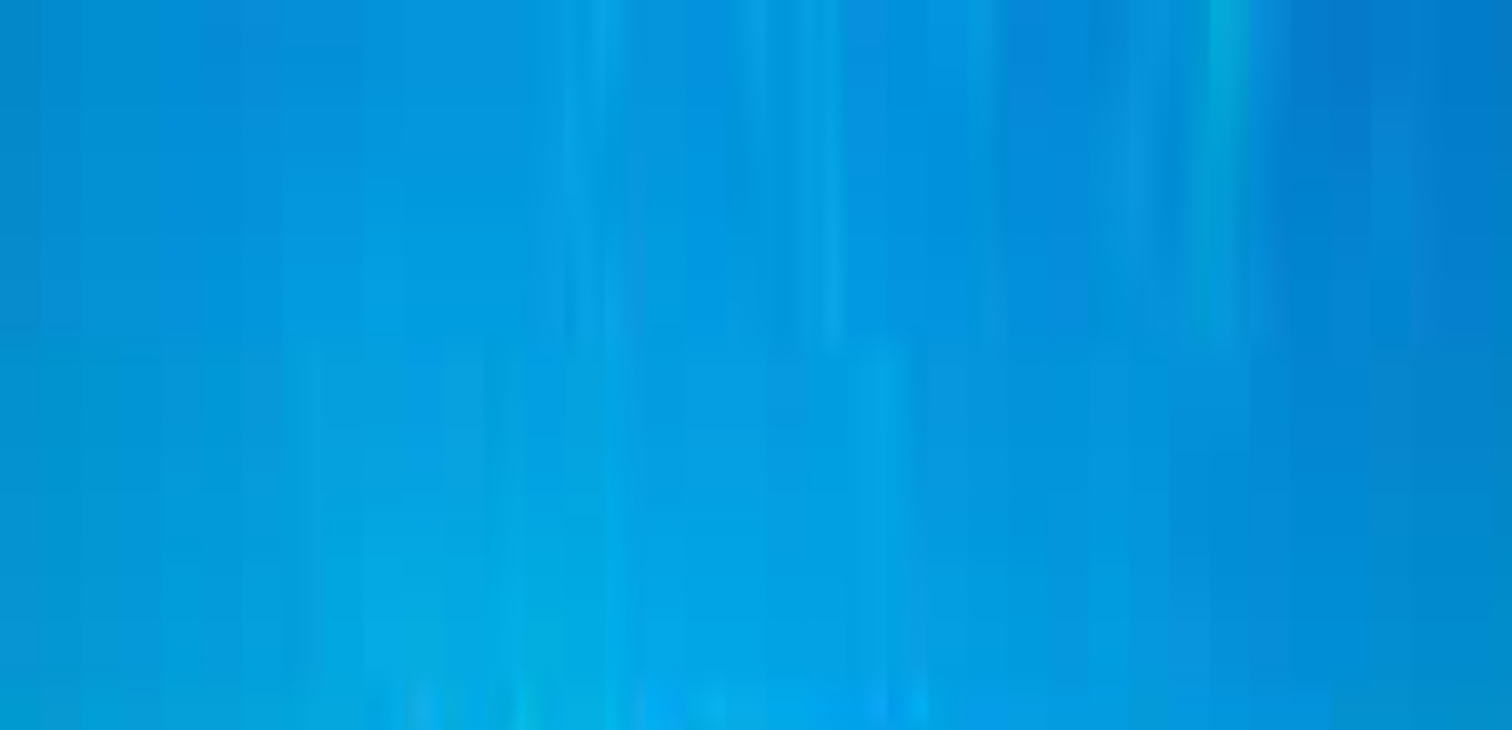 click at bounding box center [111, 5878] 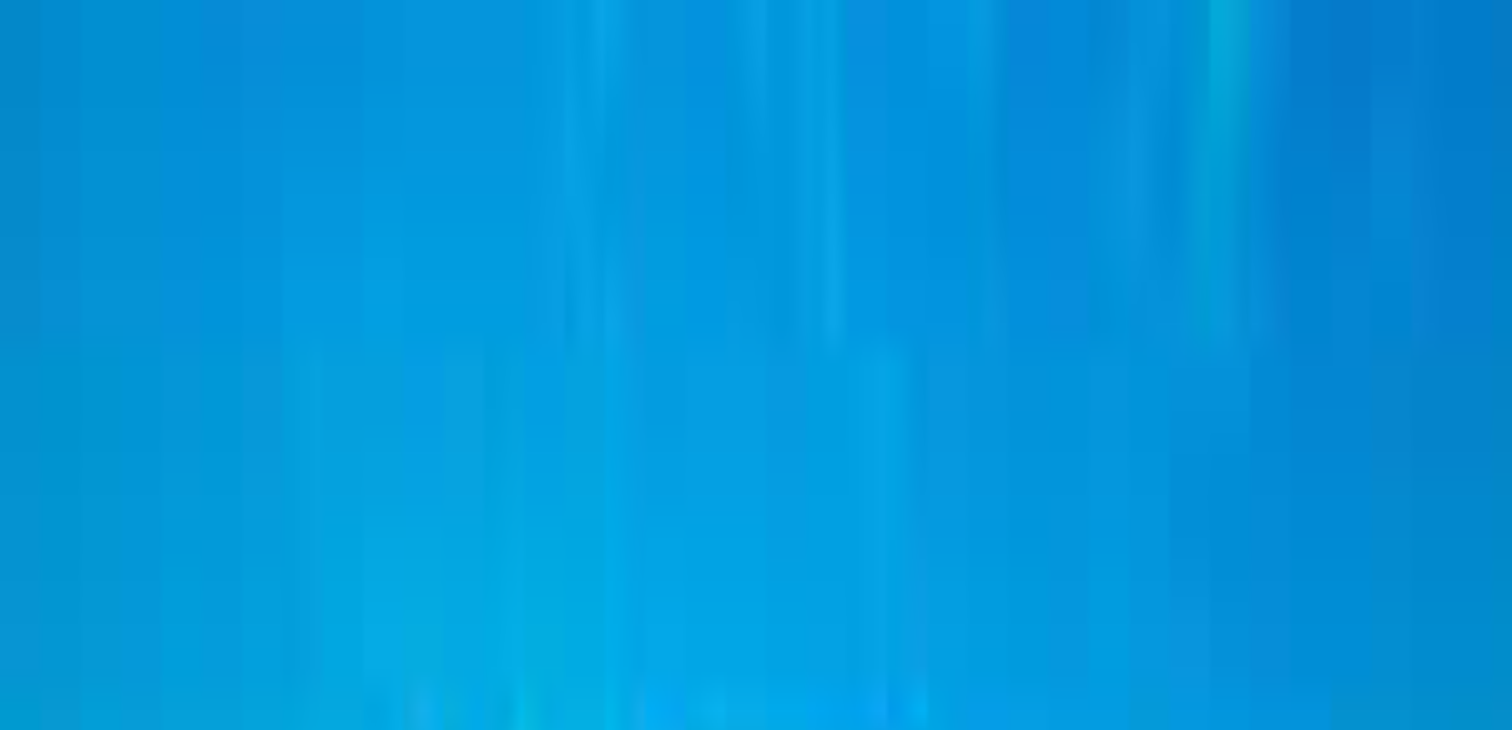 type on "***" 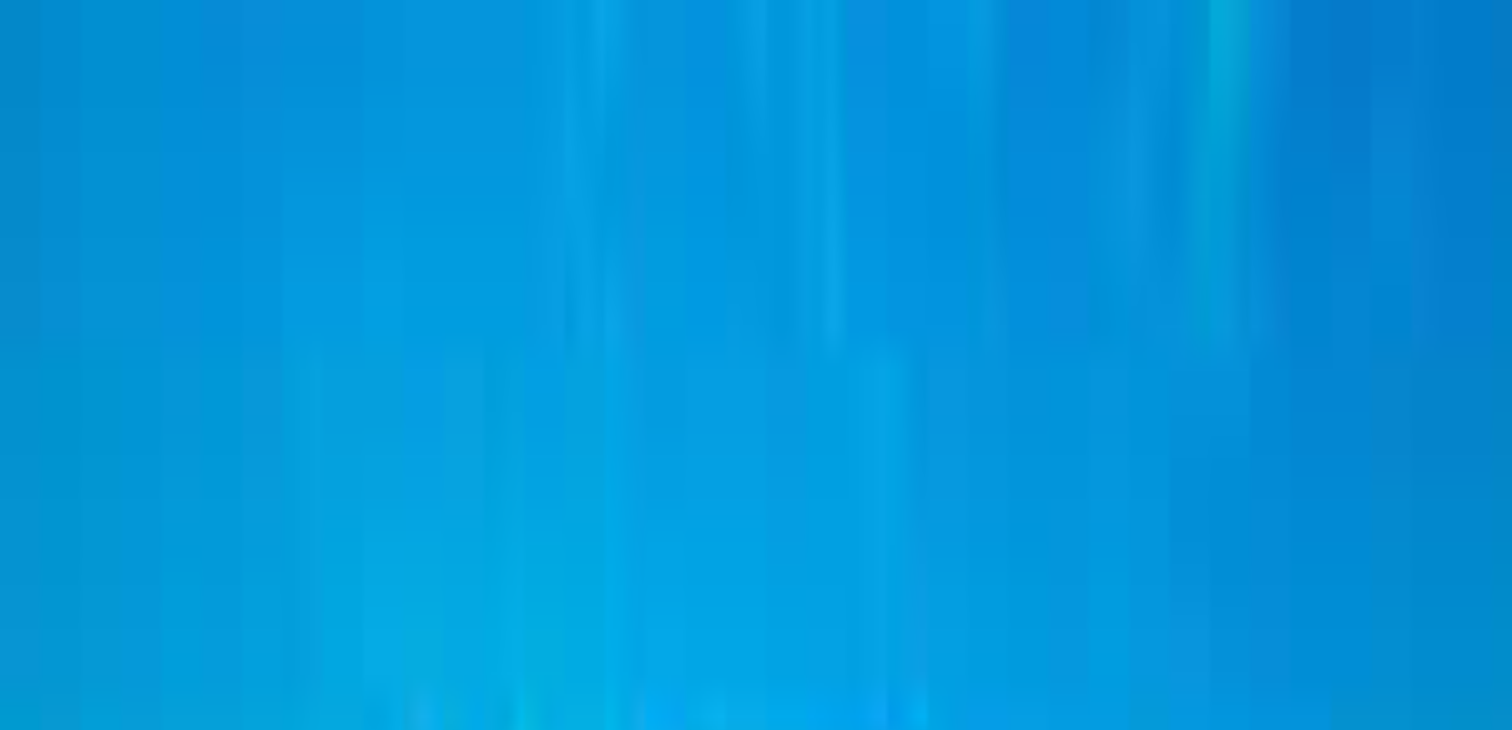 click at bounding box center (48, 6020) 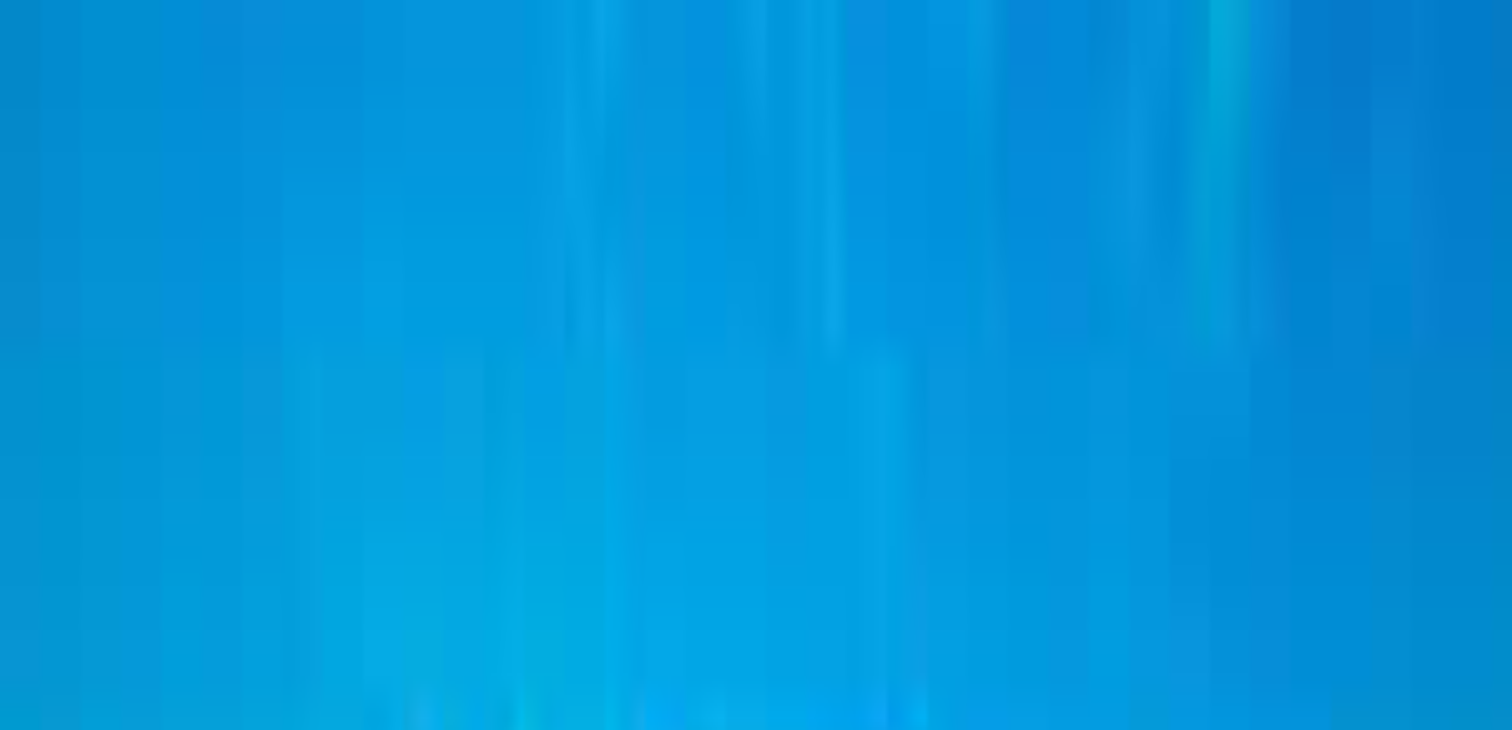 click on "Duplicate day 1" at bounding box center [411, 5969] 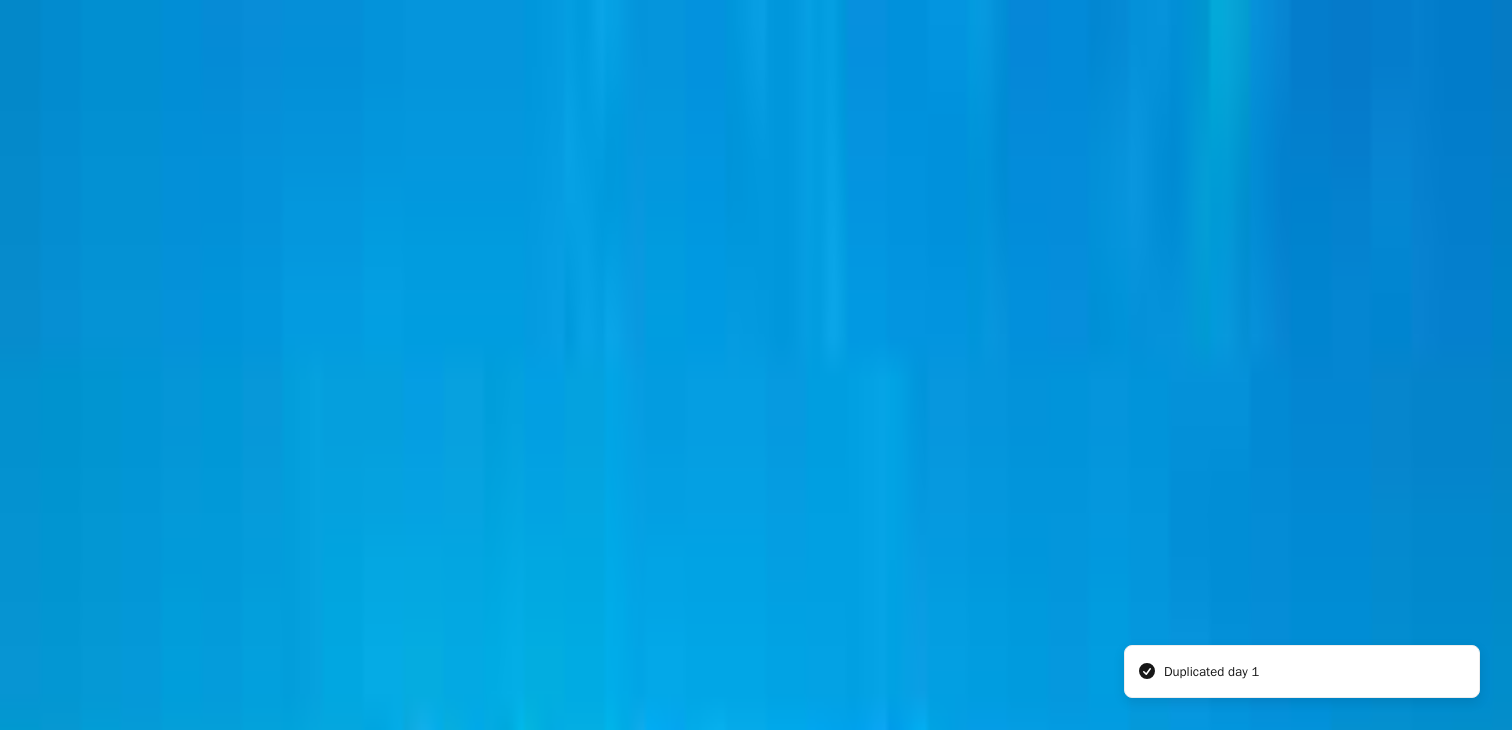 click at bounding box center [48, 6226] 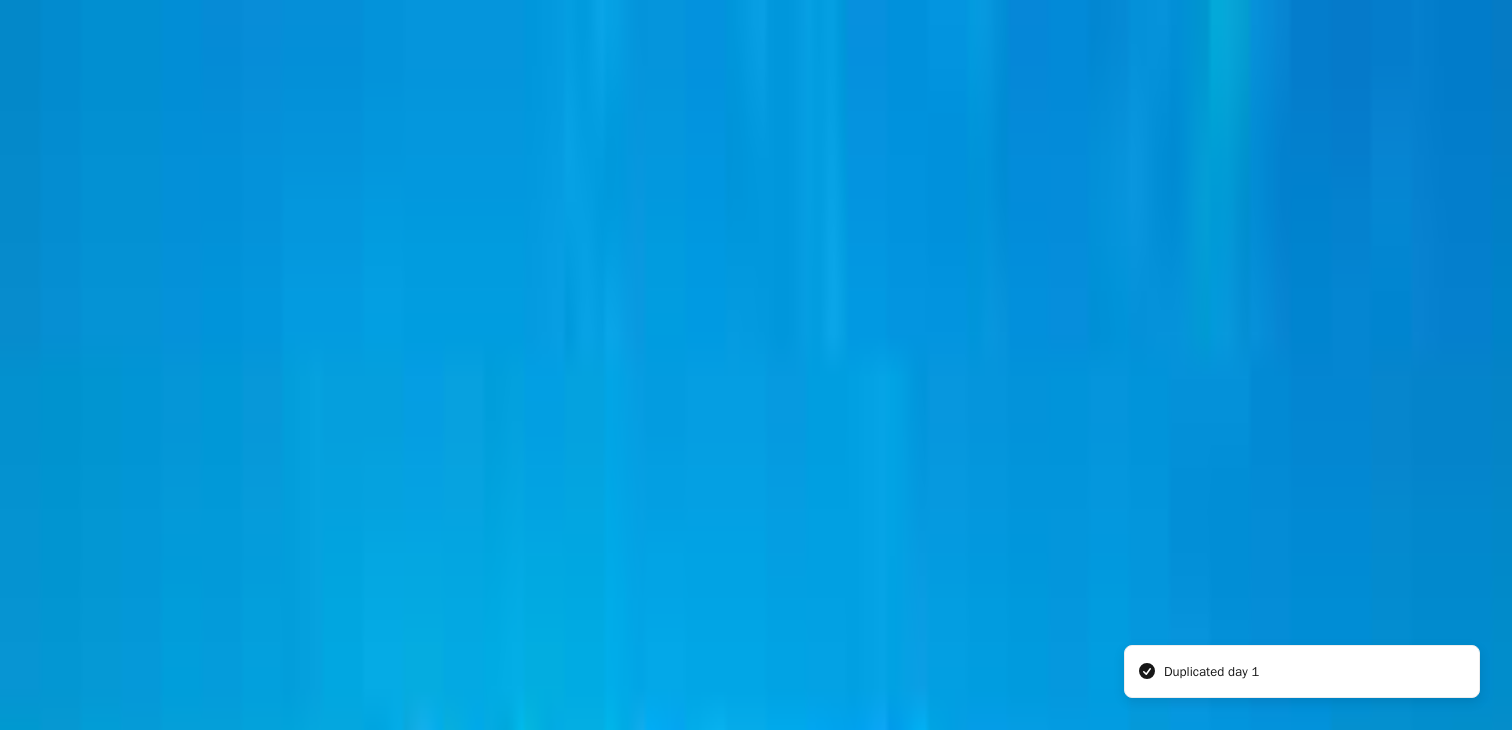 click on "Duplicate day 2" at bounding box center (411, 6111) 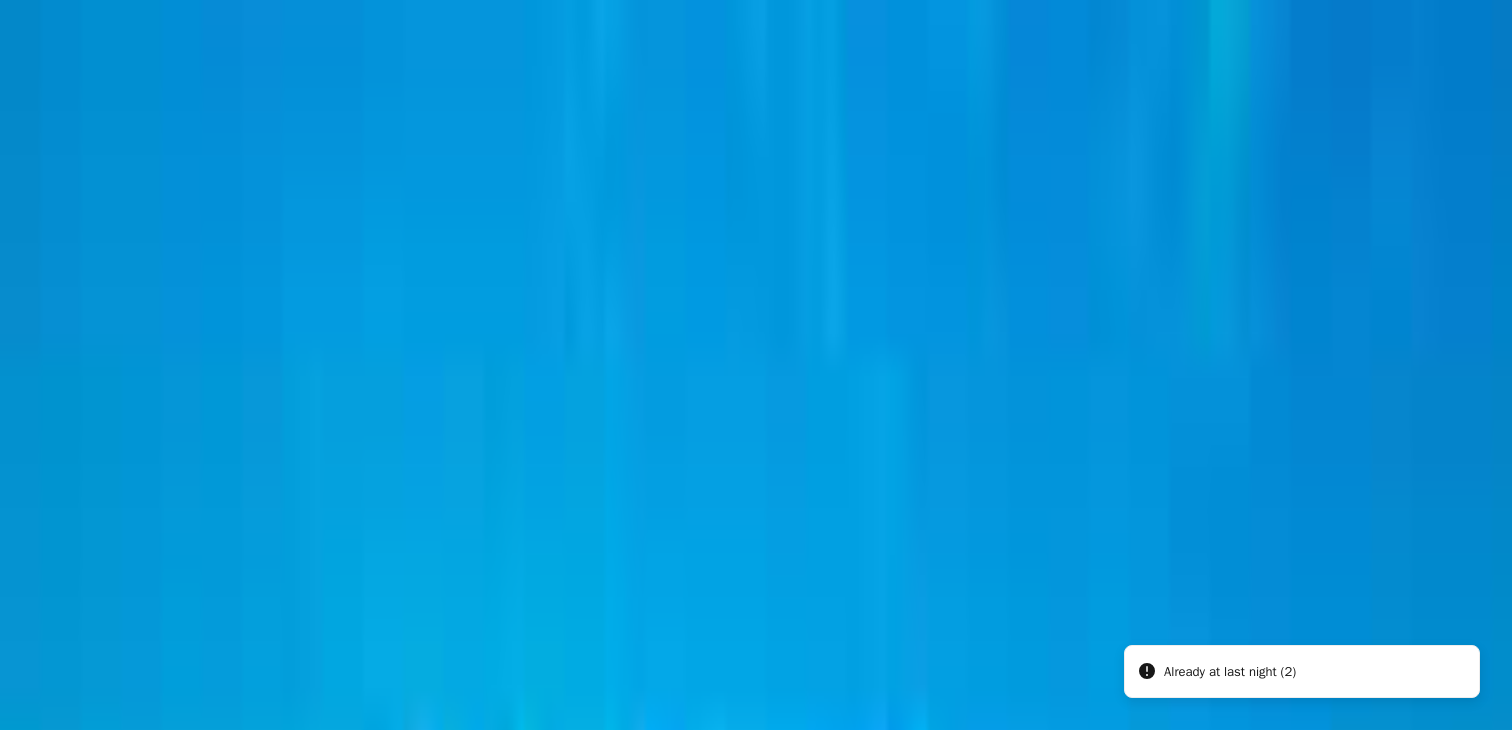 click at bounding box center [48, 6160] 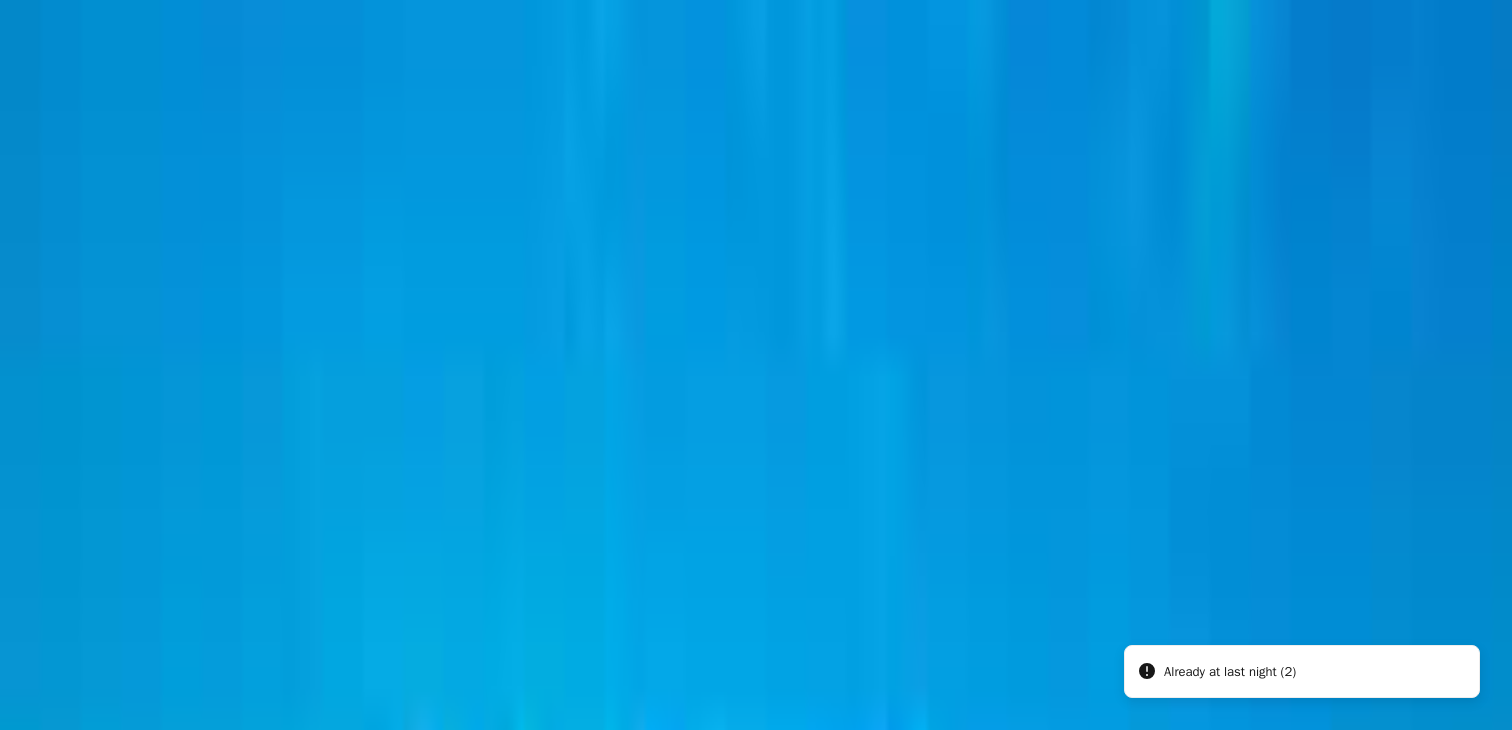 click on "Duplicate day 2" at bounding box center (411, 6111) 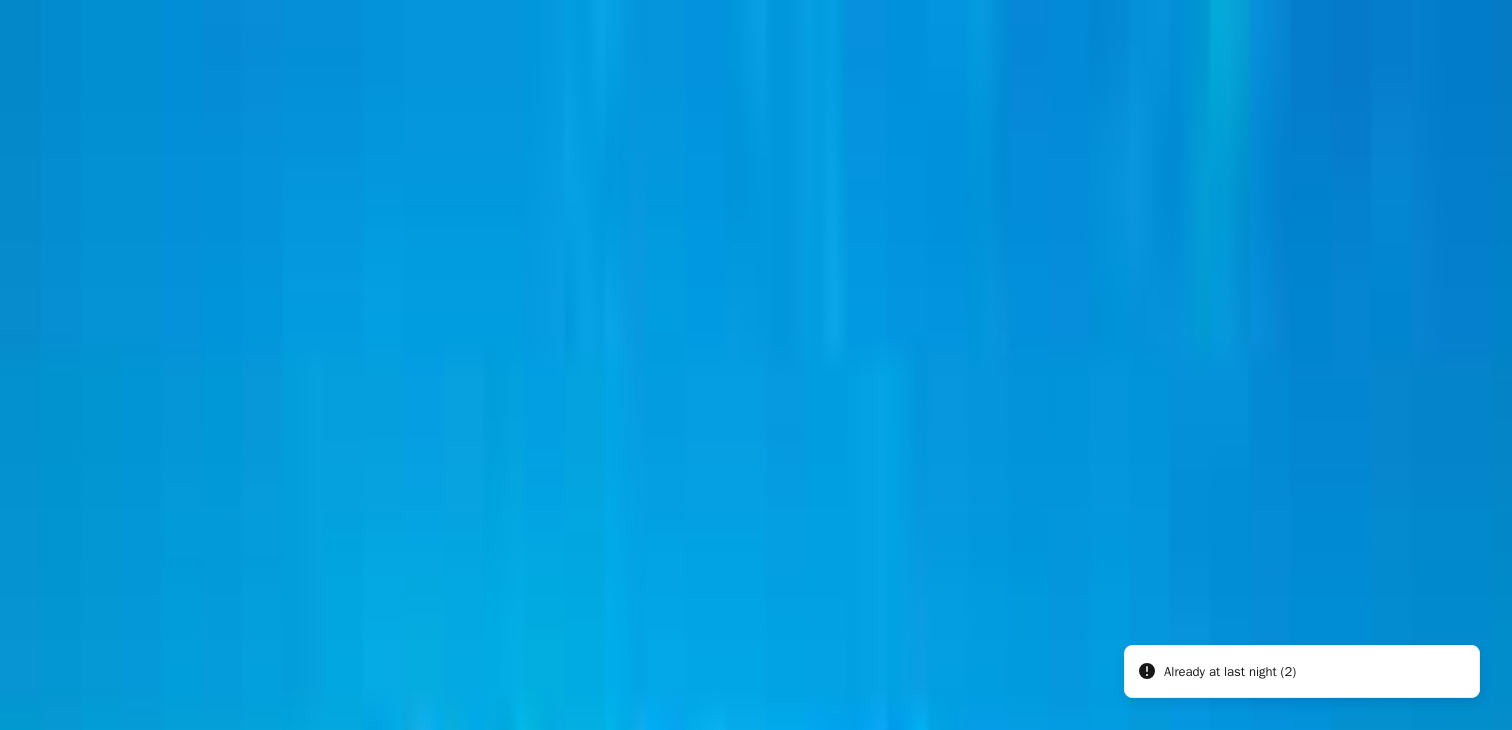 click on "Add accommodations Subtotal $11,830.00" at bounding box center (756, 6224) 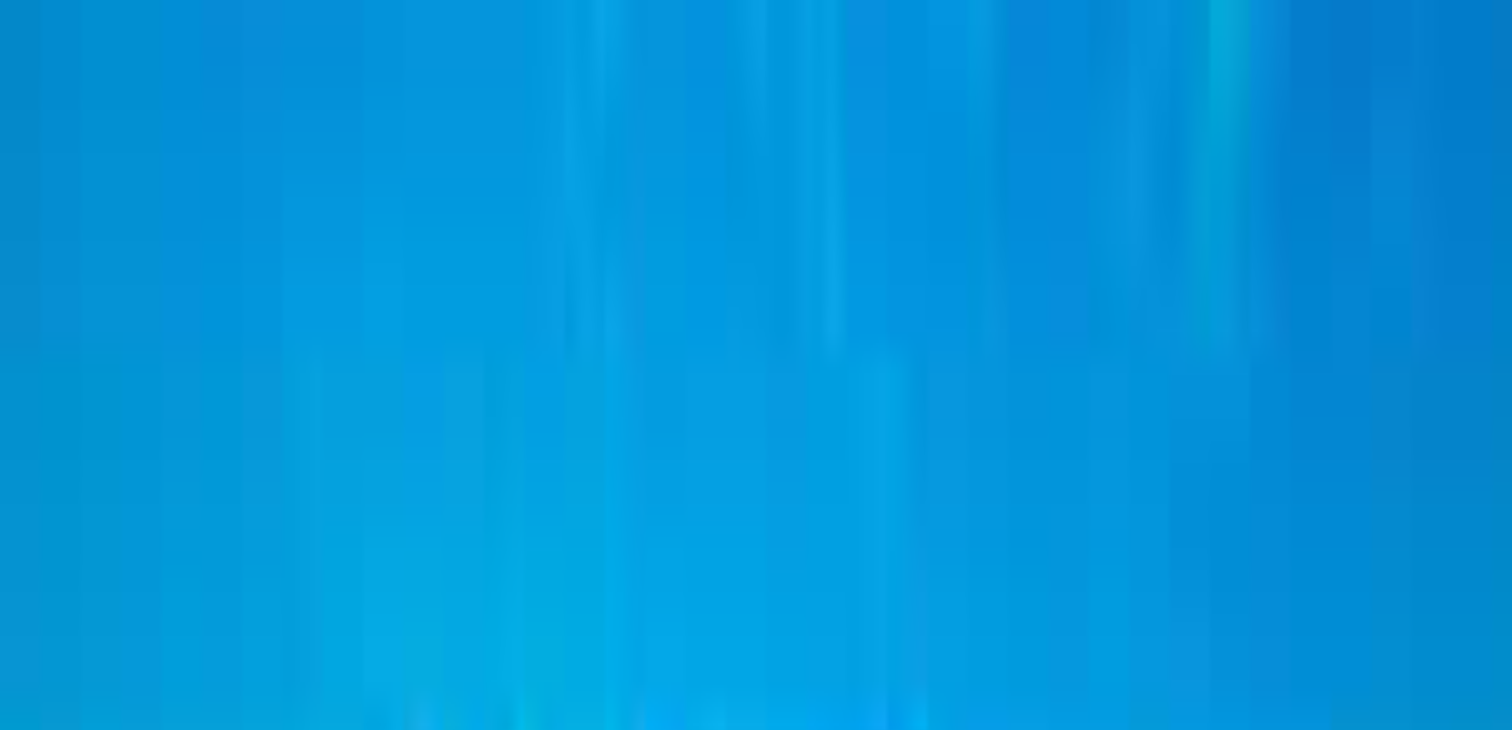 scroll, scrollTop: 883, scrollLeft: 0, axis: vertical 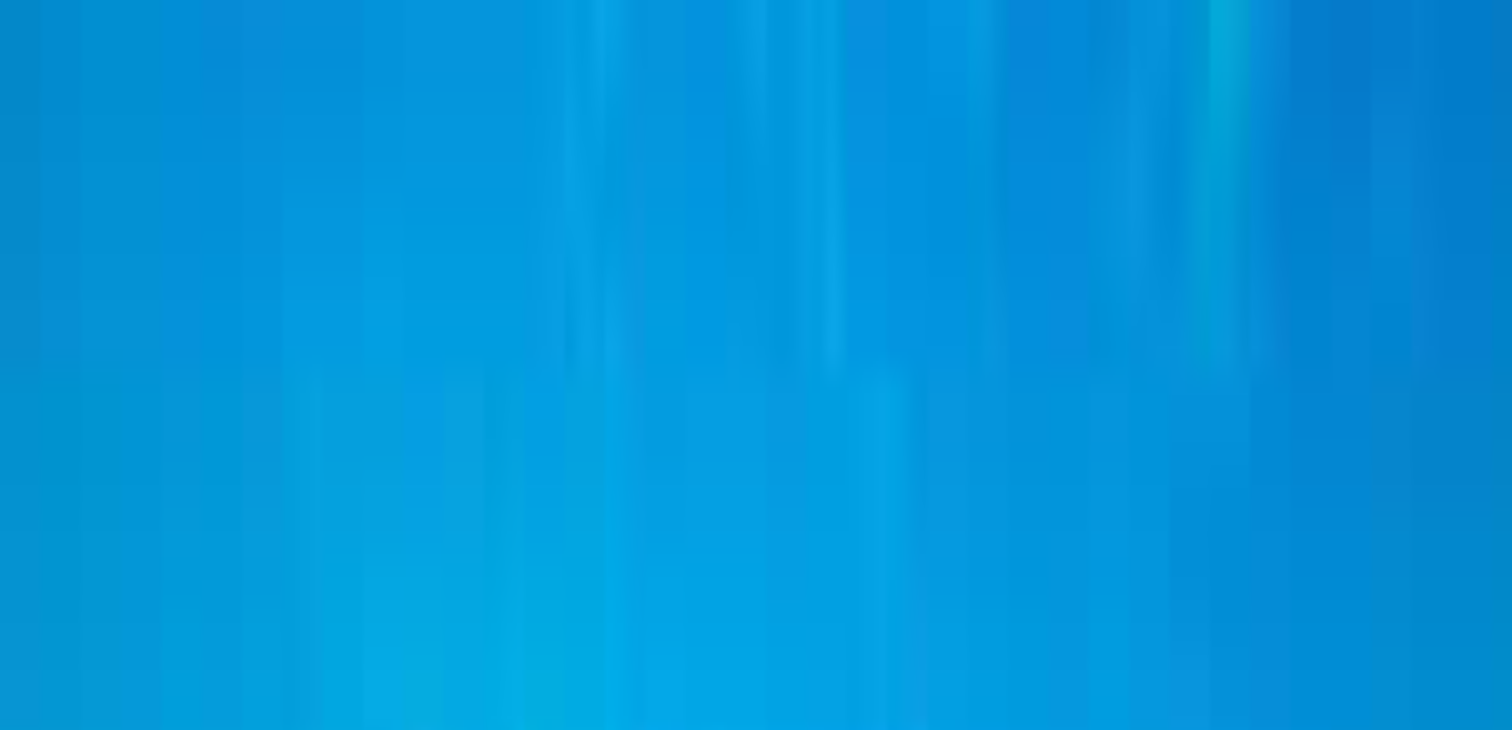 click at bounding box center [111, 5878] 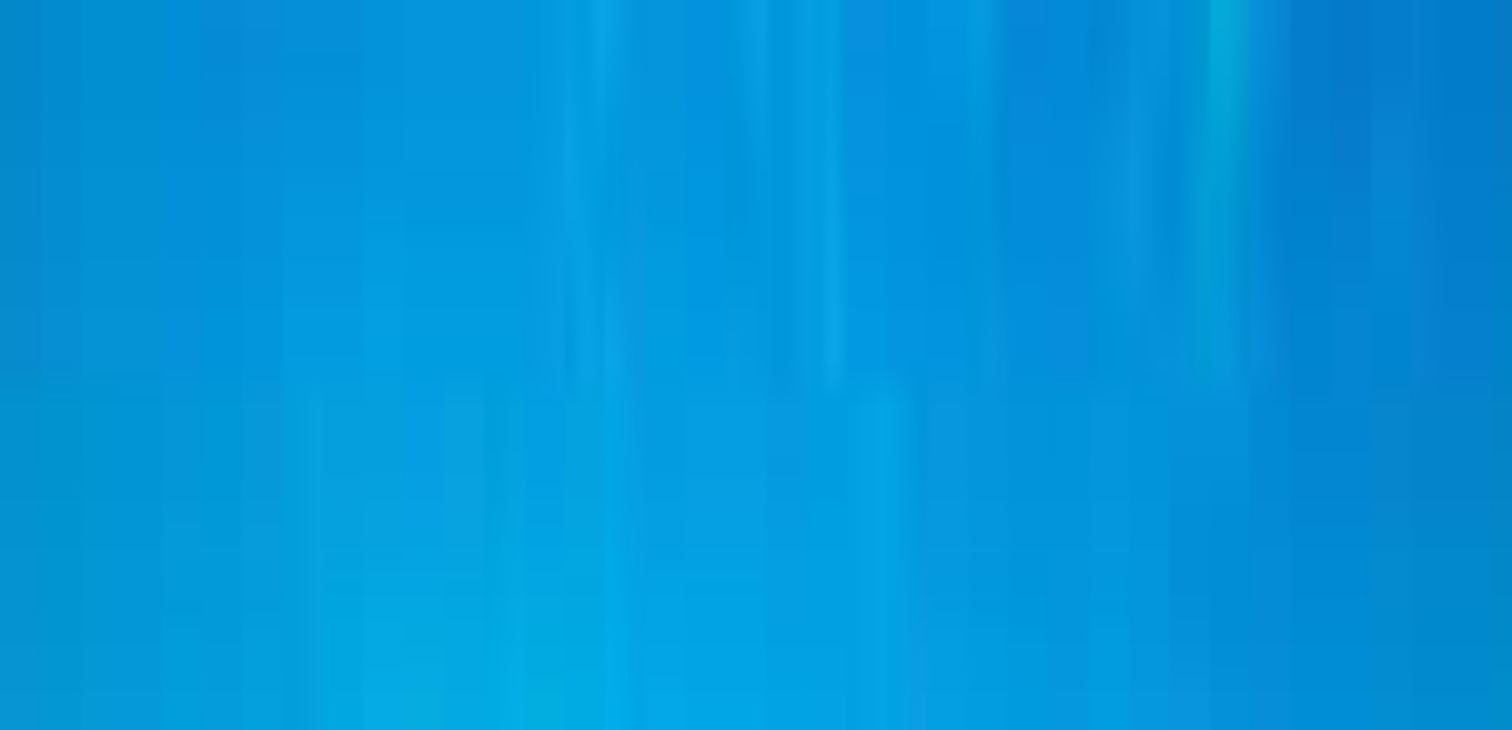 click at bounding box center [111, 7755] 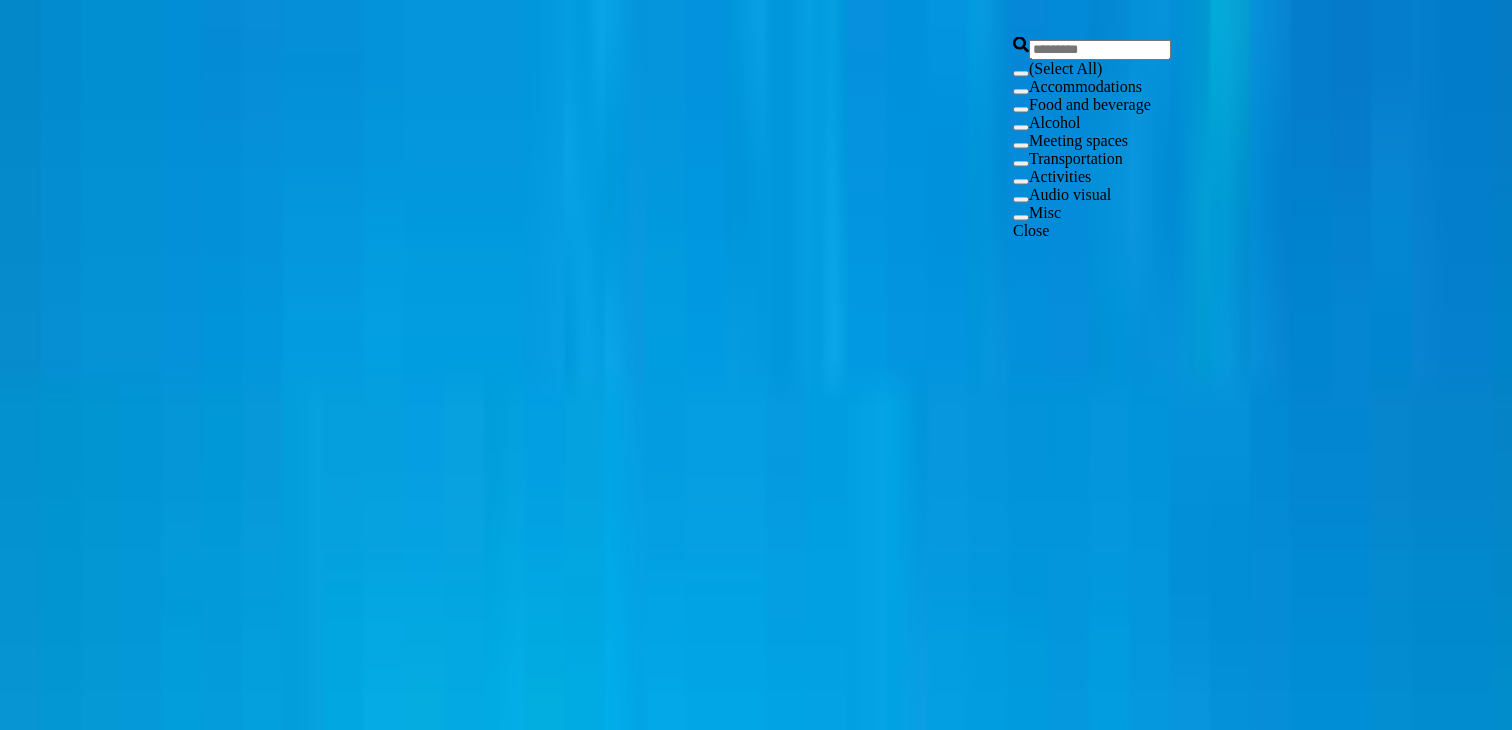 click on "Food and beverage" at bounding box center (1090, 104) 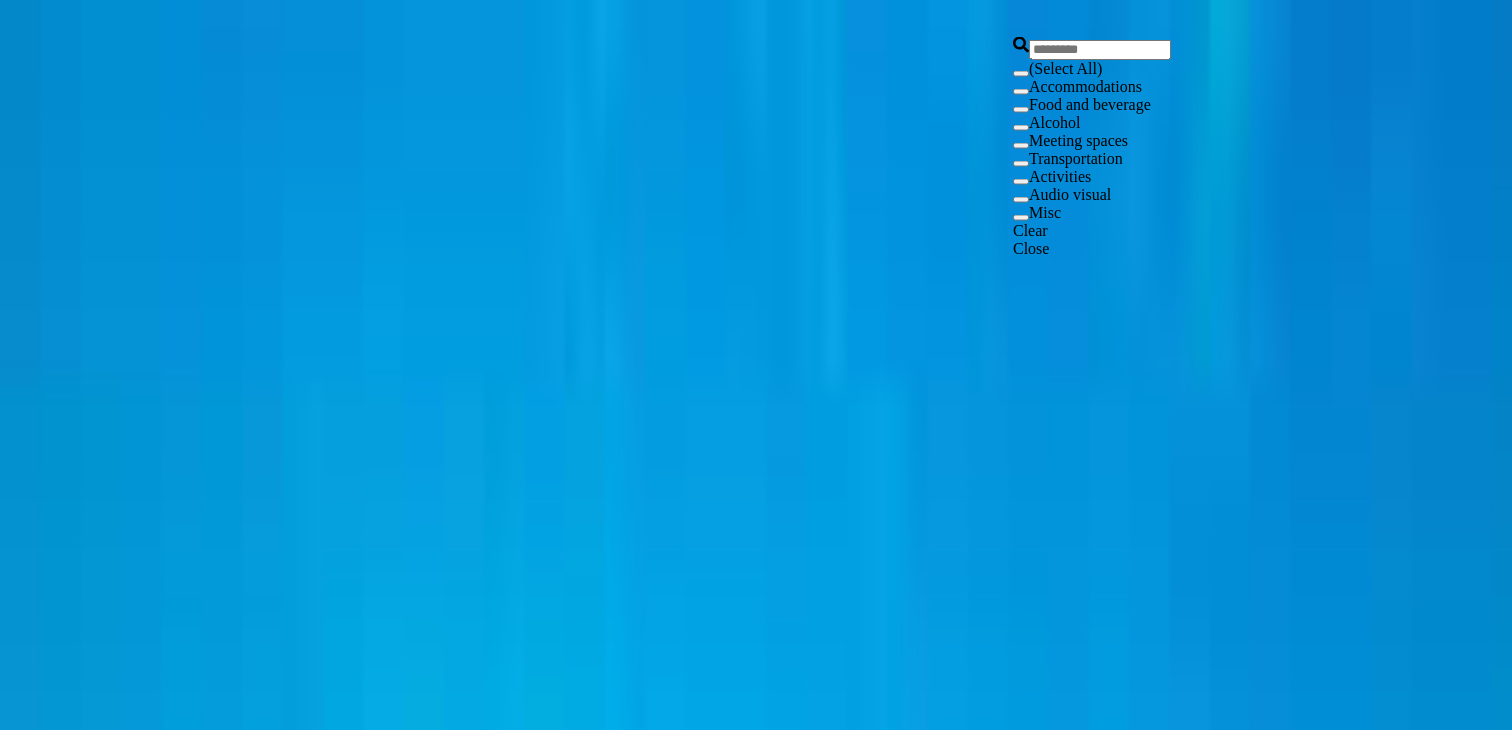 click on "Grand Total $11,830" at bounding box center (756, 7888) 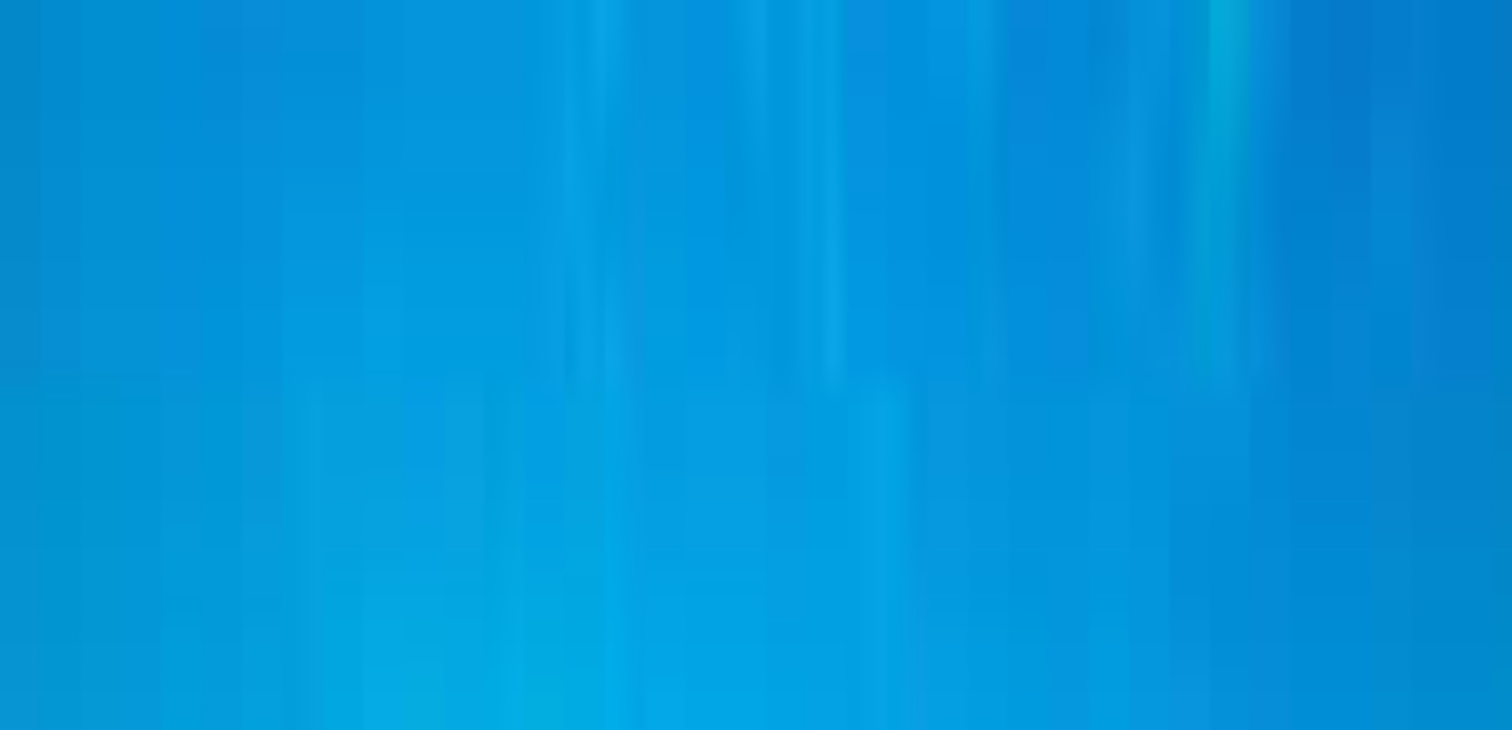 click on "Save proposal" at bounding box center [50, 8038] 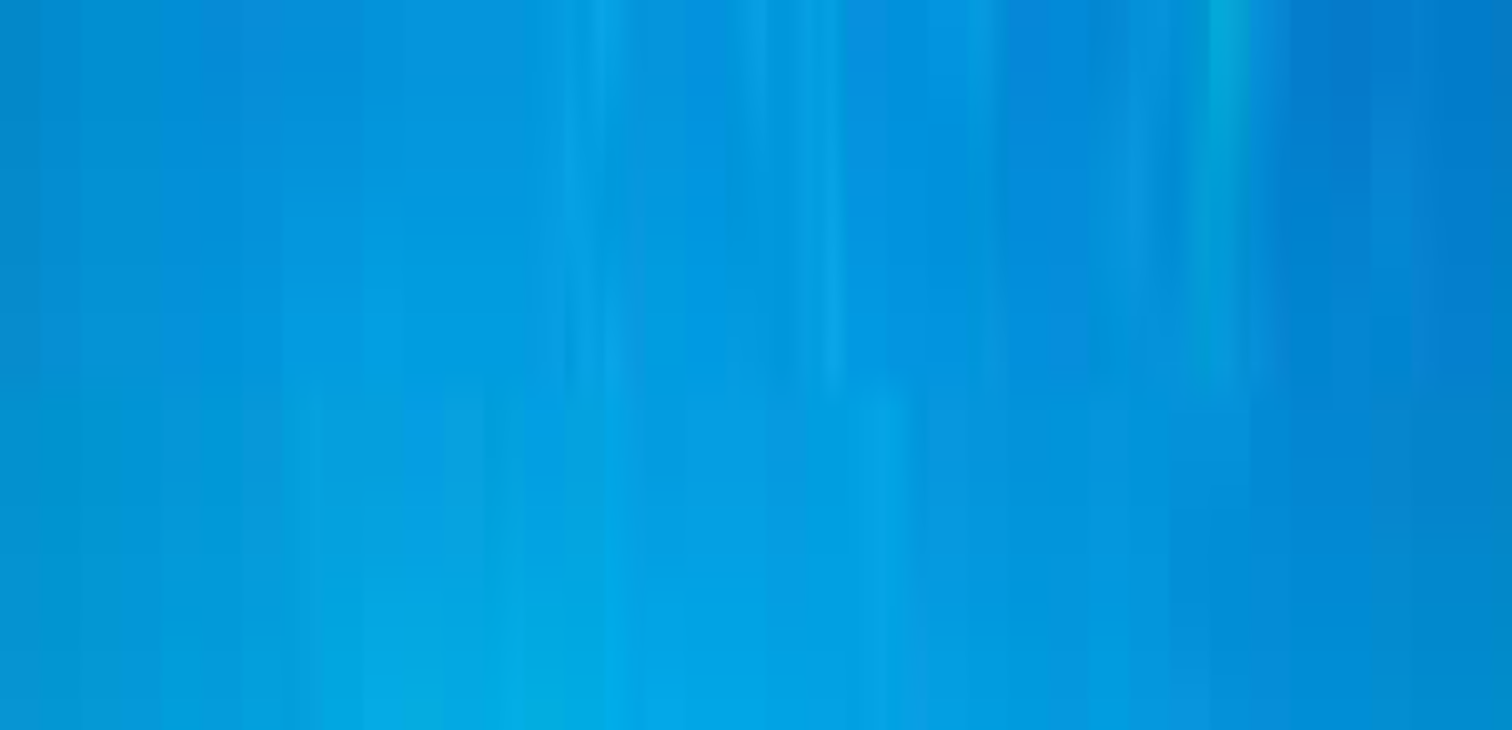 click on "Edit proposal" at bounding box center (53, 4477) 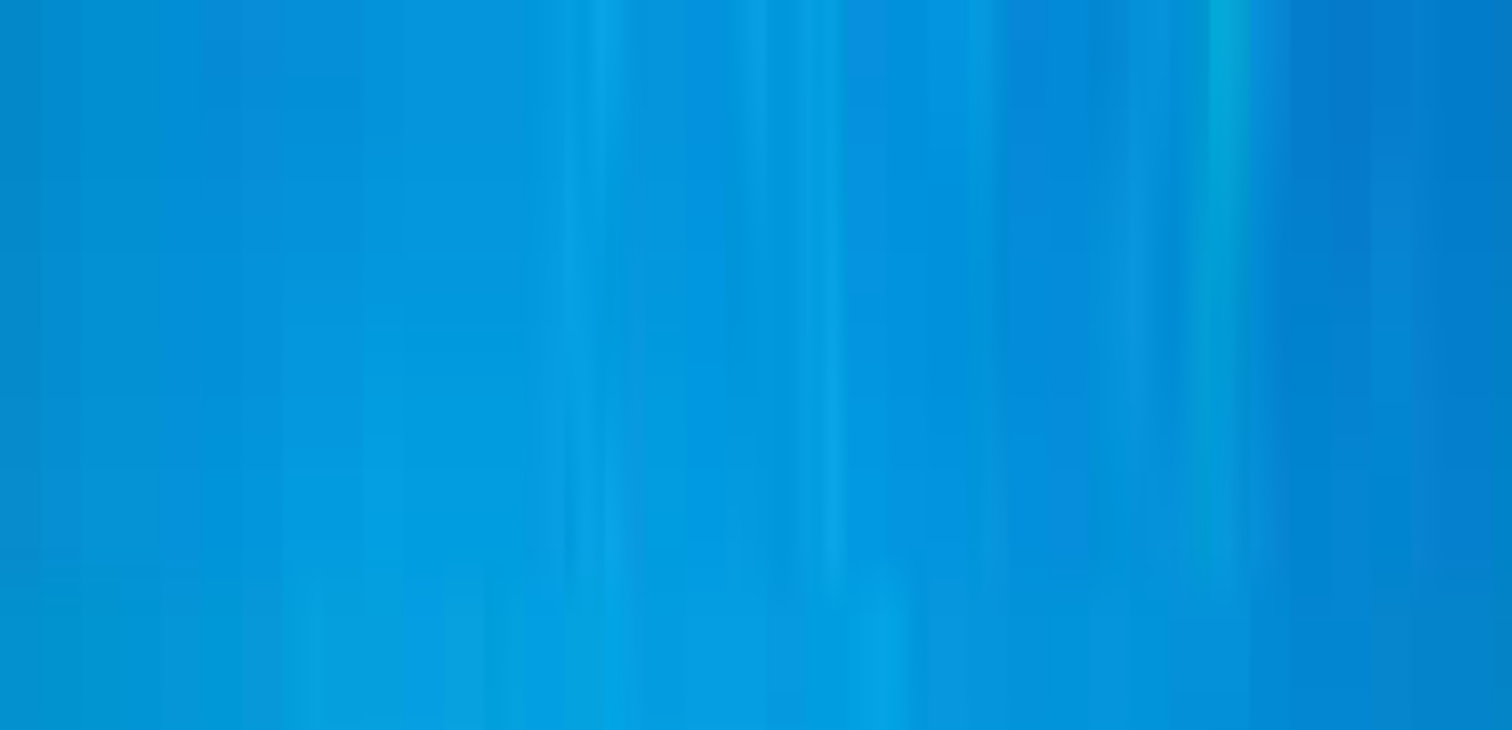 scroll, scrollTop: 1006, scrollLeft: 0, axis: vertical 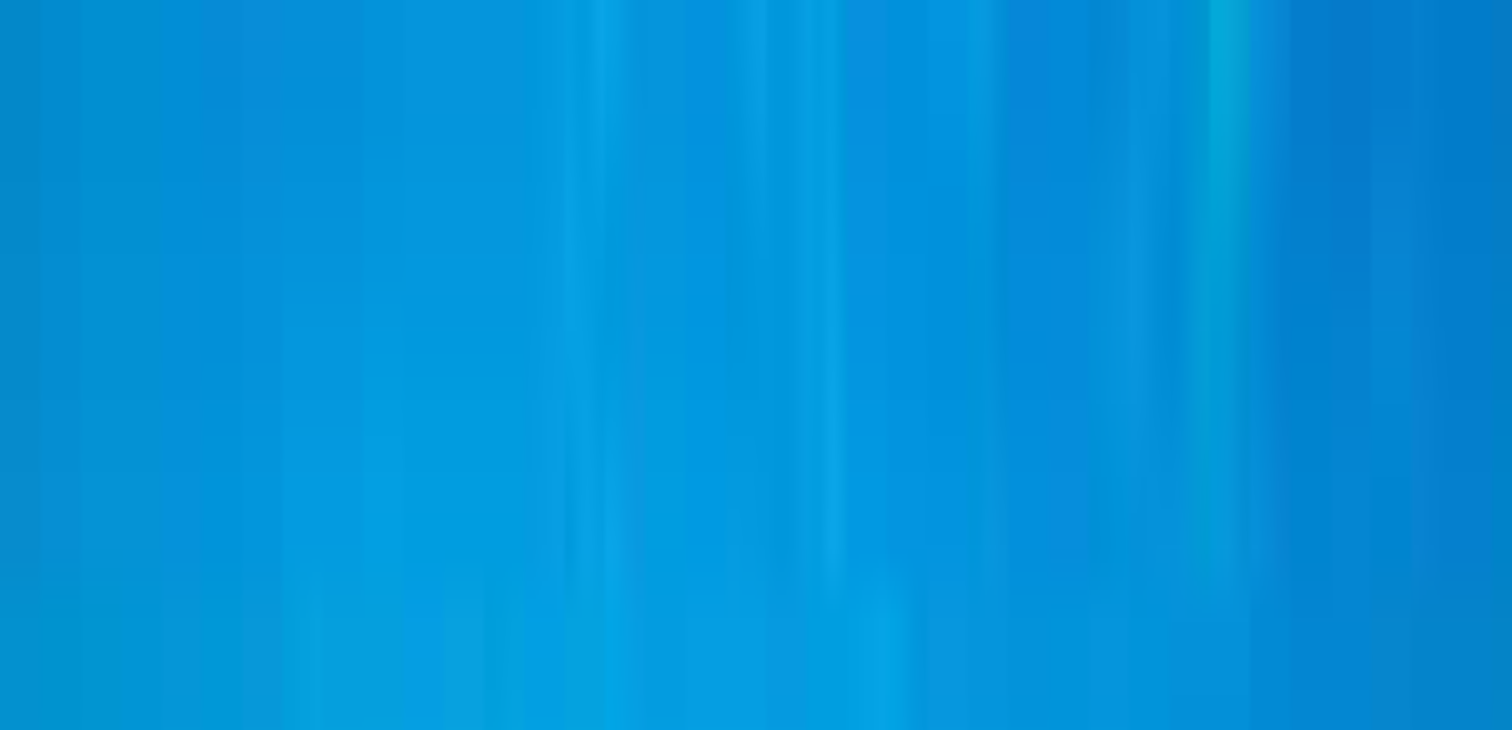 click at bounding box center [48, 10825] 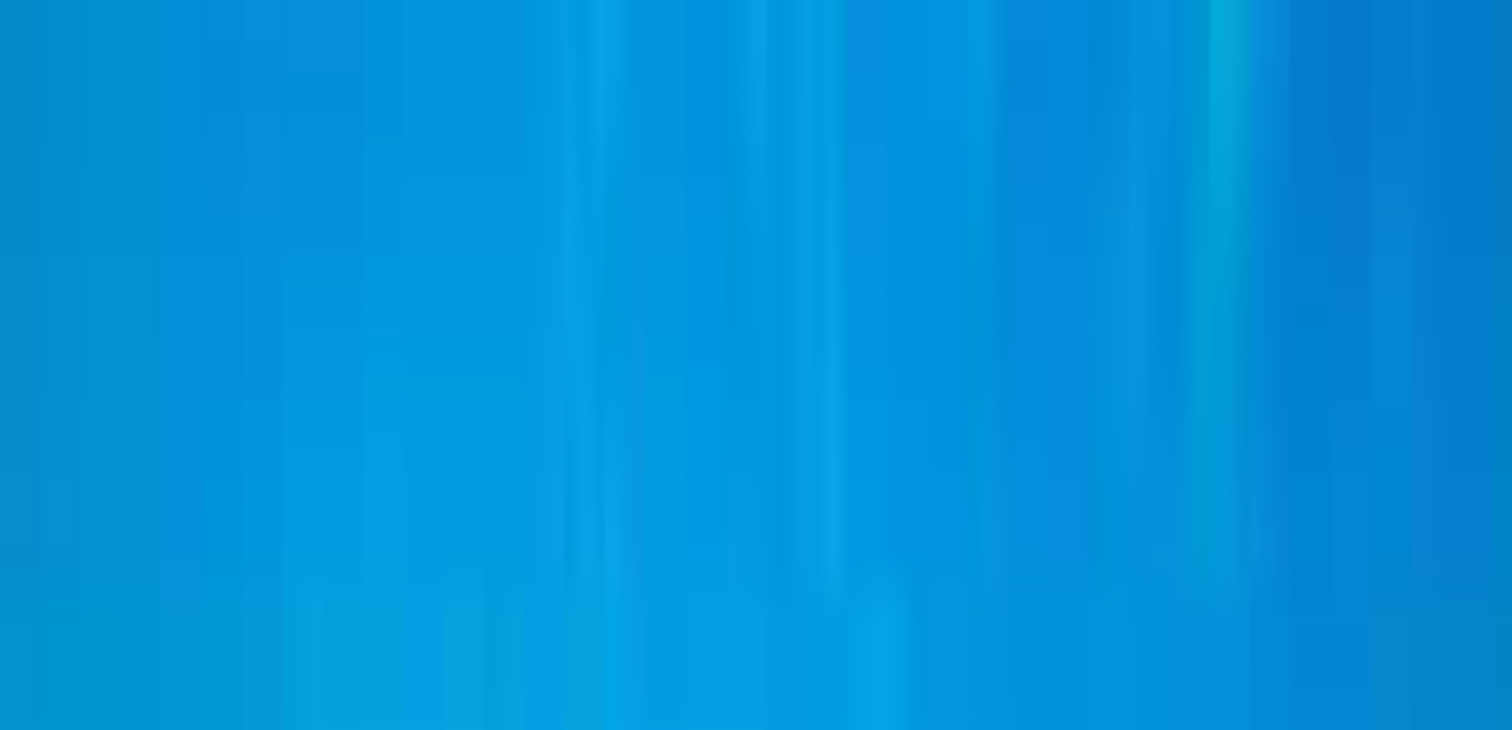 click on "Duplicate day 1" at bounding box center (411, 10776) 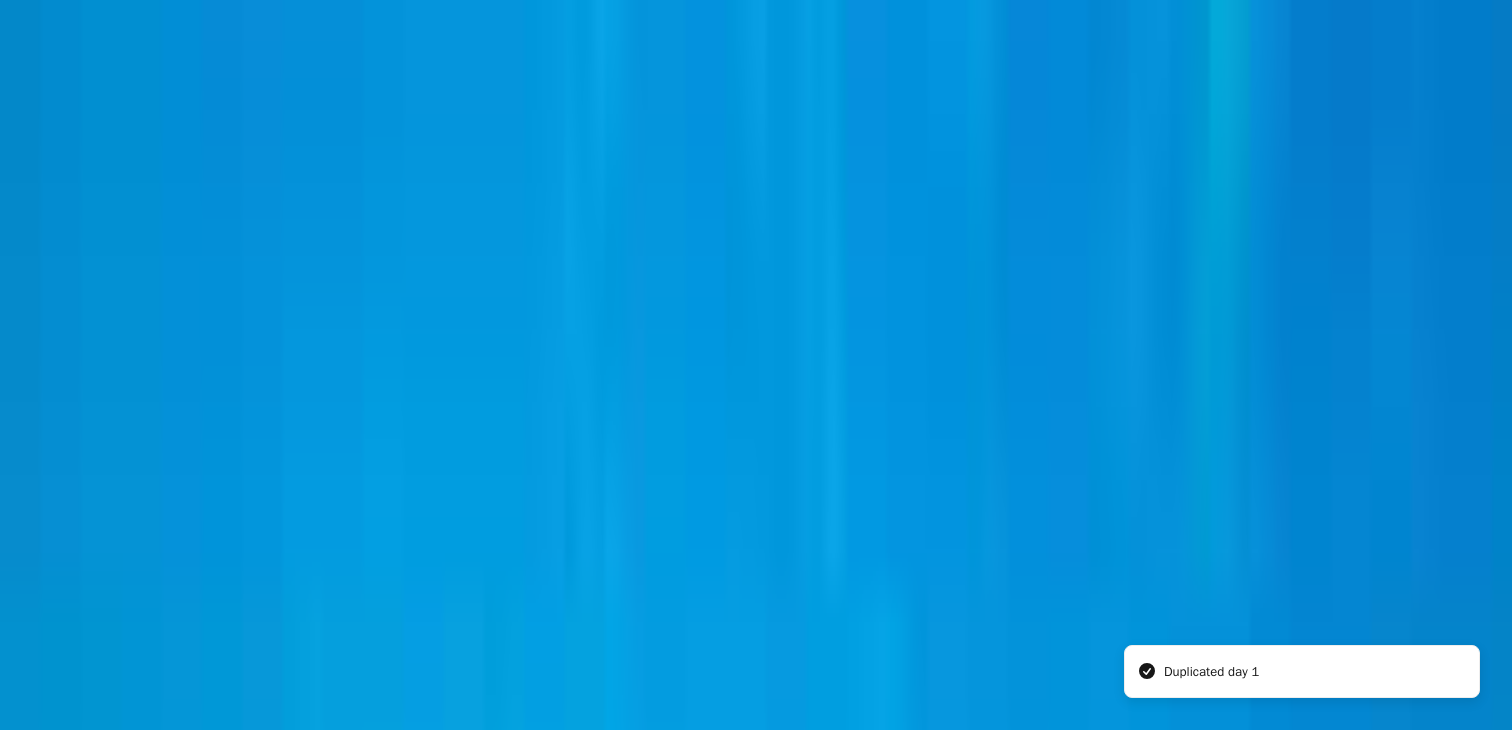 drag, startPoint x: 339, startPoint y: 341, endPoint x: 312, endPoint y: 340, distance: 27.018513 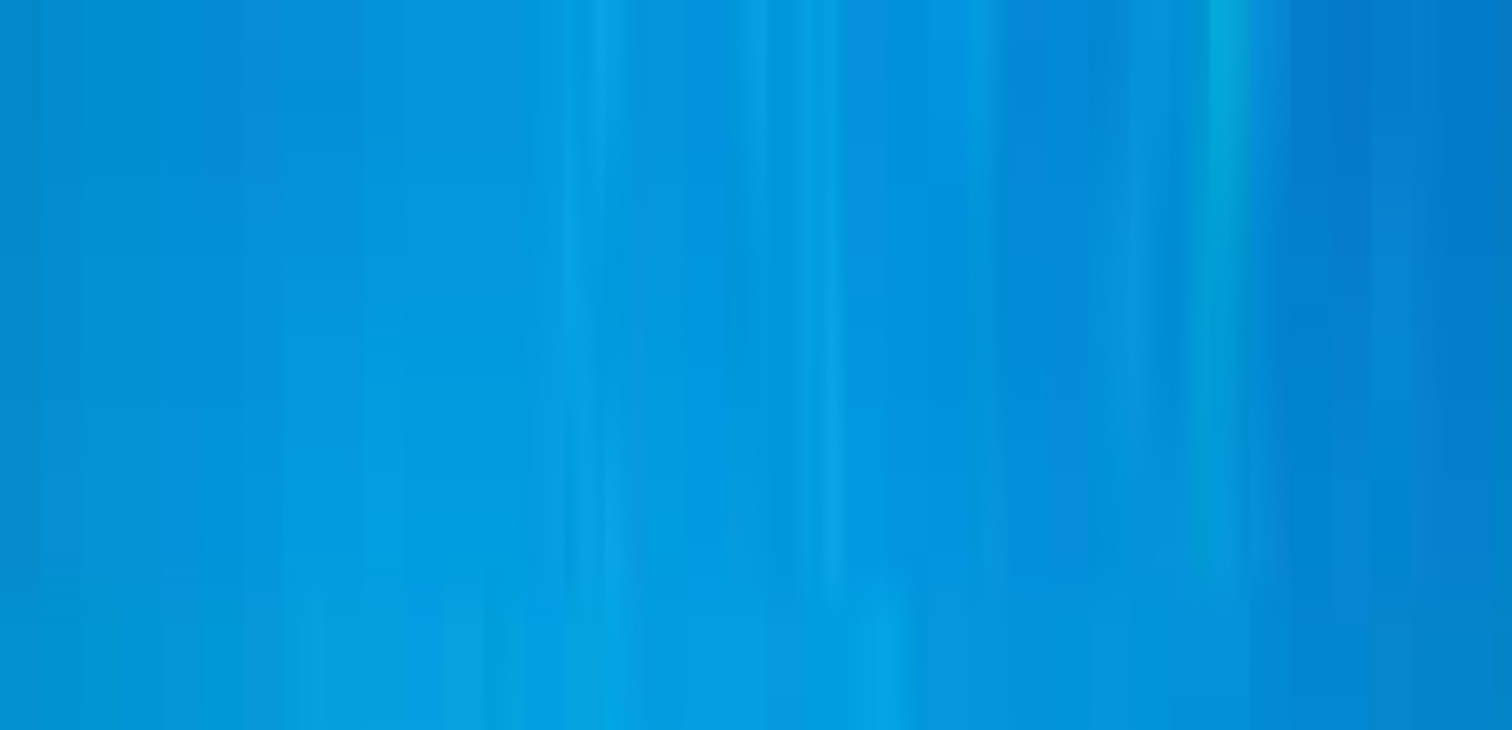 type on "**********" 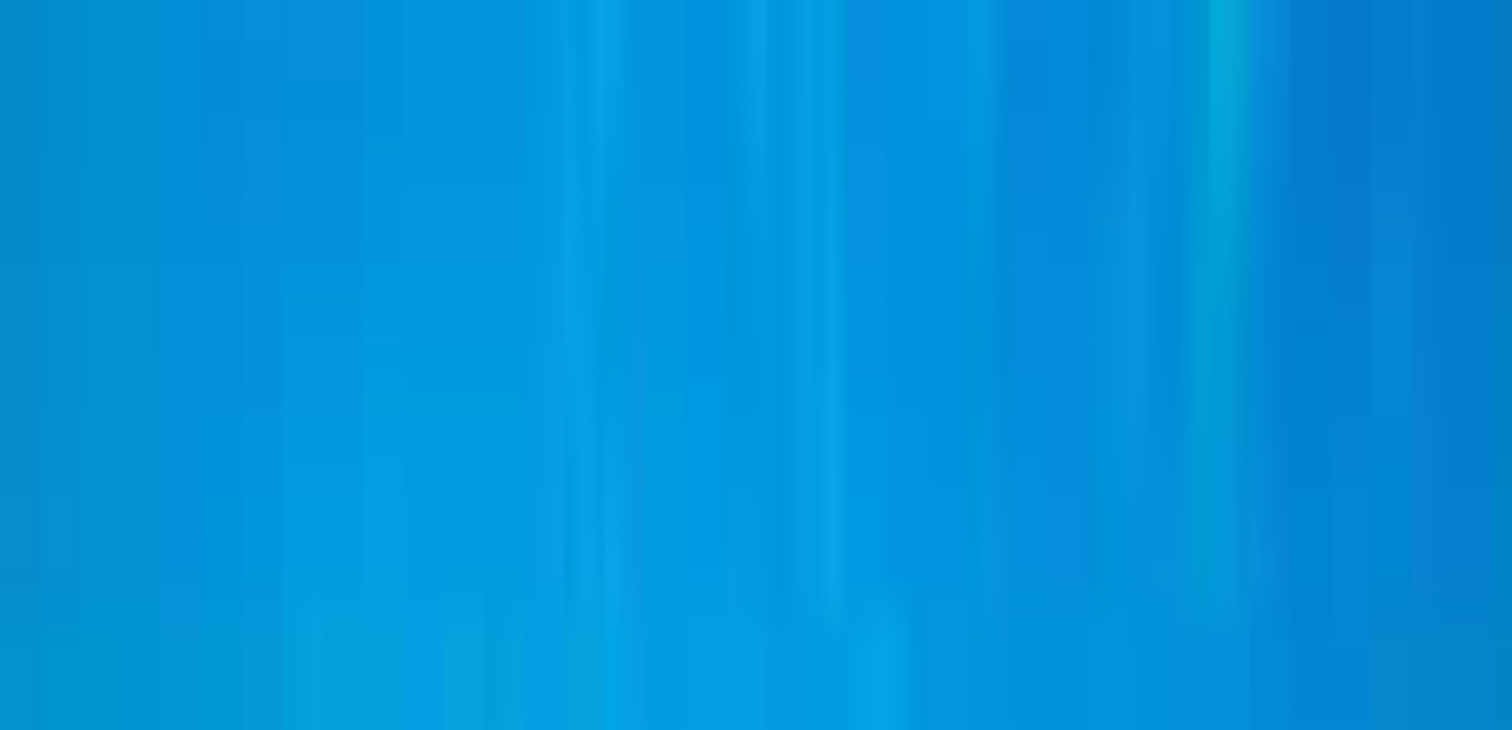 scroll, scrollTop: 1140, scrollLeft: 0, axis: vertical 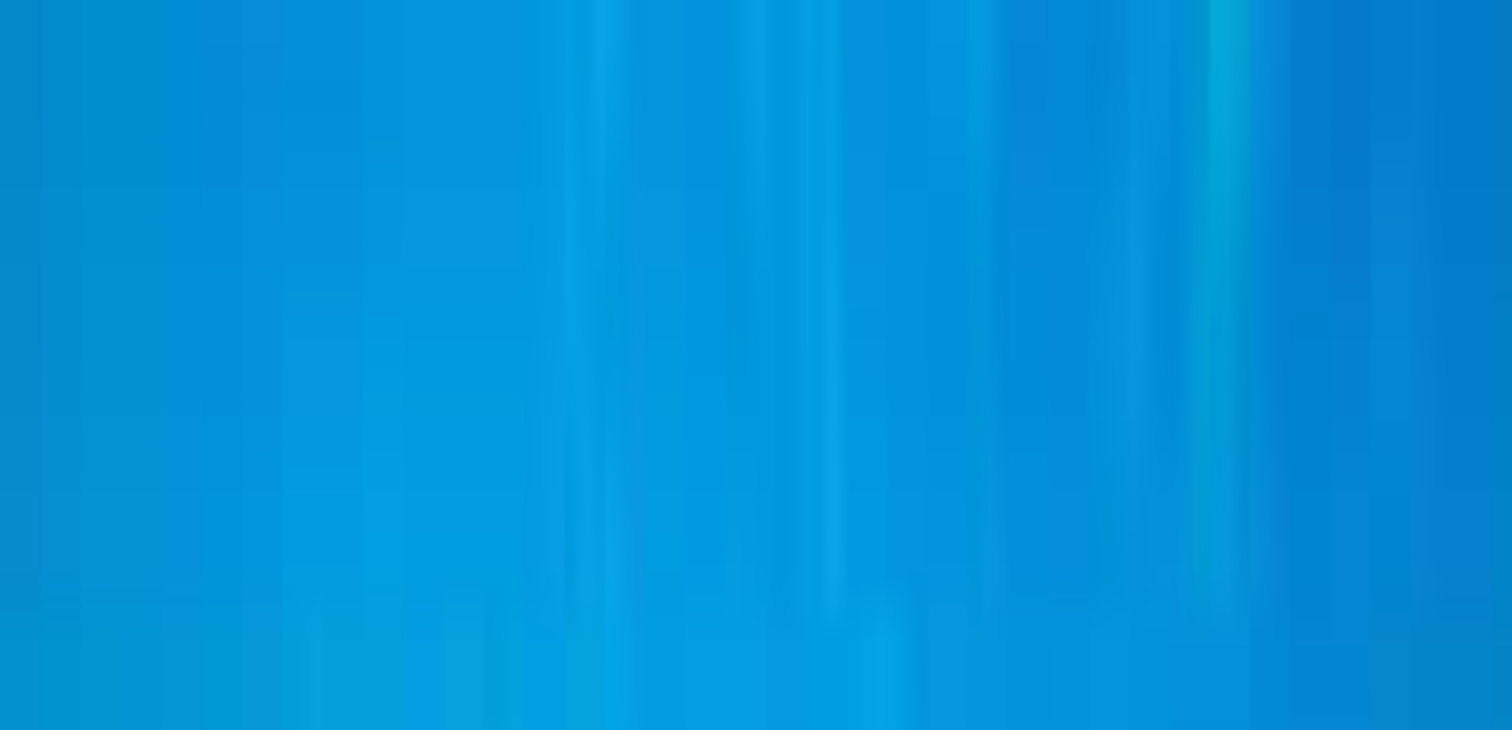 click on "Add line item" at bounding box center [66, 10238] 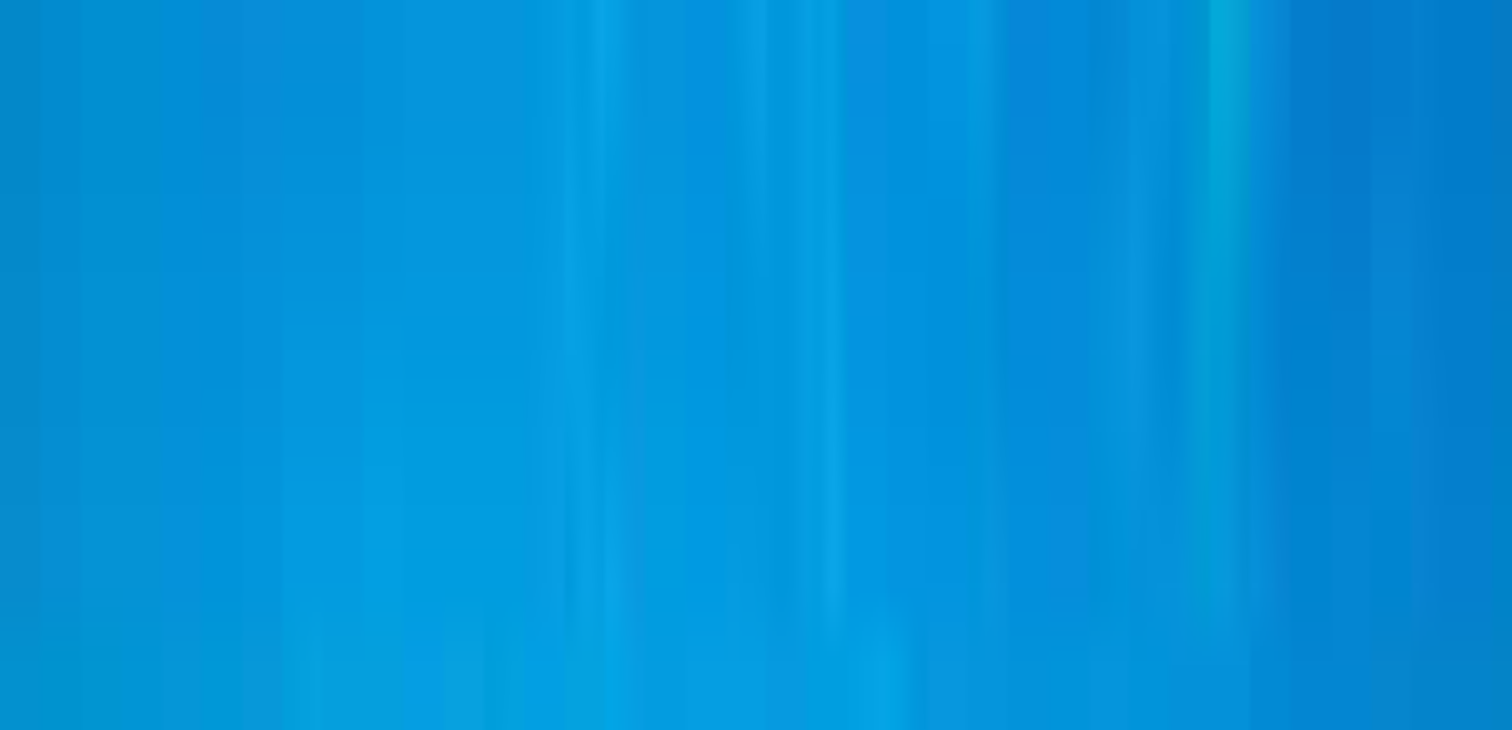 click at bounding box center [111, 10426] 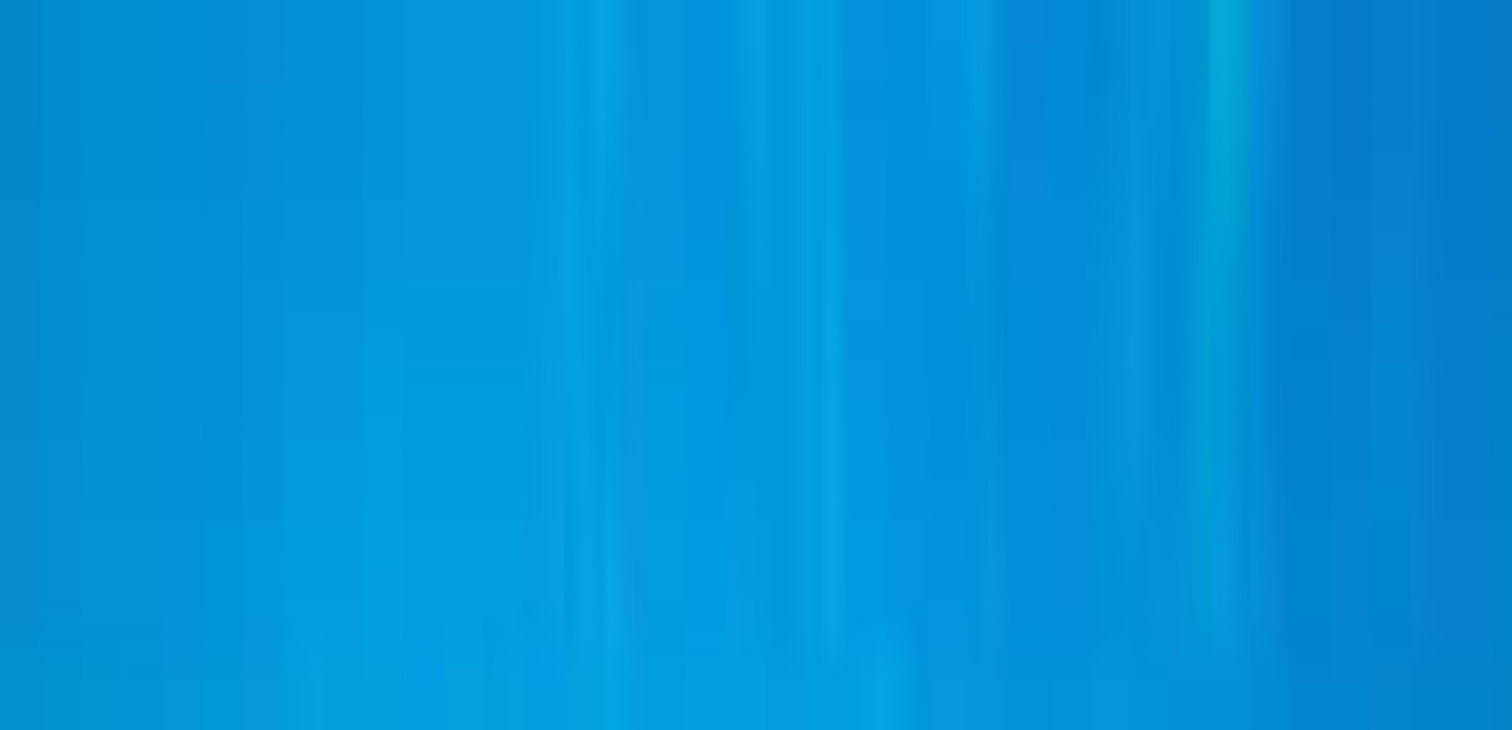 scroll, scrollTop: 1298, scrollLeft: 0, axis: vertical 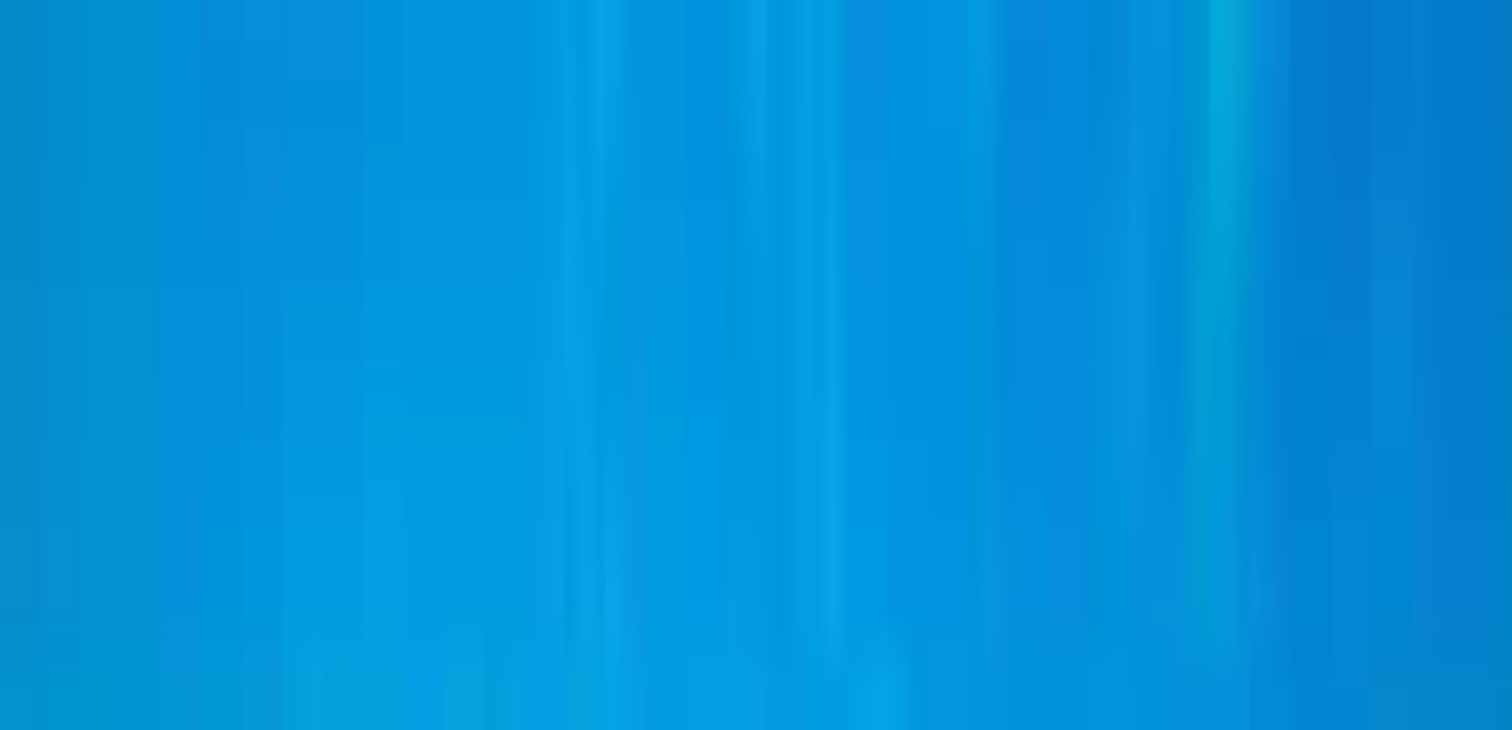 click at bounding box center (111, 10426) 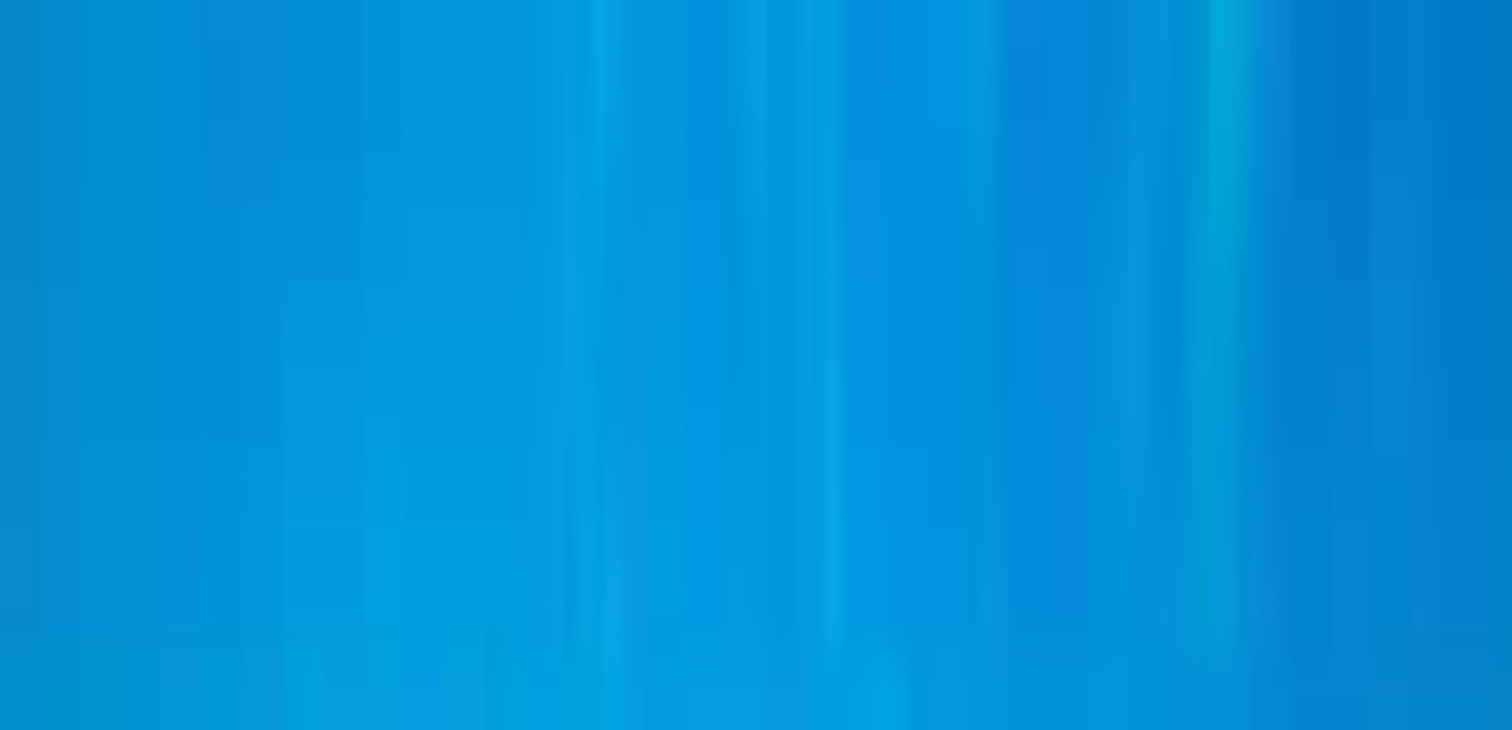 click at bounding box center [48, 12203] 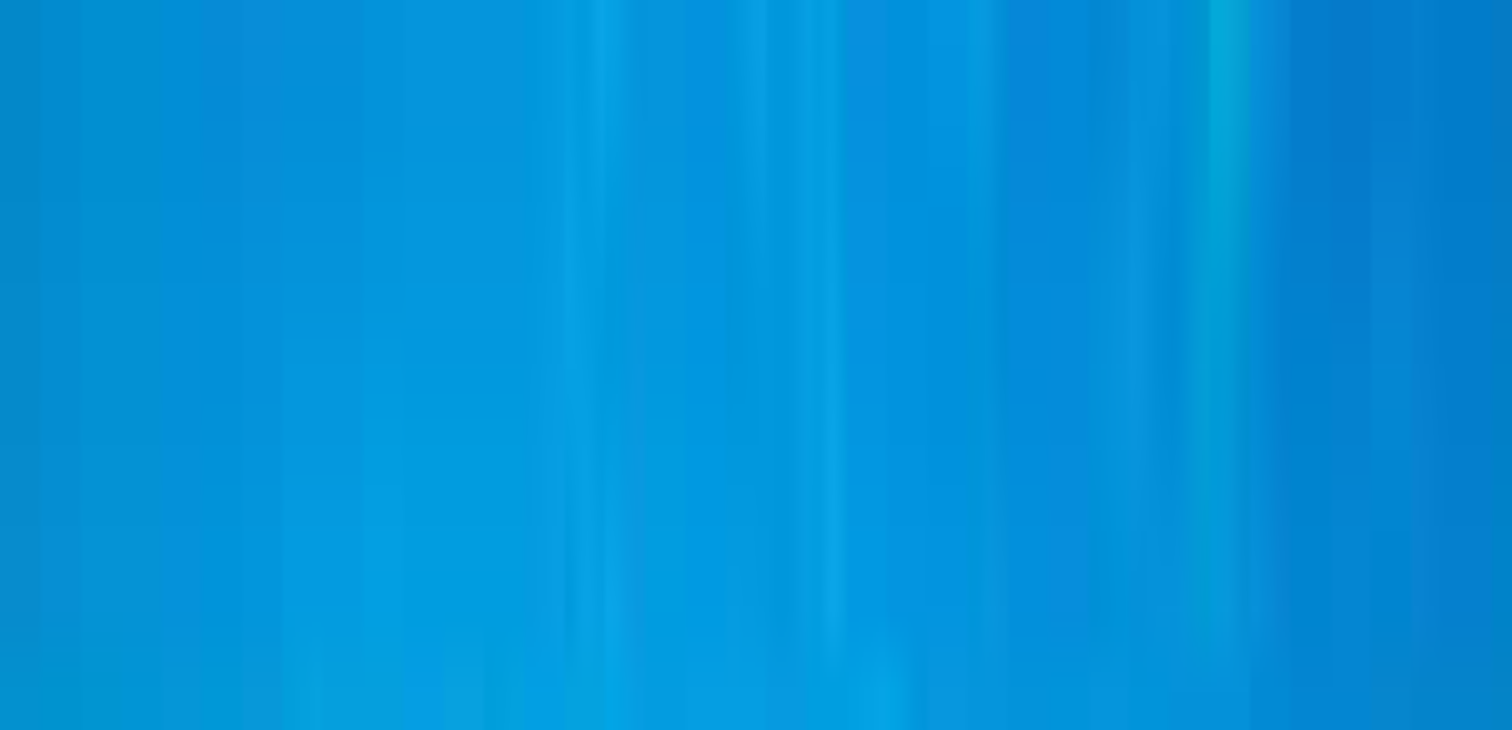 click on "Delete" at bounding box center [82, 12154] 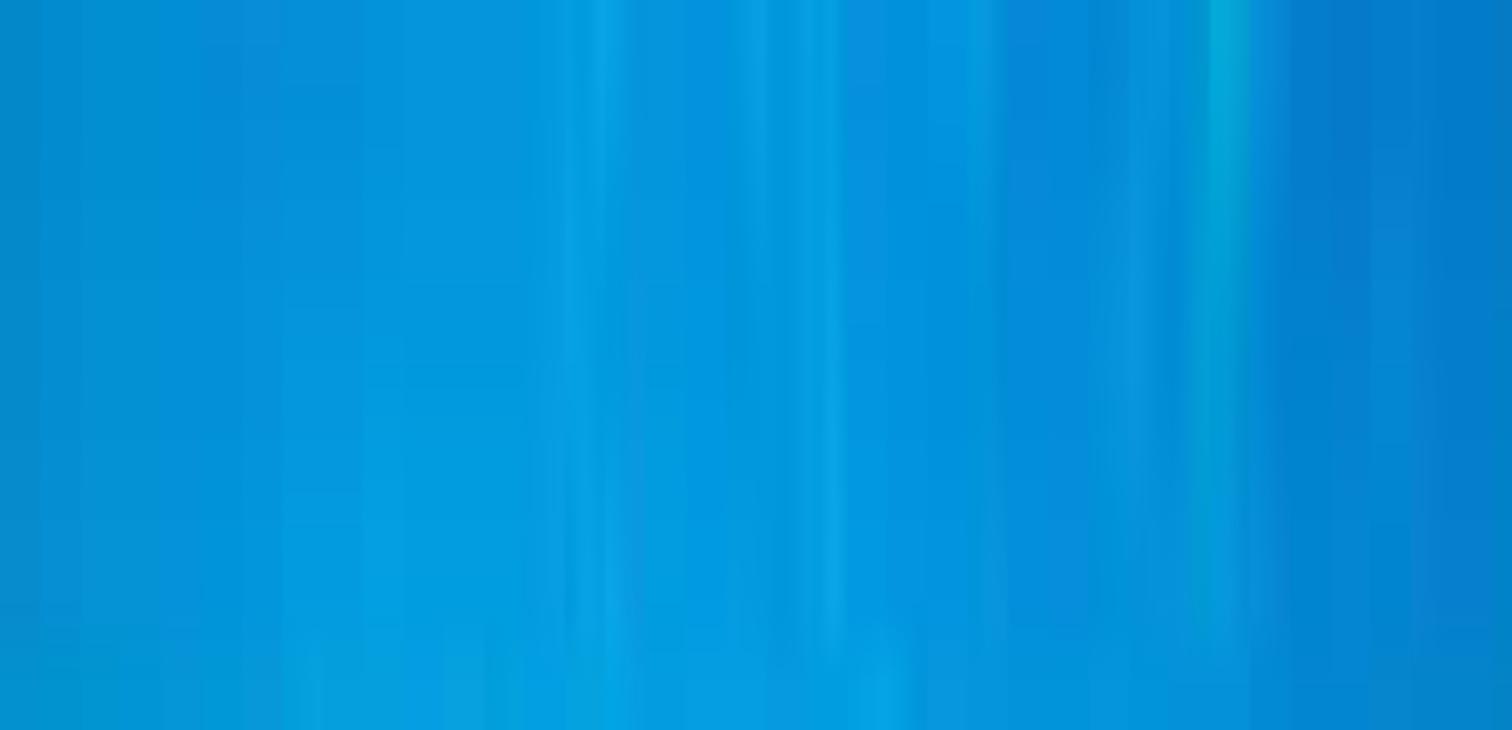 click on "******" at bounding box center [111, 10426] 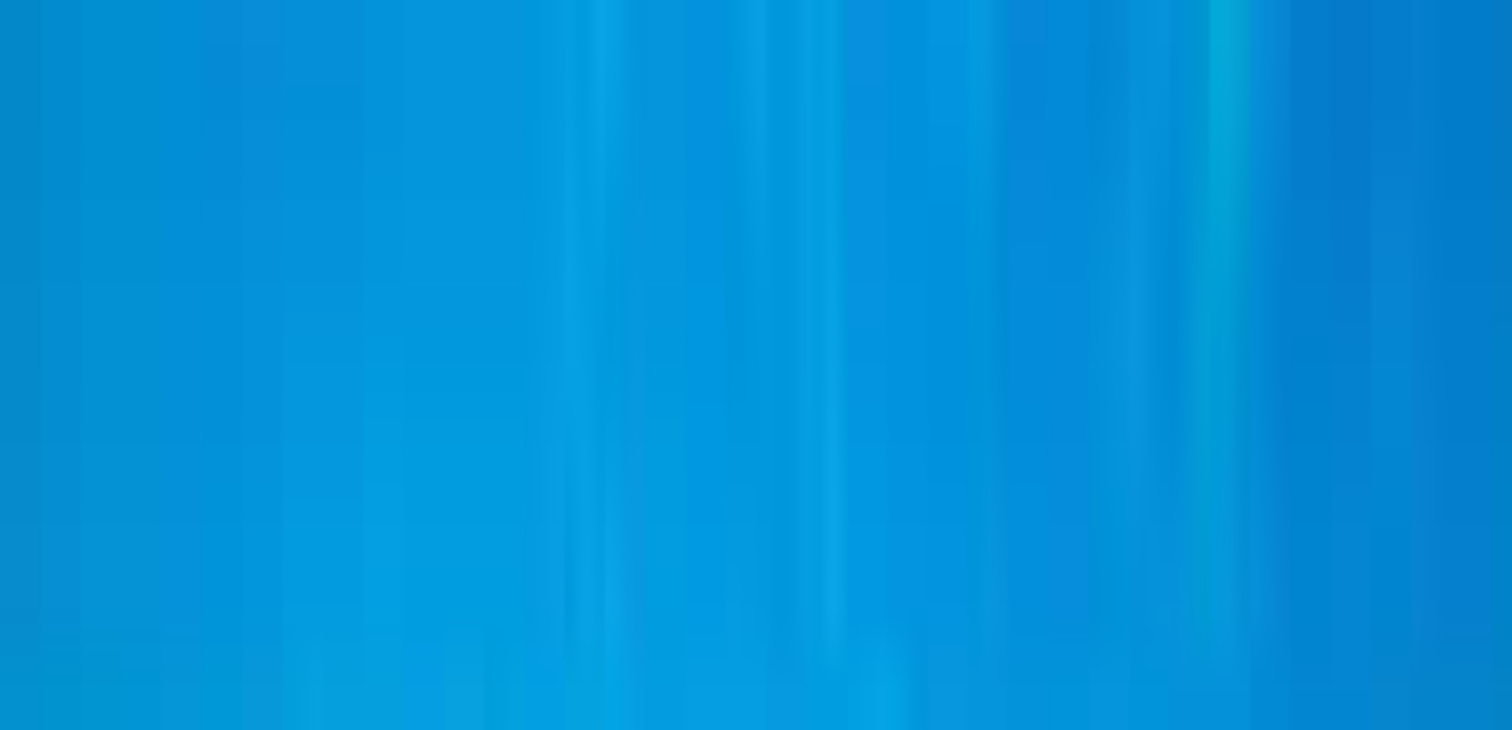 click at bounding box center [111, 10426] 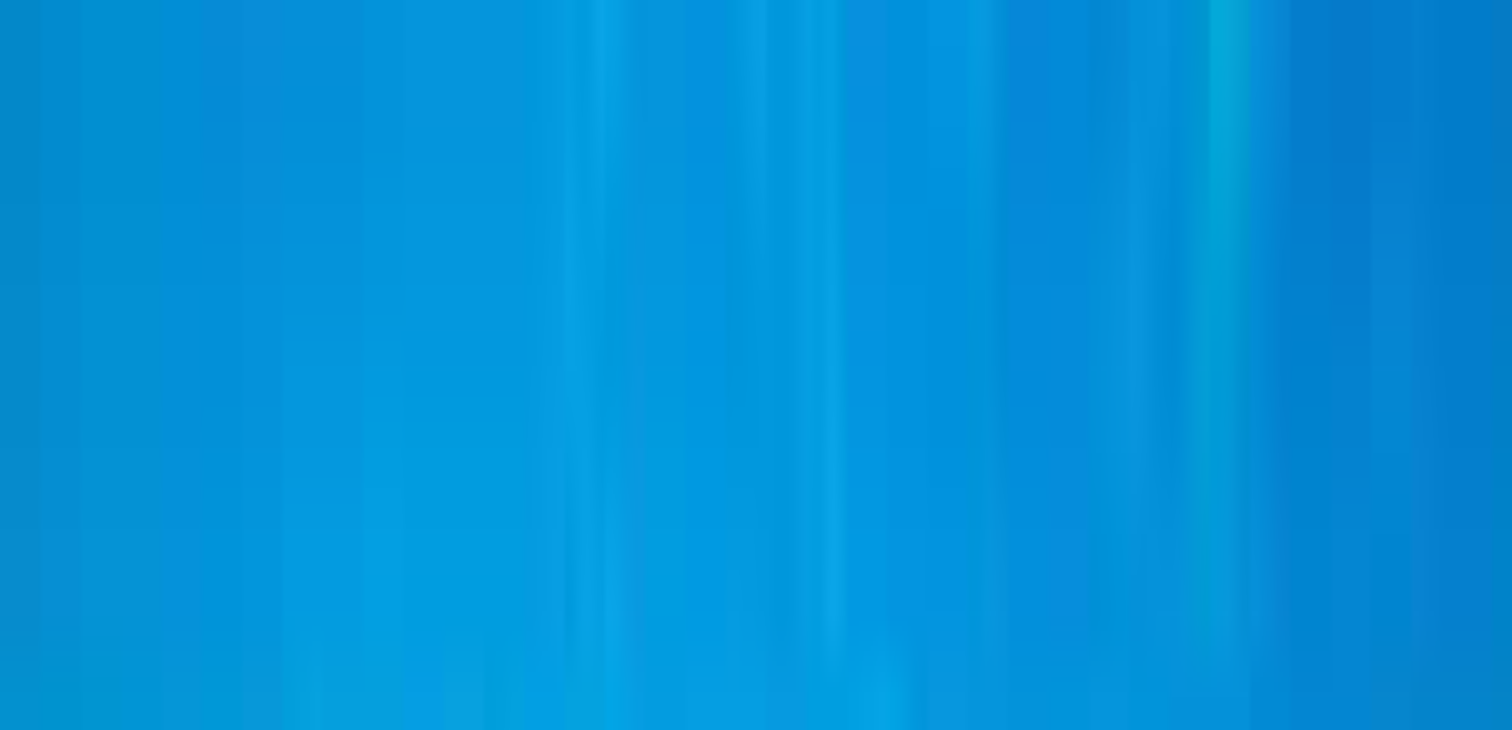 click at bounding box center (111, 10426) 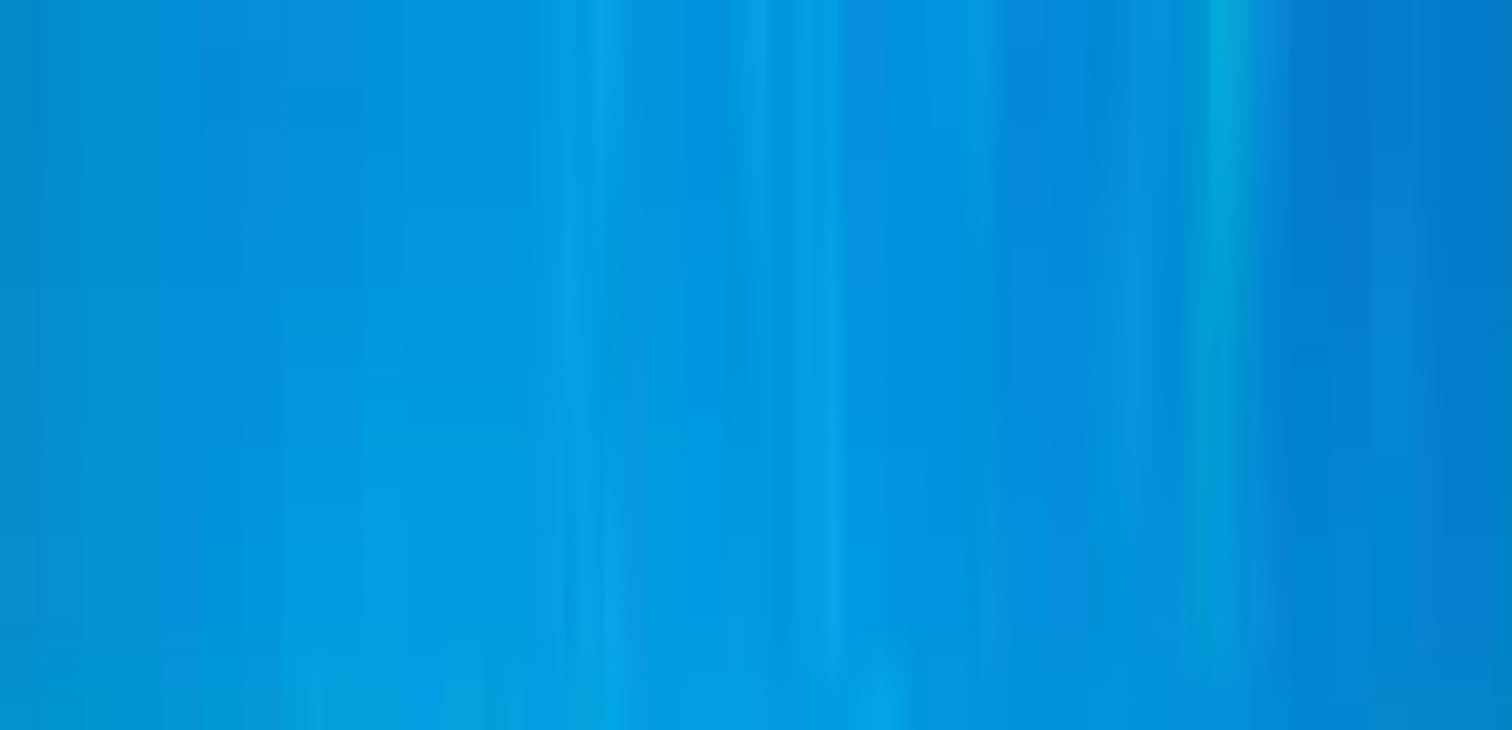 type on "*" 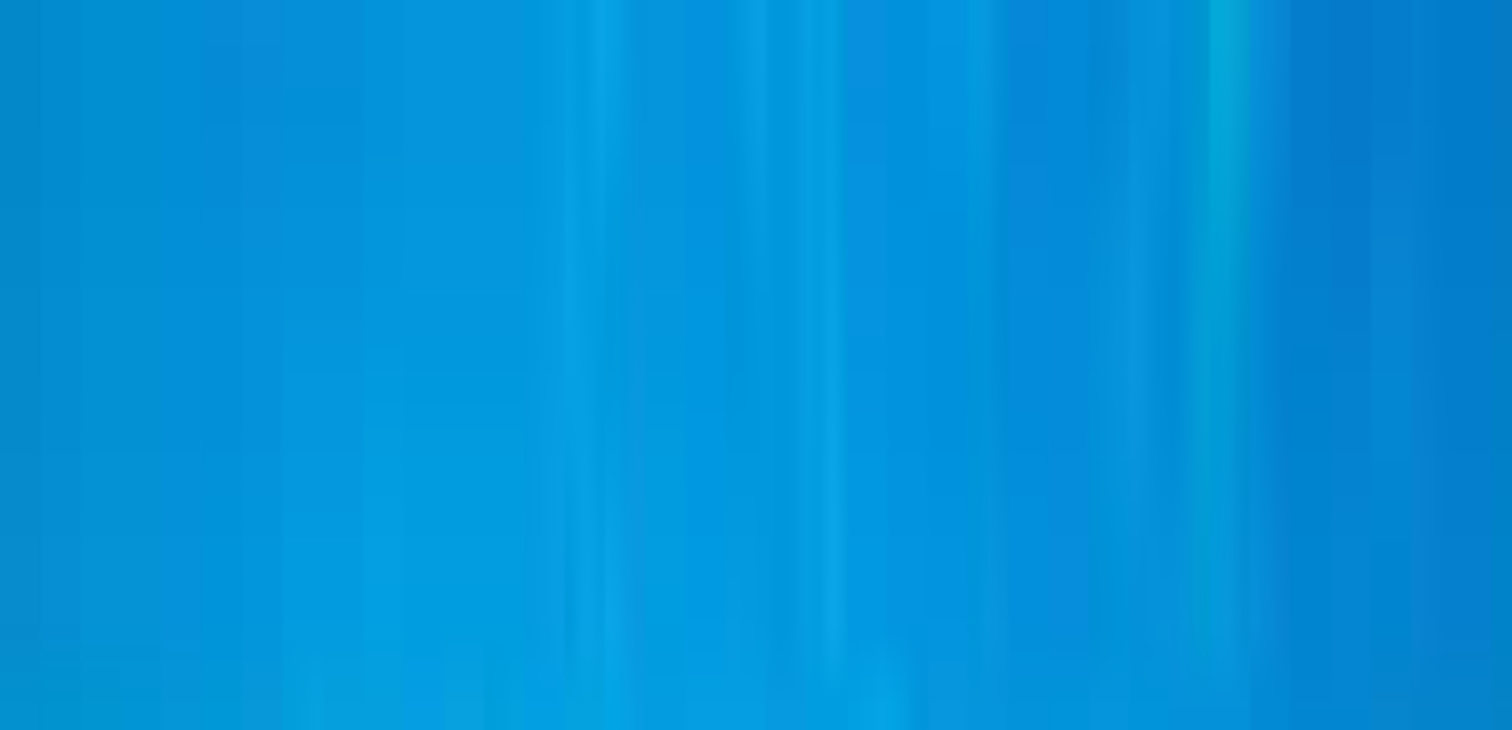 click at bounding box center [48, 11962] 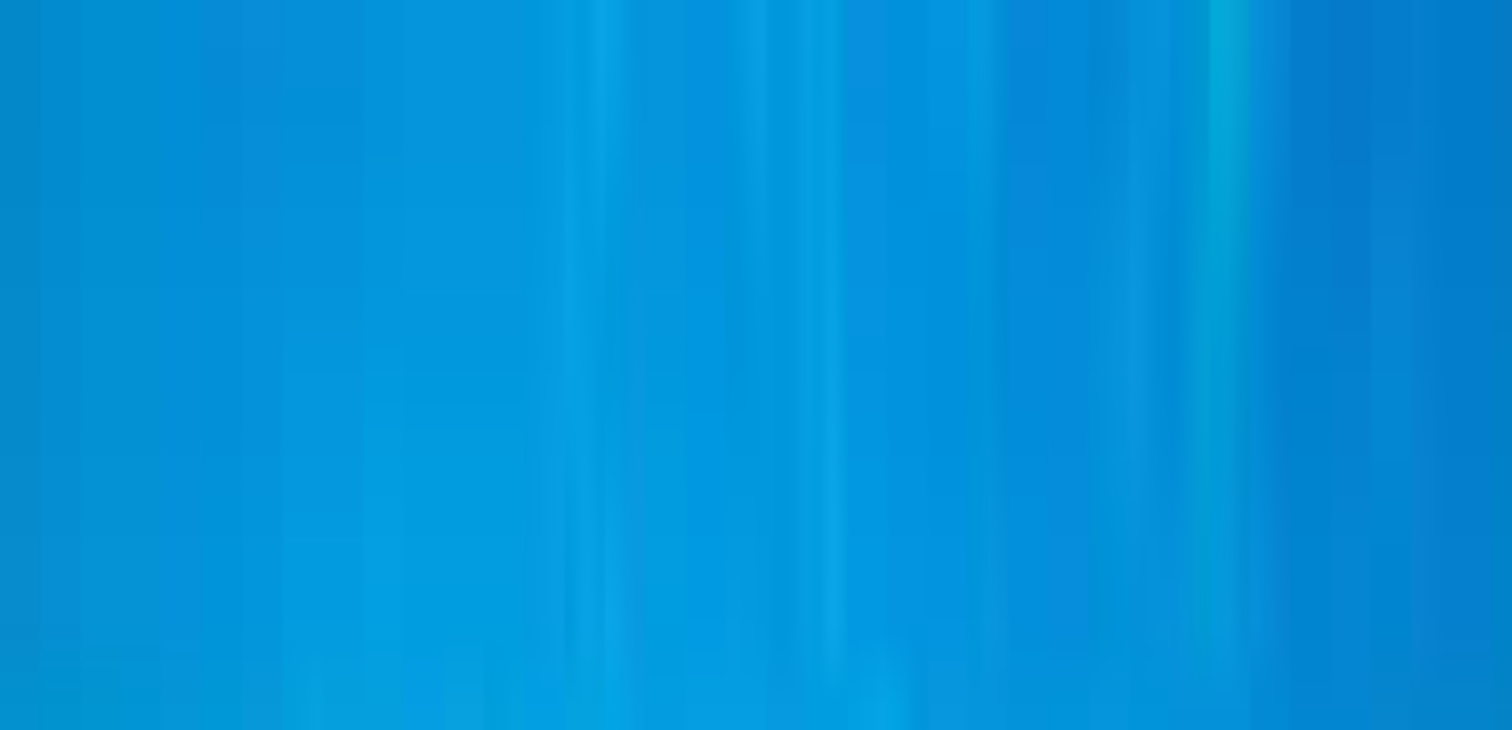 click on "Duplicate line" at bounding box center [296, 11913] 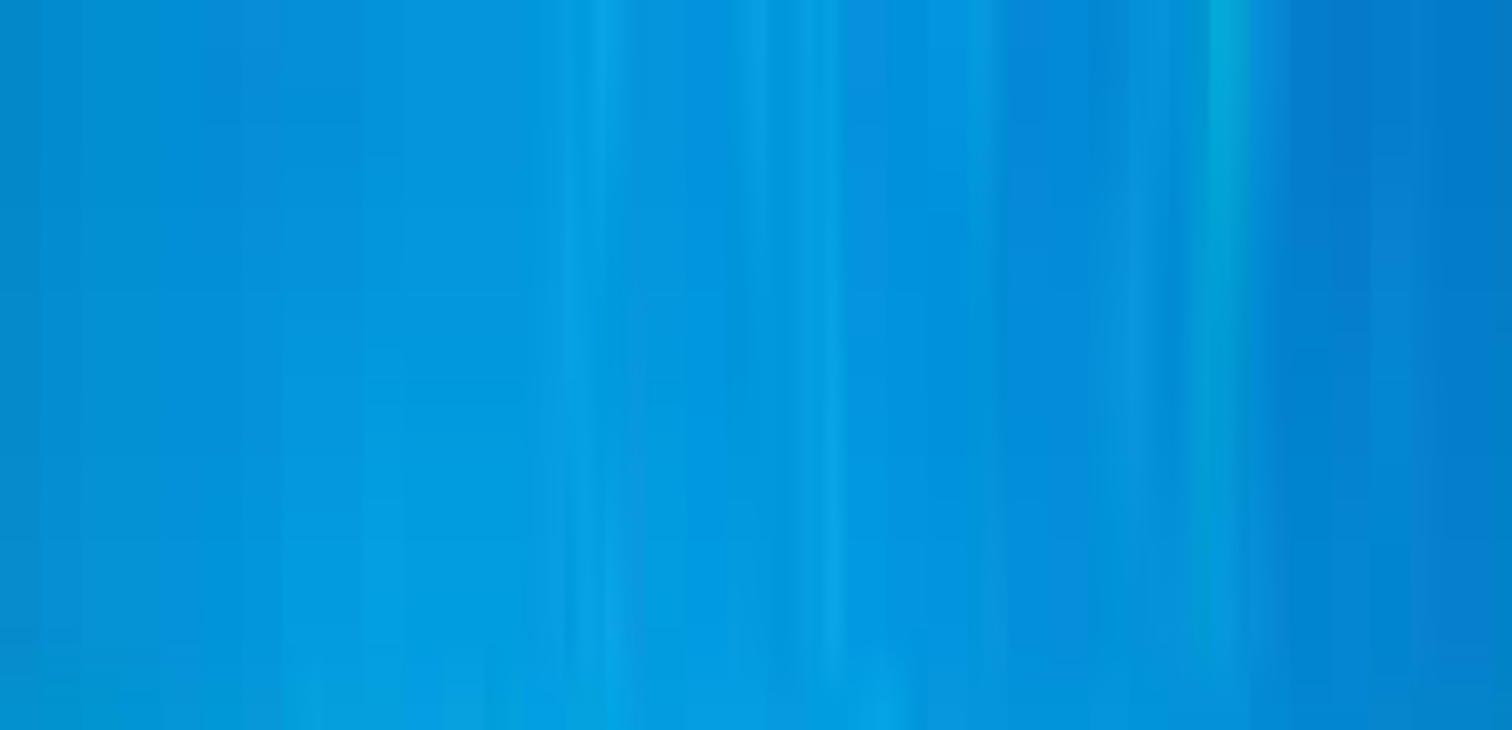 drag, startPoint x: 64, startPoint y: 518, endPoint x: 63, endPoint y: 498, distance: 20.024984 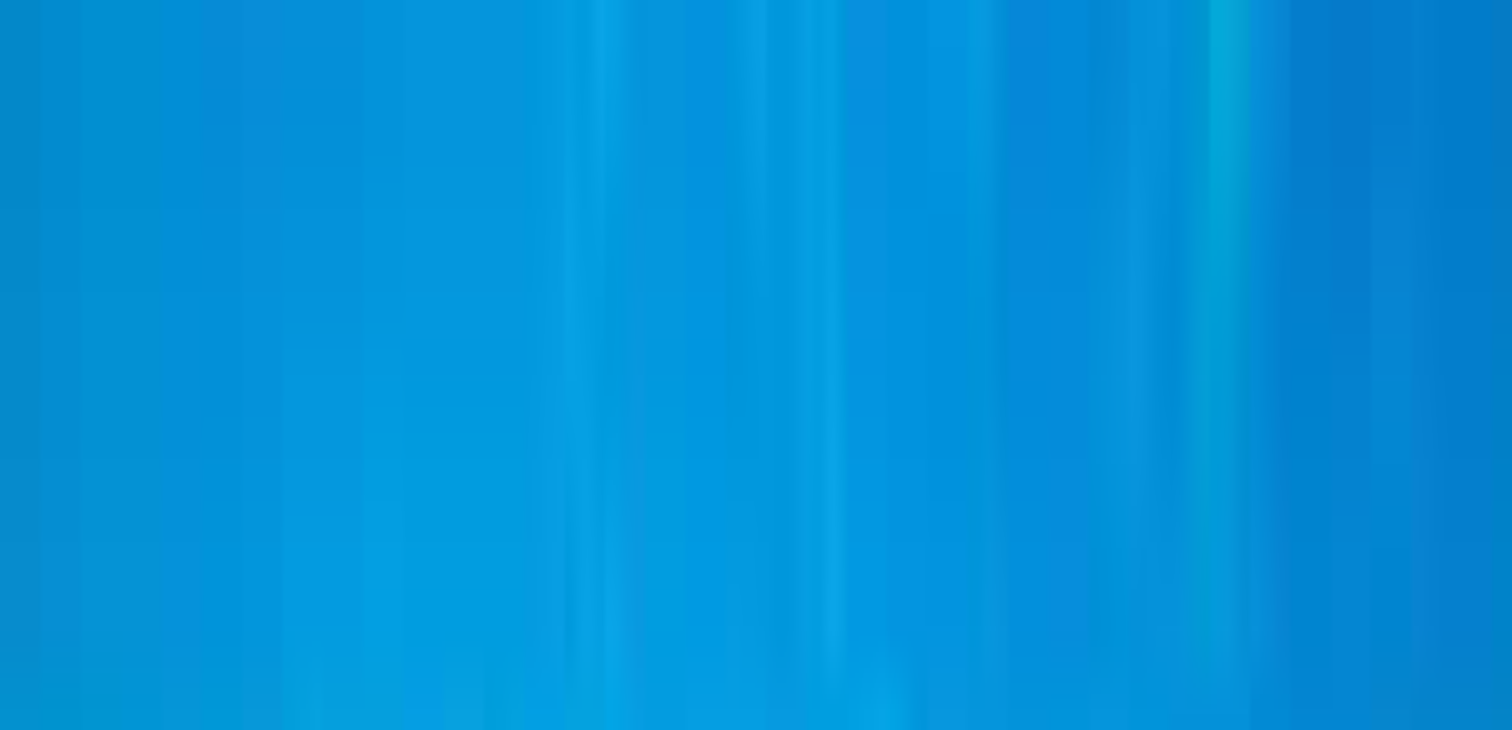 click on "Add food and beverage" at bounding box center [72, 10703] 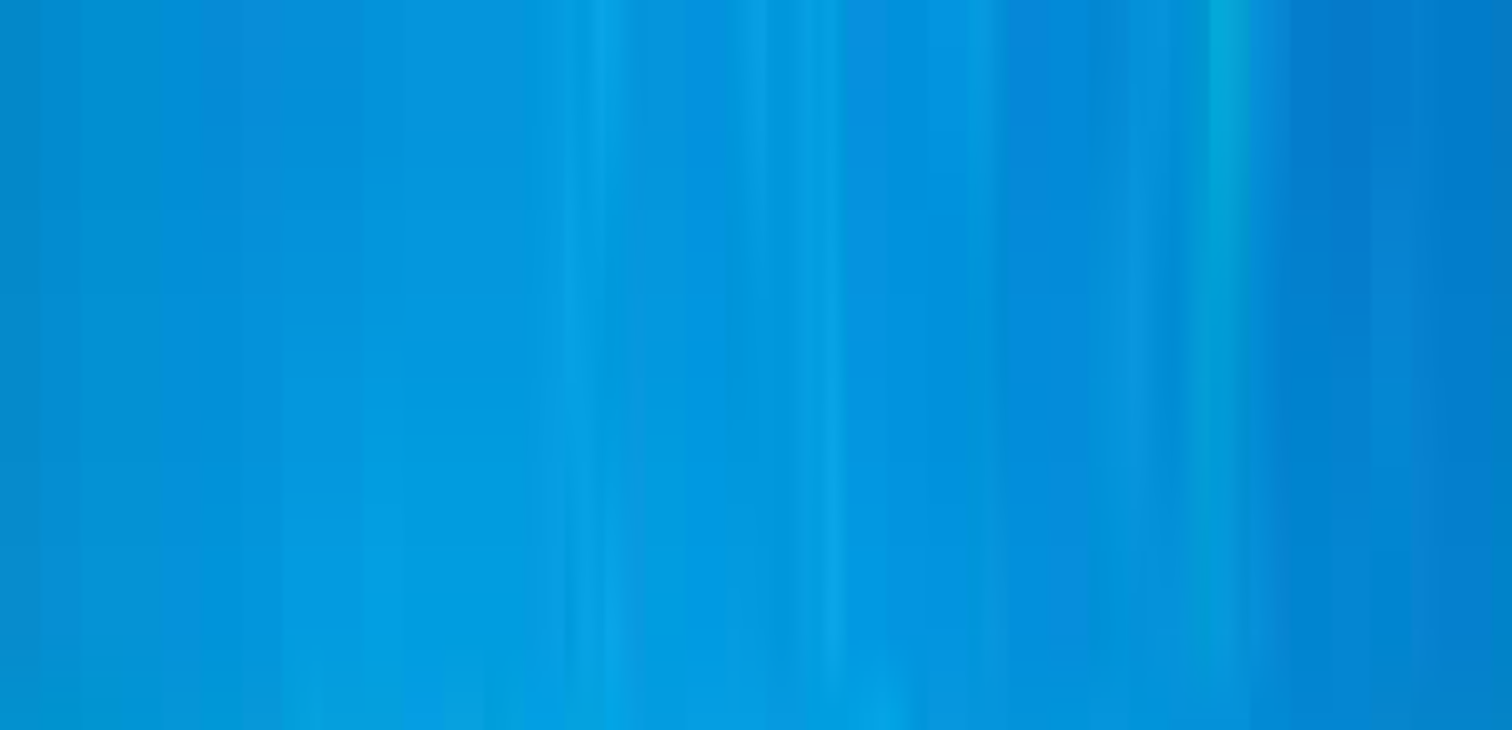 drag, startPoint x: 65, startPoint y: 629, endPoint x: 65, endPoint y: 461, distance: 168 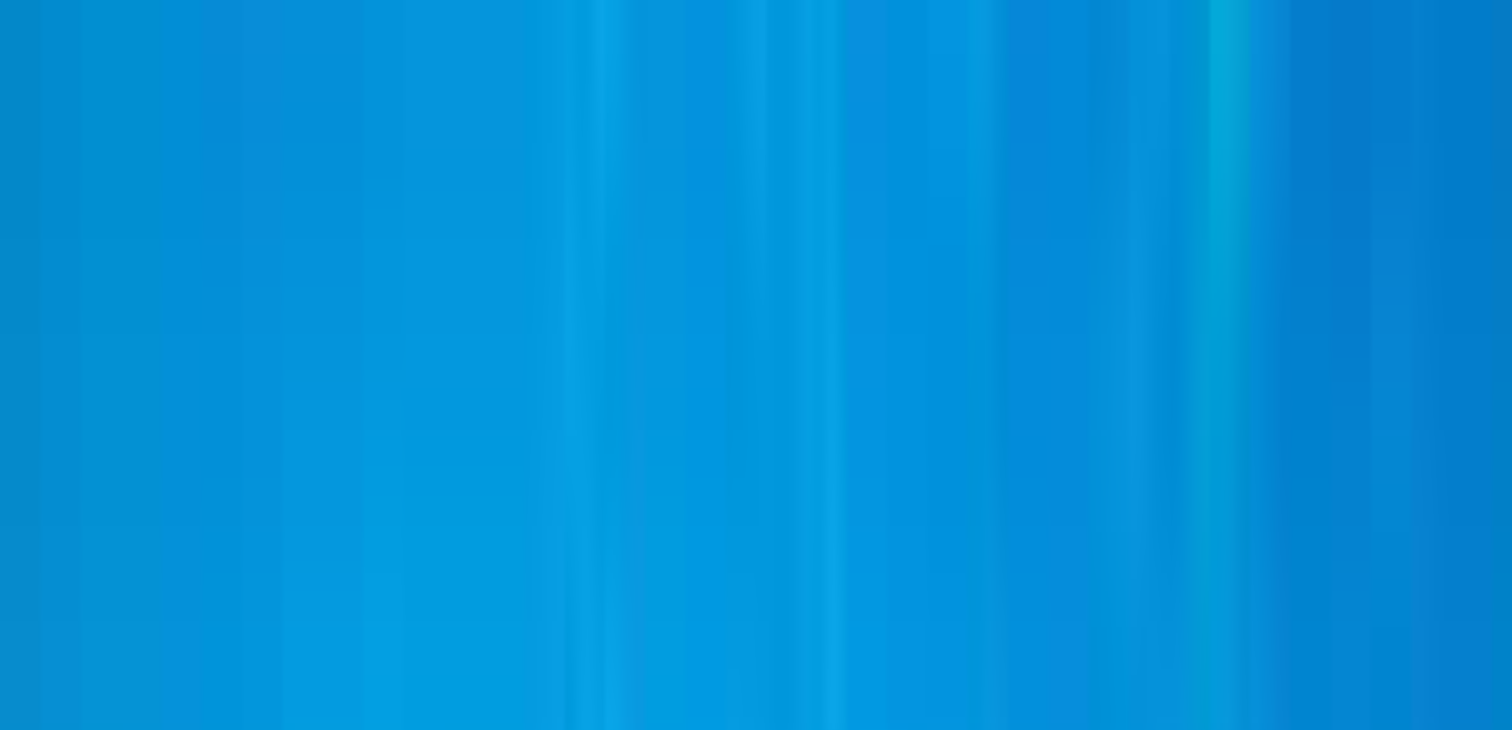 scroll, scrollTop: 1650, scrollLeft: 0, axis: vertical 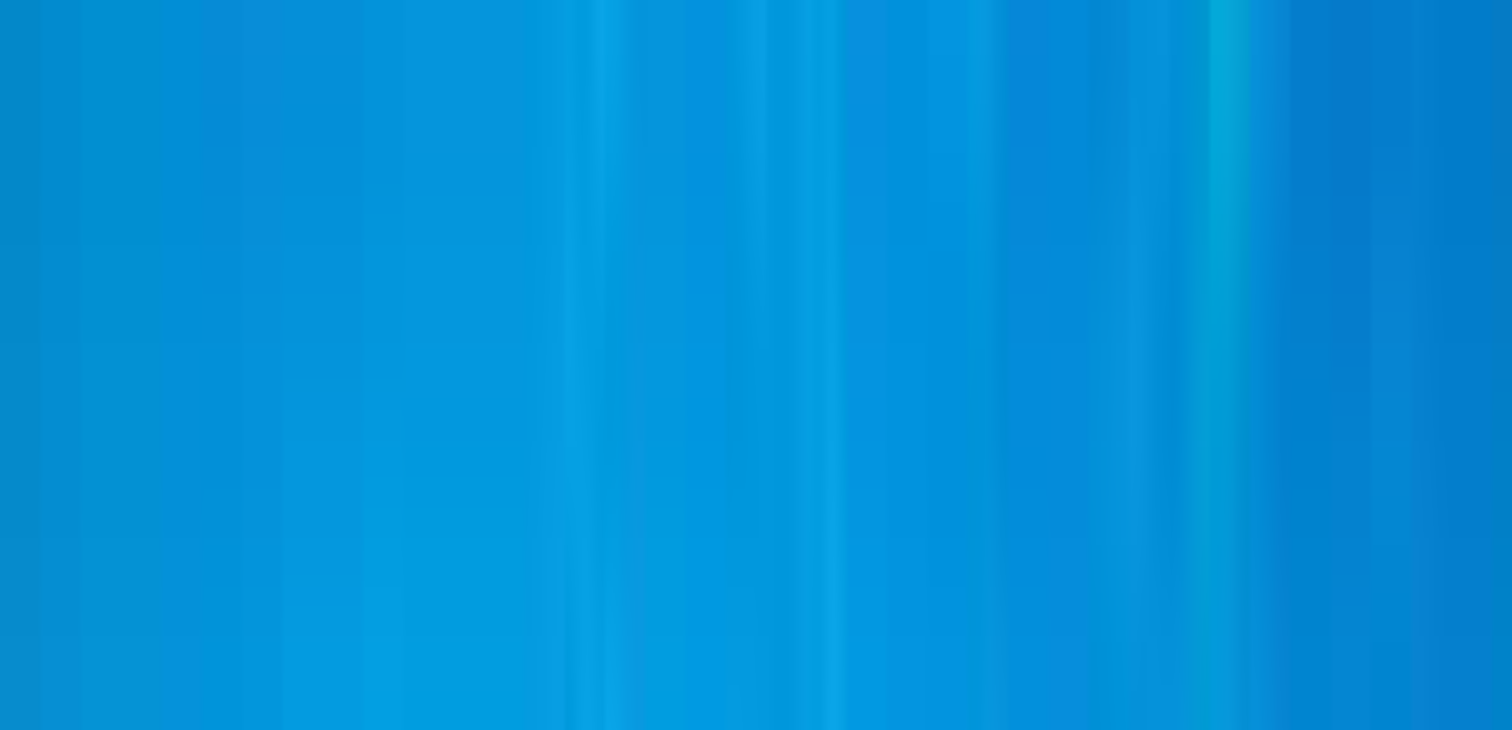 click at bounding box center (111, 12391) 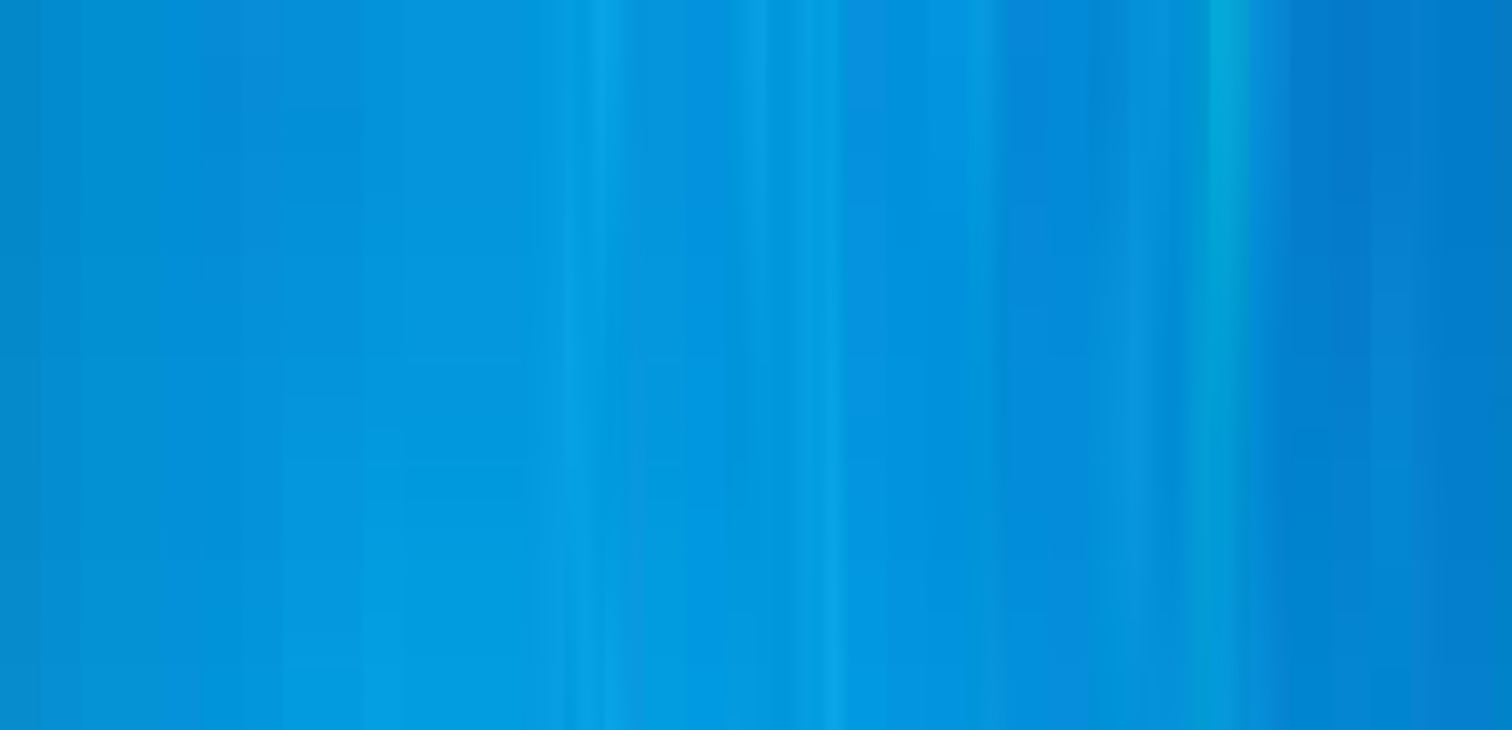 scroll, scrollTop: 1016, scrollLeft: 0, axis: vertical 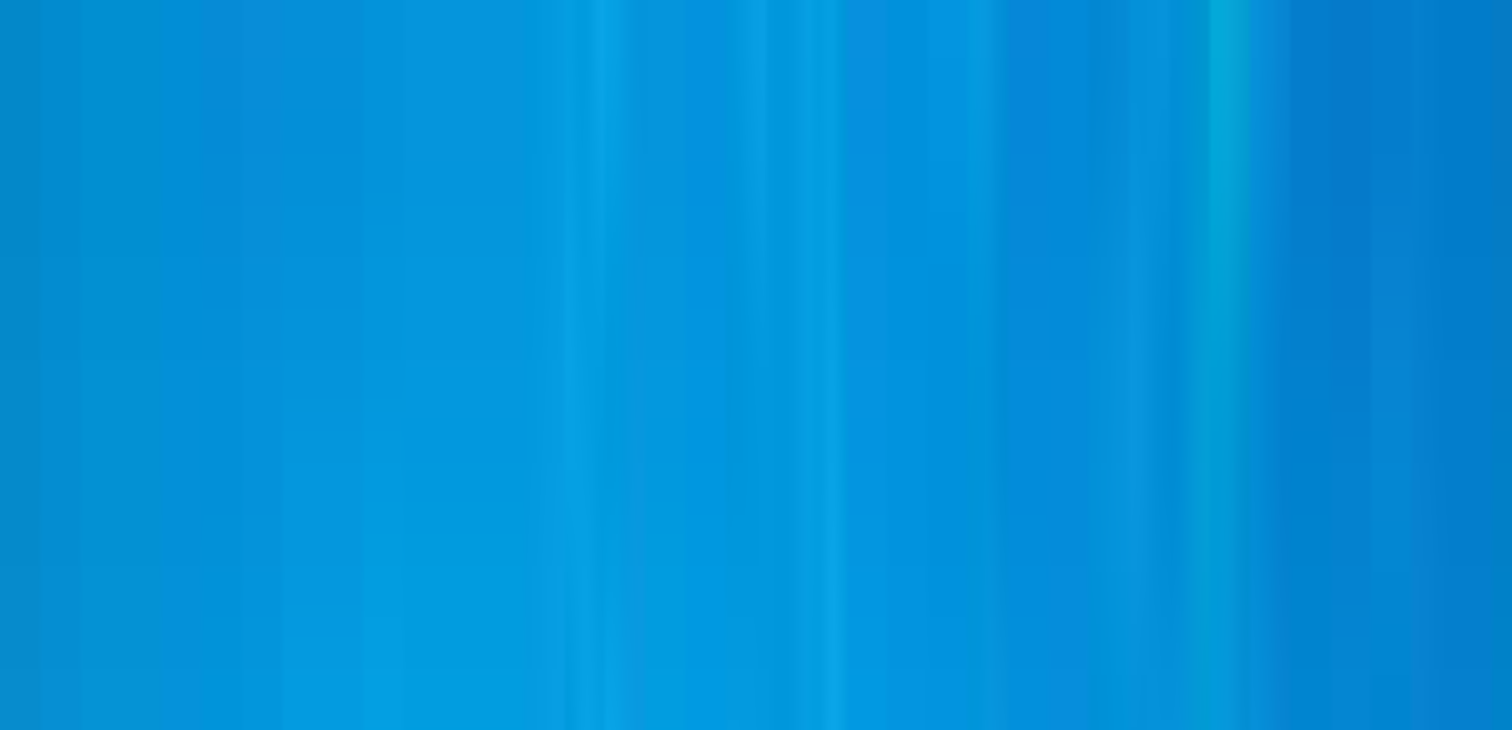 drag, startPoint x: 60, startPoint y: 387, endPoint x: 62, endPoint y: 318, distance: 69.02898 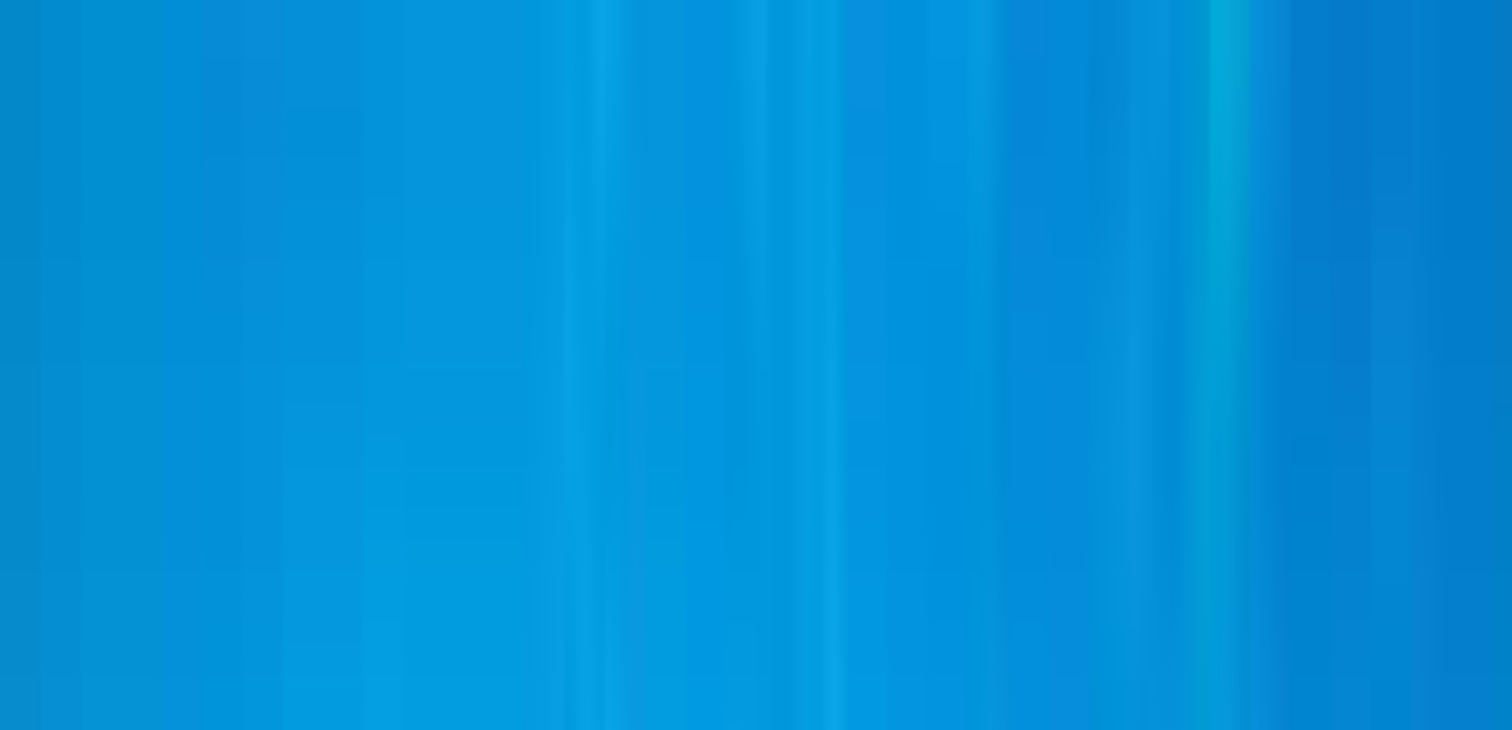 type on "*" 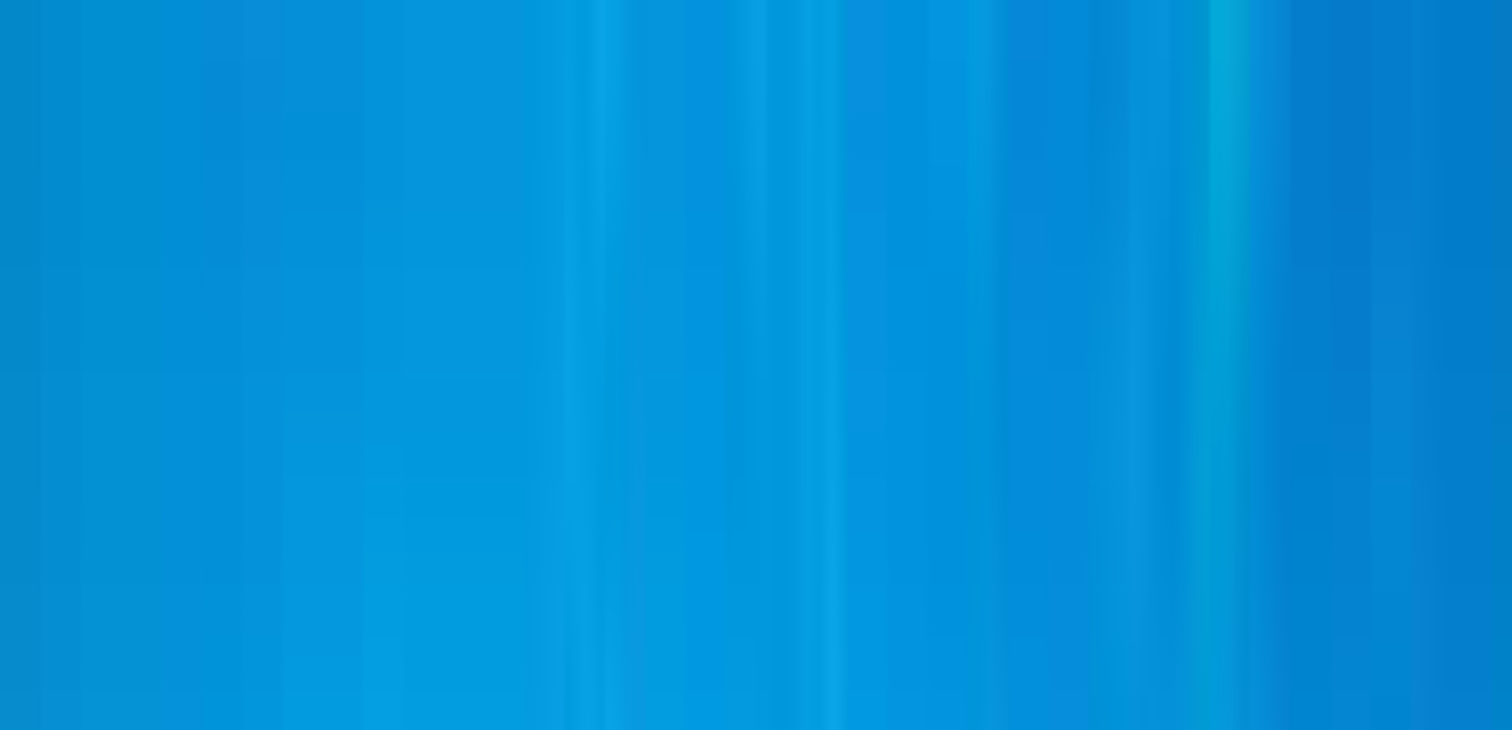 click at bounding box center [48, 14376] 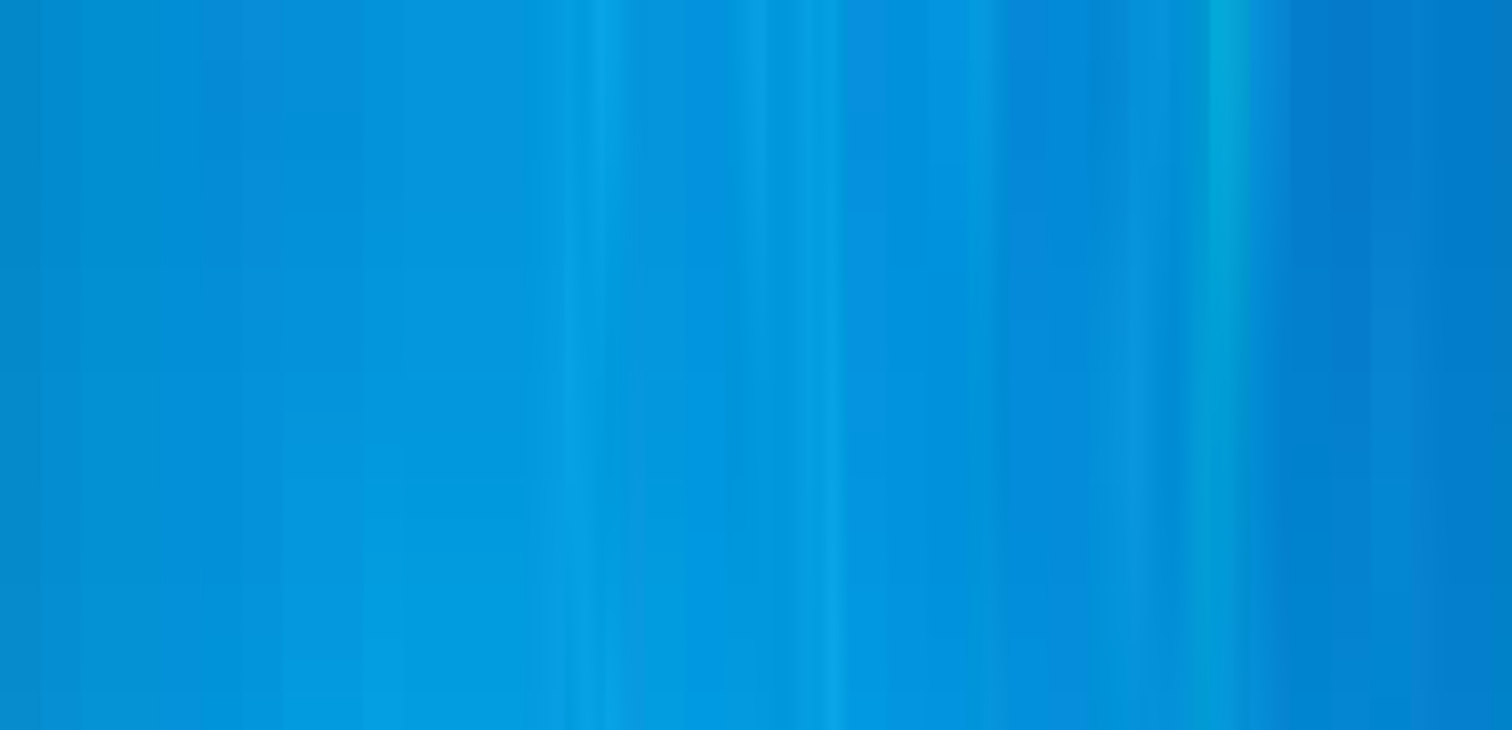 click on "Duplicate day 1" at bounding box center [411, 14327] 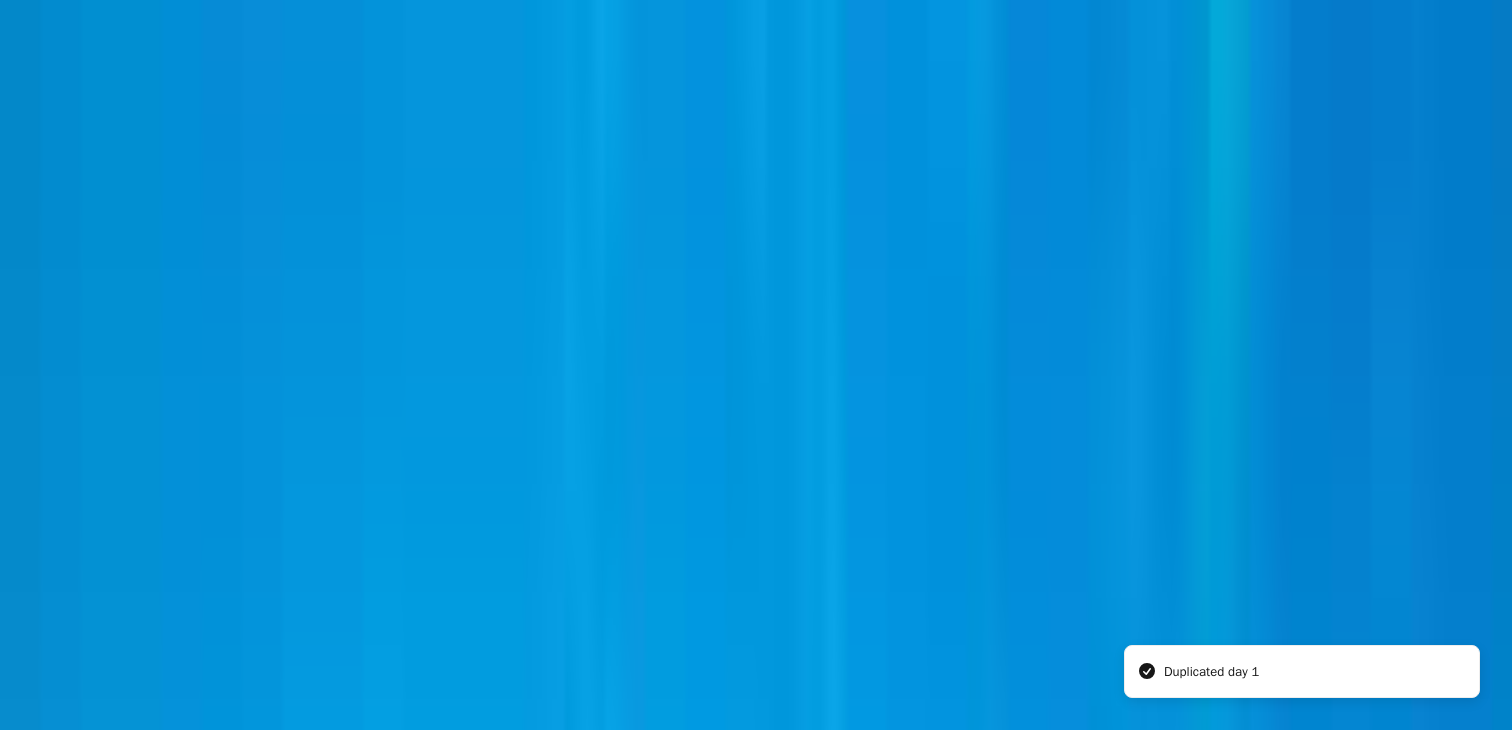 click at bounding box center (48, 13538) 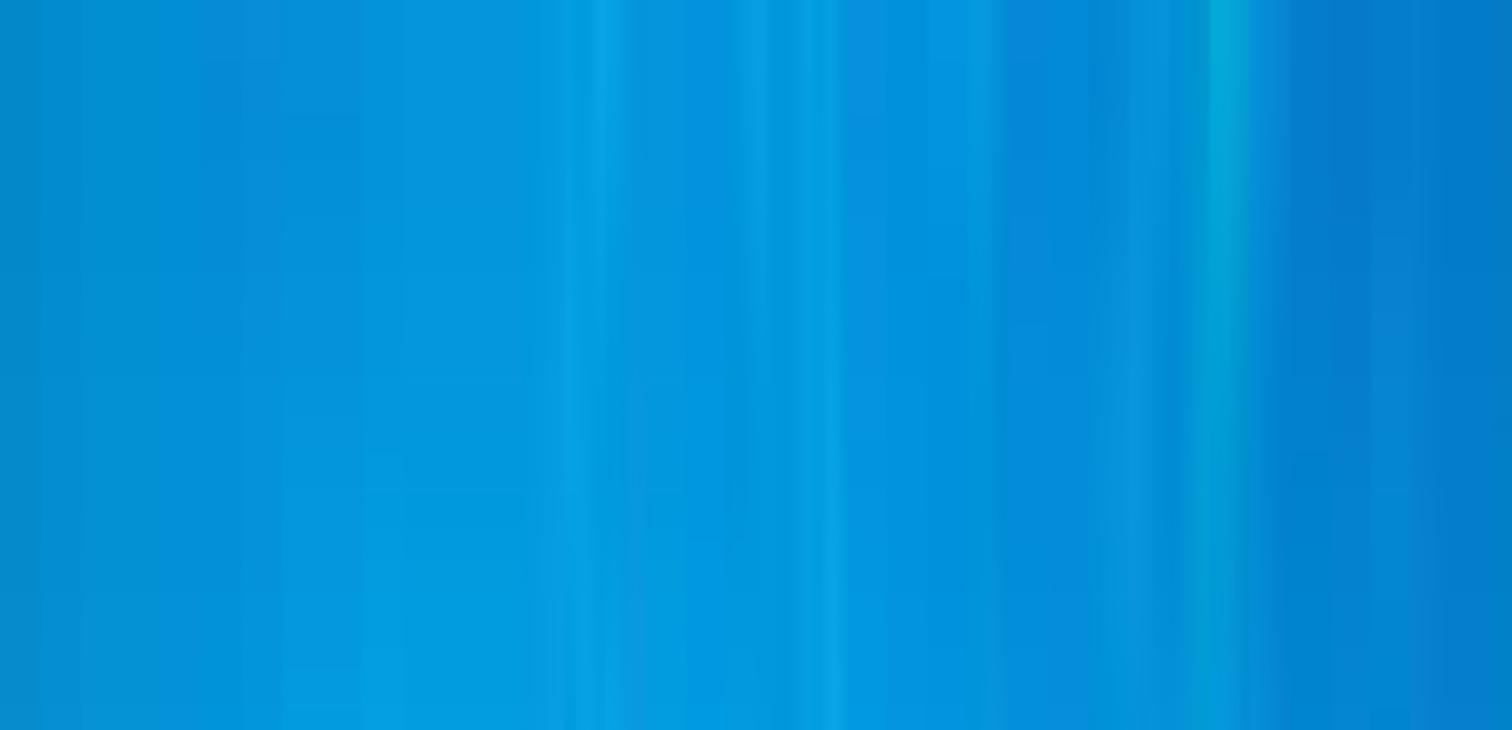 click on "Delete" at bounding box center (82, 14611) 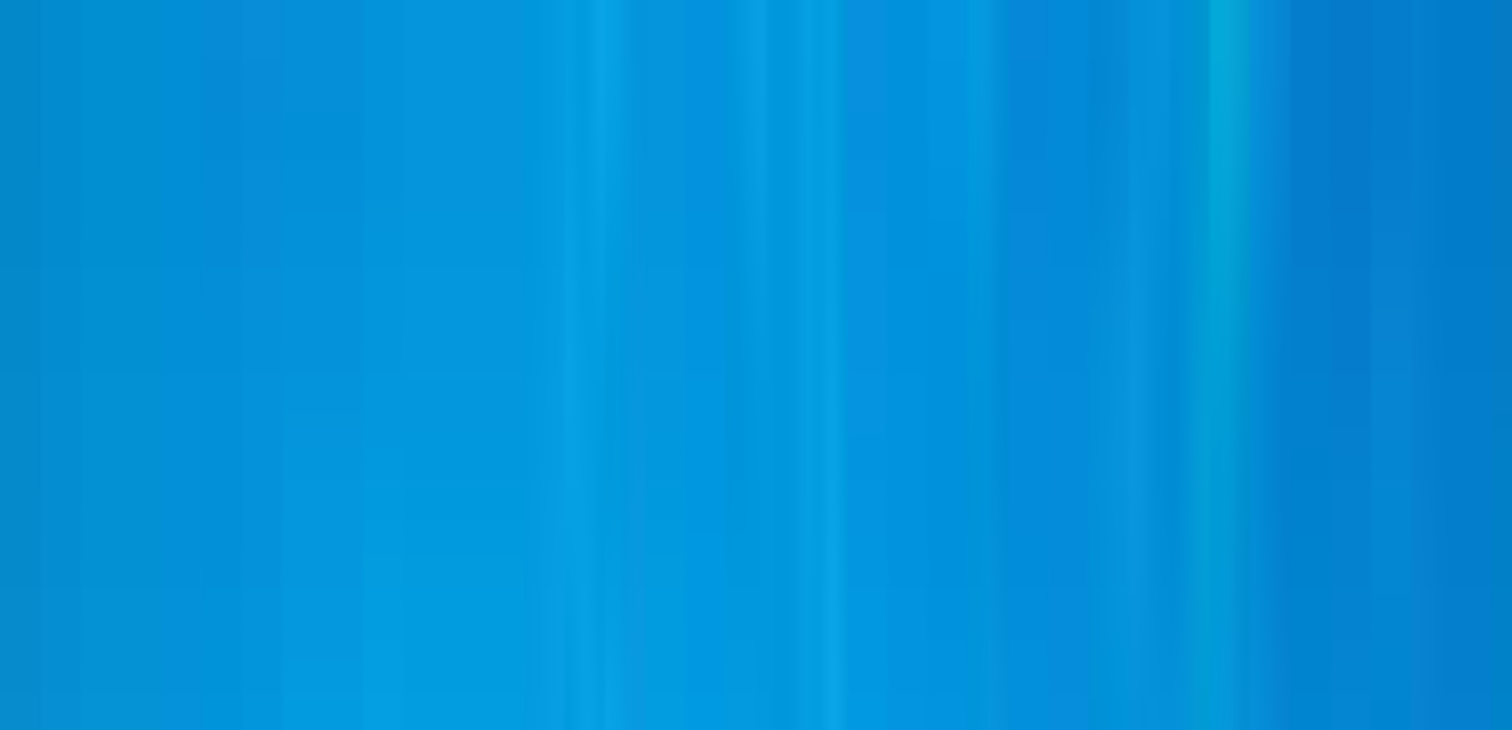 drag, startPoint x: 54, startPoint y: 395, endPoint x: 57, endPoint y: 278, distance: 117.03845 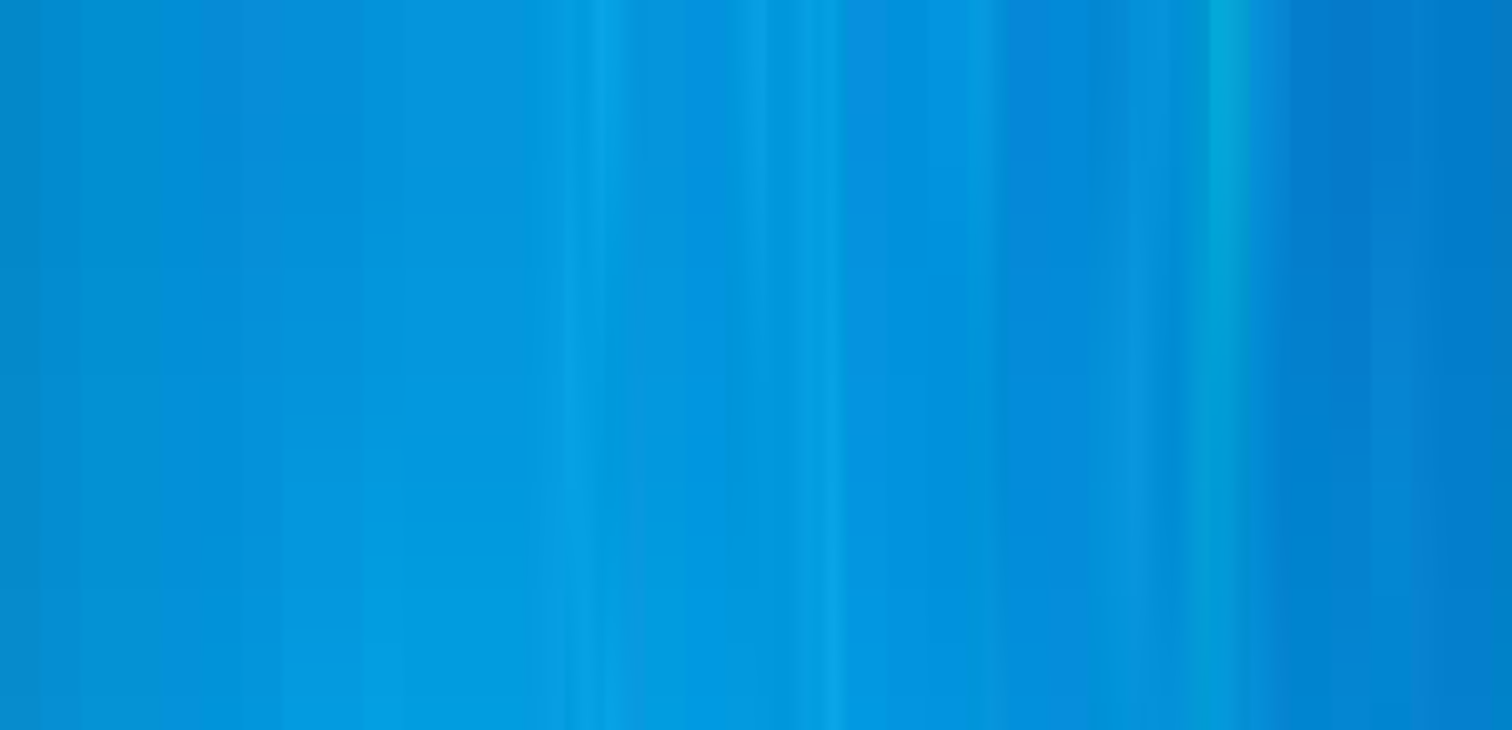 click at bounding box center (48, 14245) 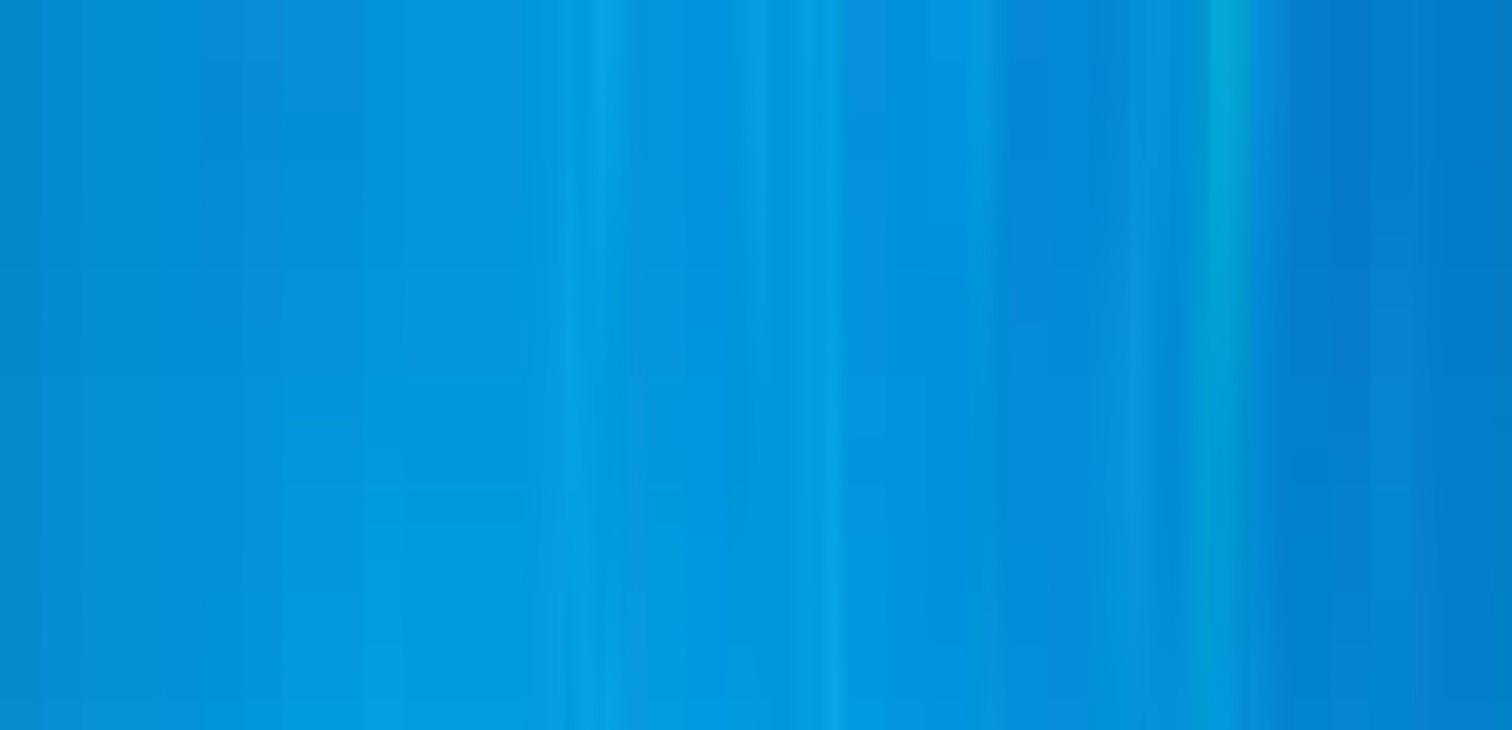drag, startPoint x: 63, startPoint y: 332, endPoint x: 71, endPoint y: 426, distance: 94.33981 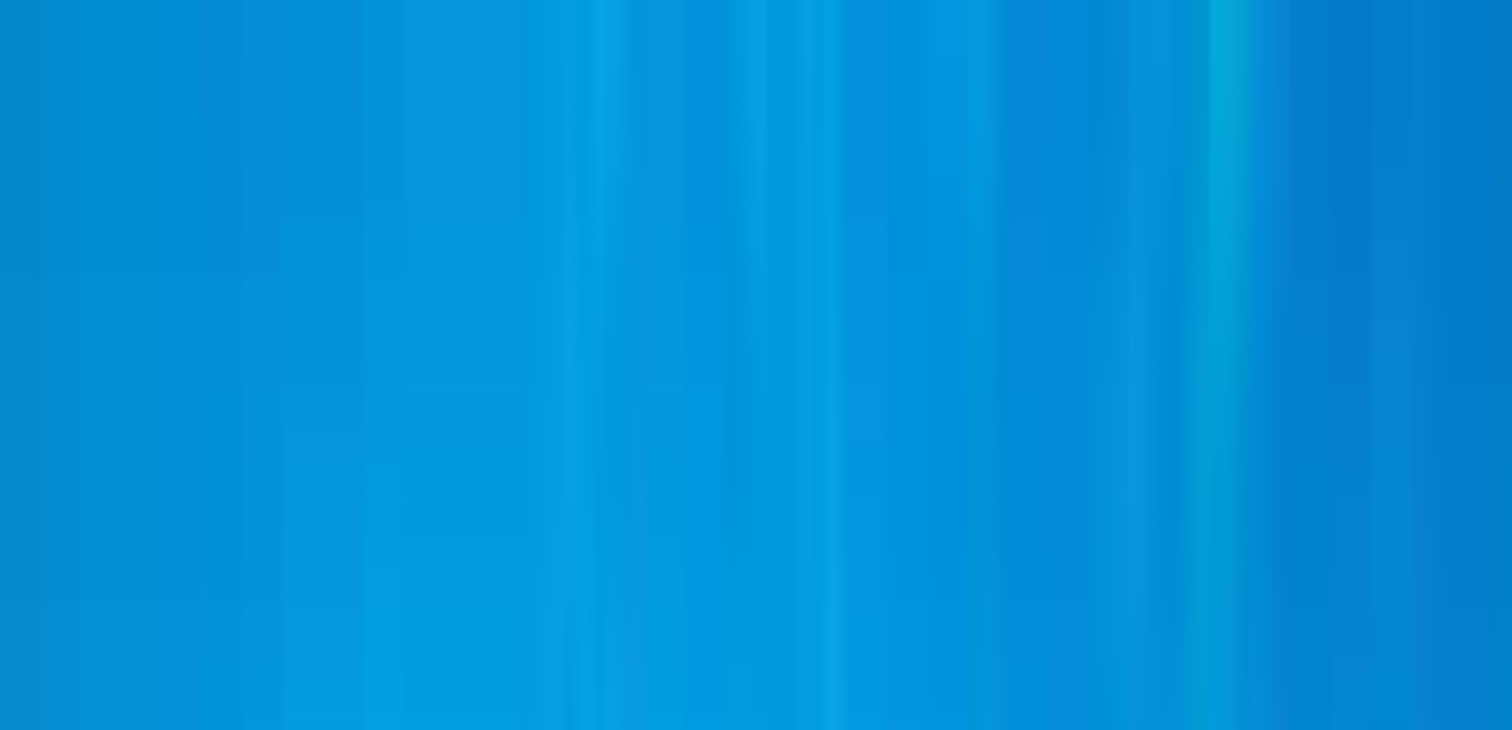 scroll, scrollTop: 2661, scrollLeft: 0, axis: vertical 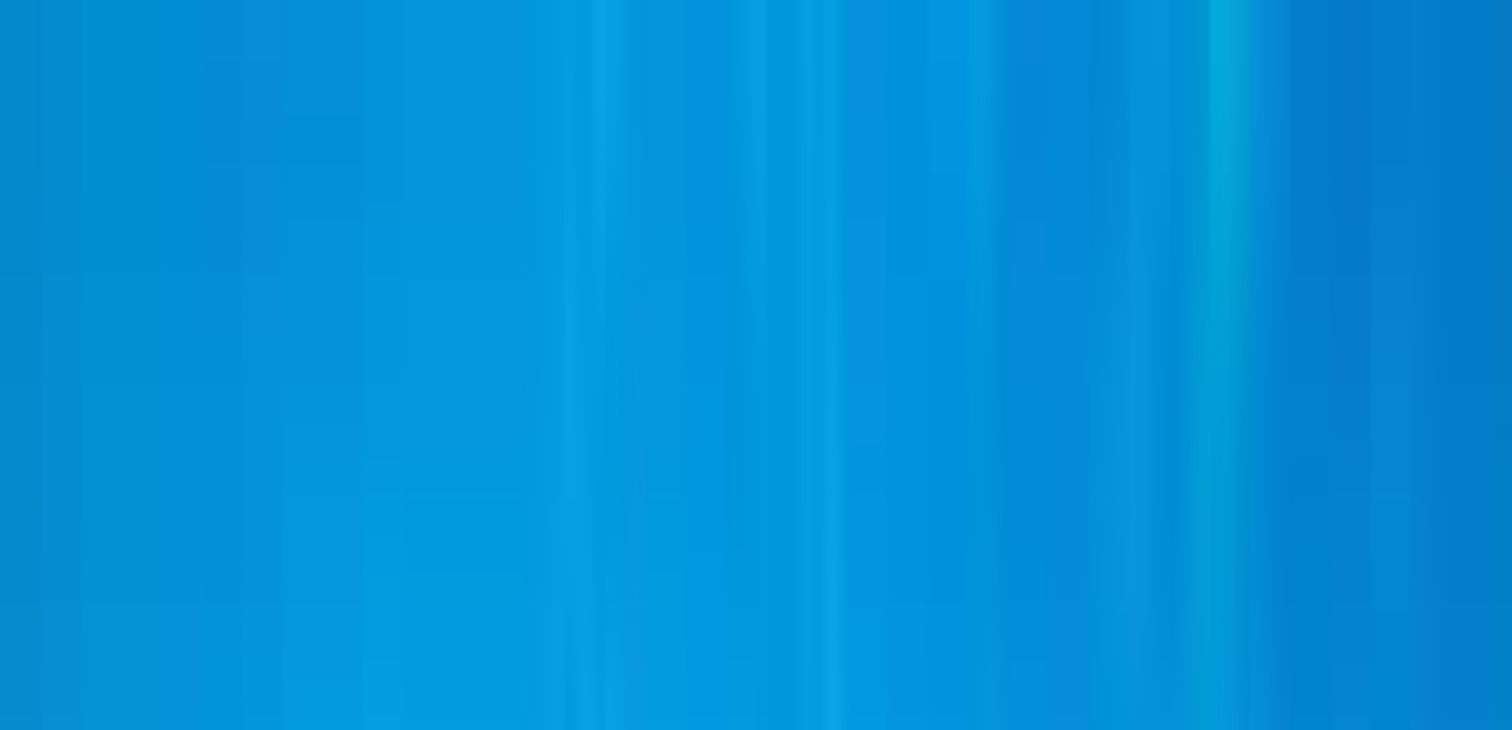 click on "**********" at bounding box center [111, 13815] 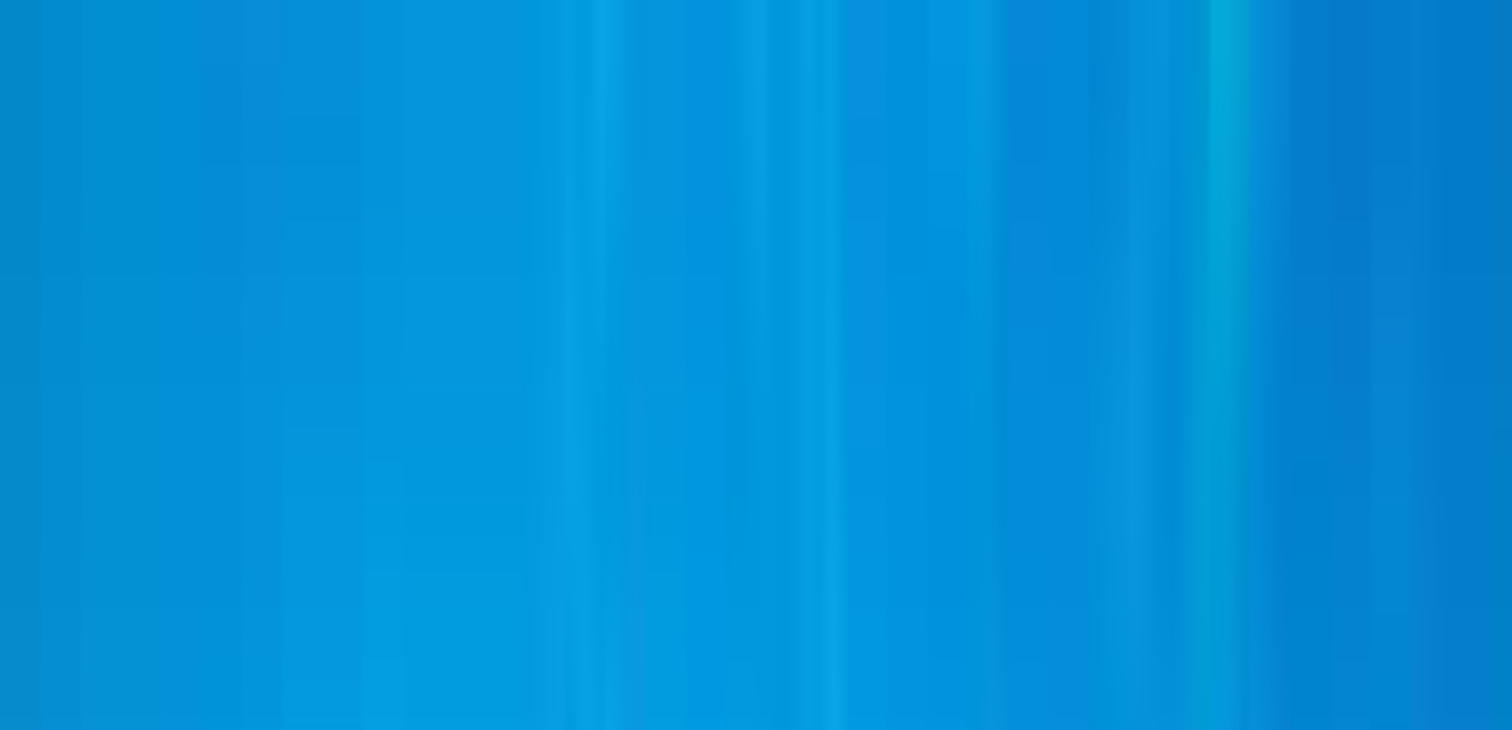 click at bounding box center [48, 17661] 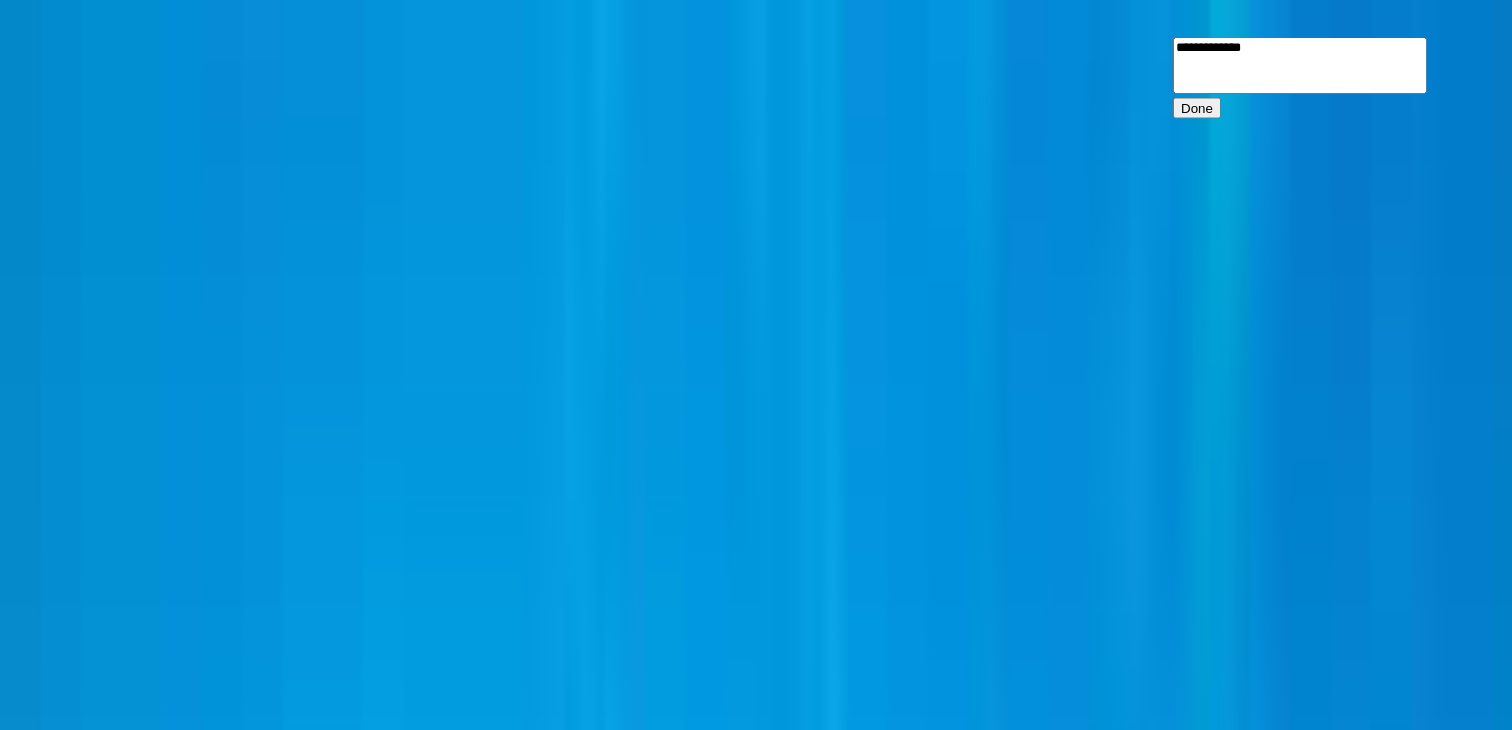 drag, startPoint x: 1322, startPoint y: 82, endPoint x: 1228, endPoint y: 78, distance: 94.08507 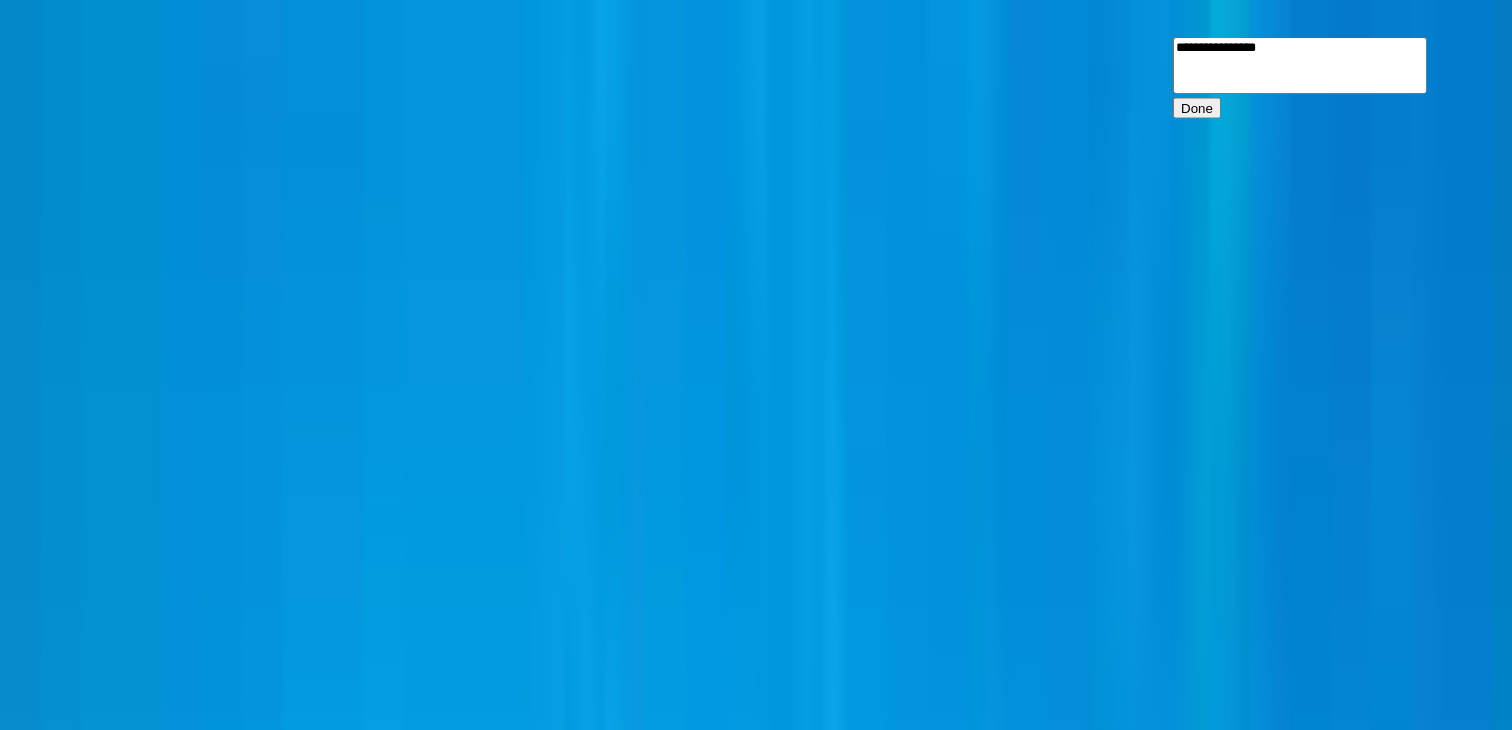 type on "**********" 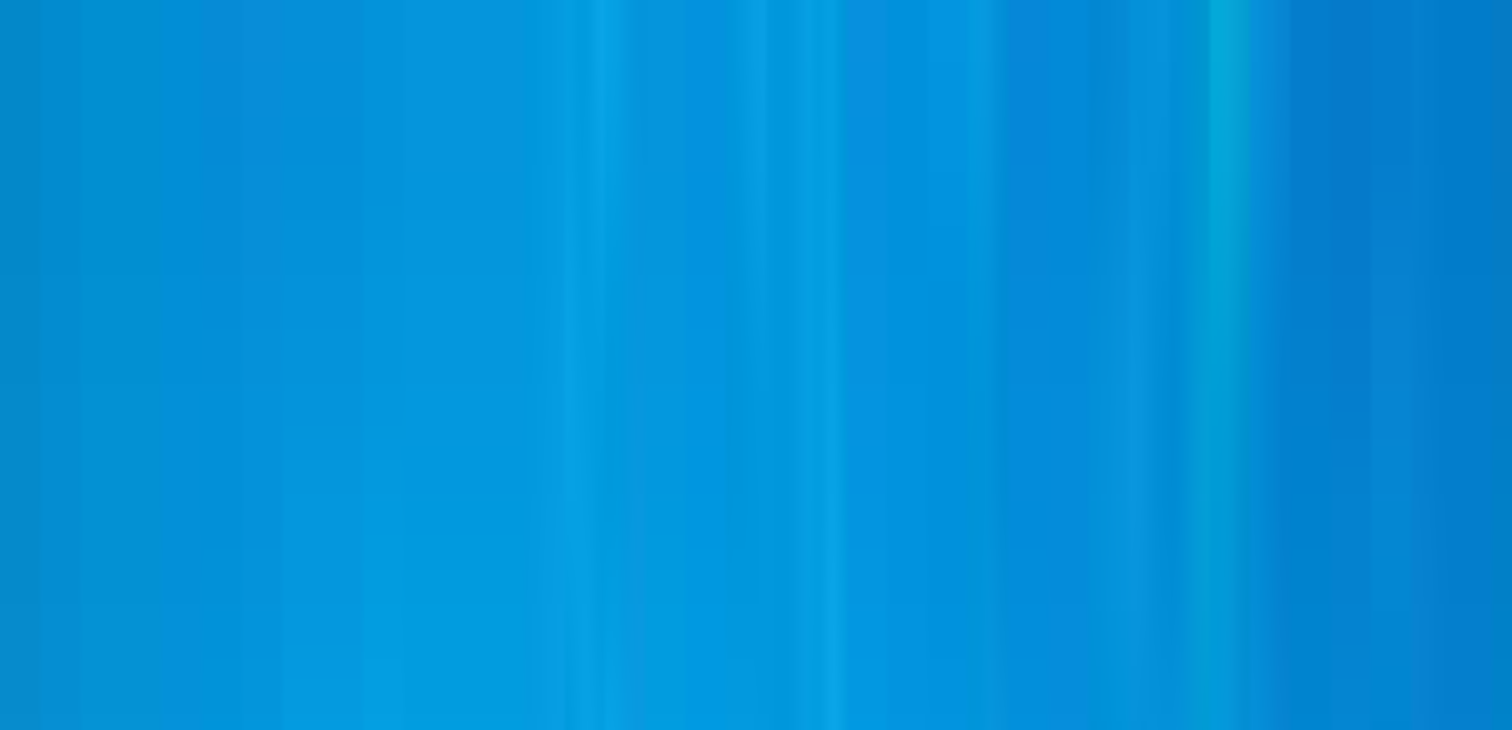 click on "Save proposal" at bounding box center [50, 18547] 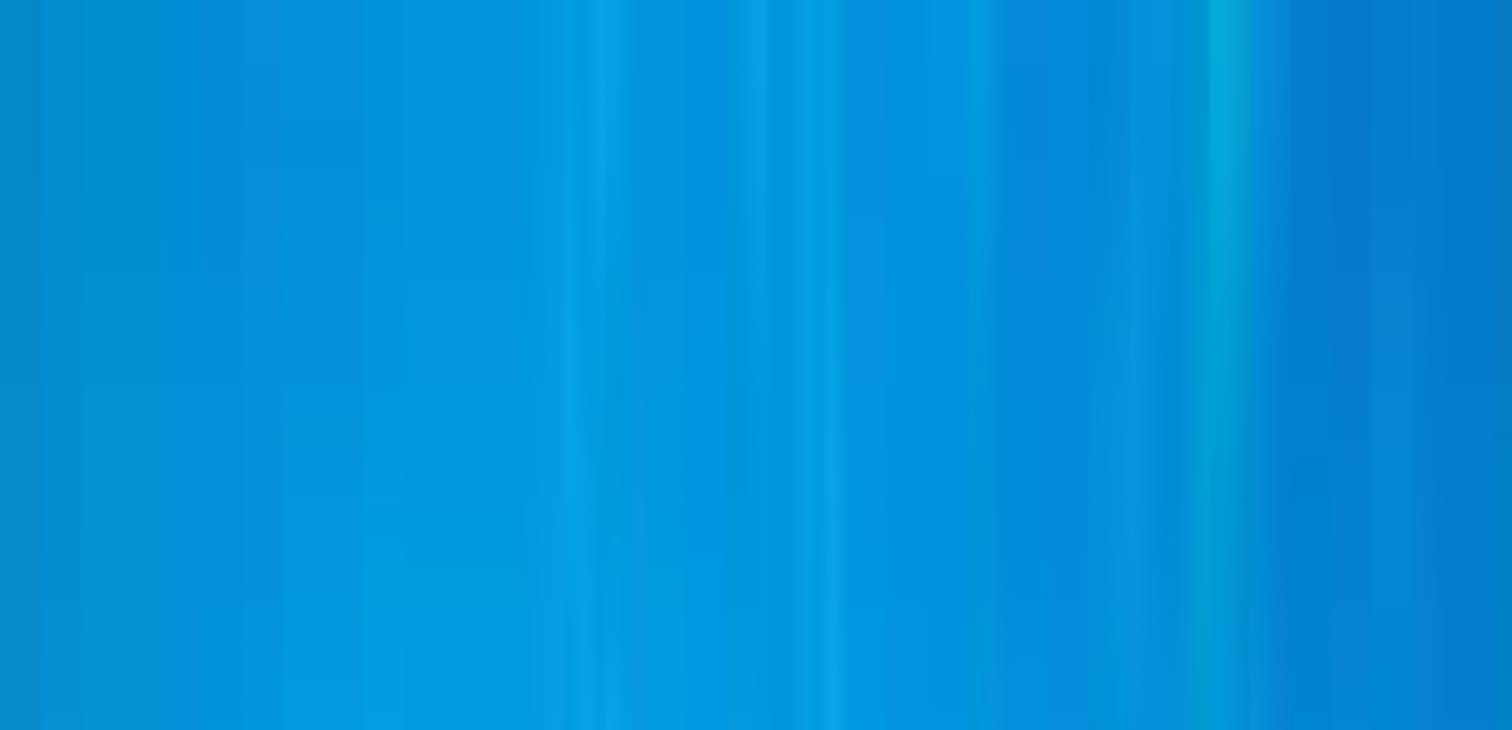 scroll, scrollTop: 3262, scrollLeft: 0, axis: vertical 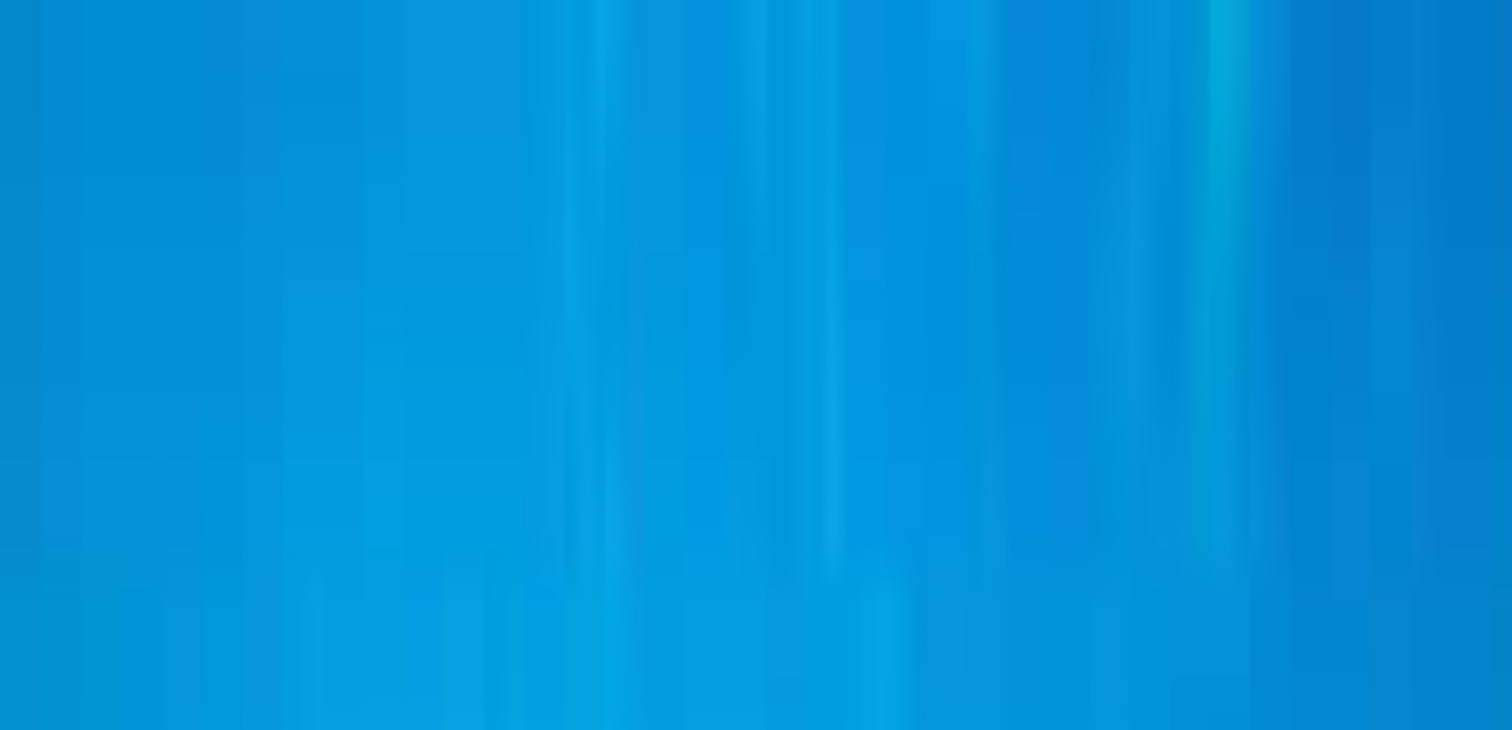click at bounding box center (14, 3532) 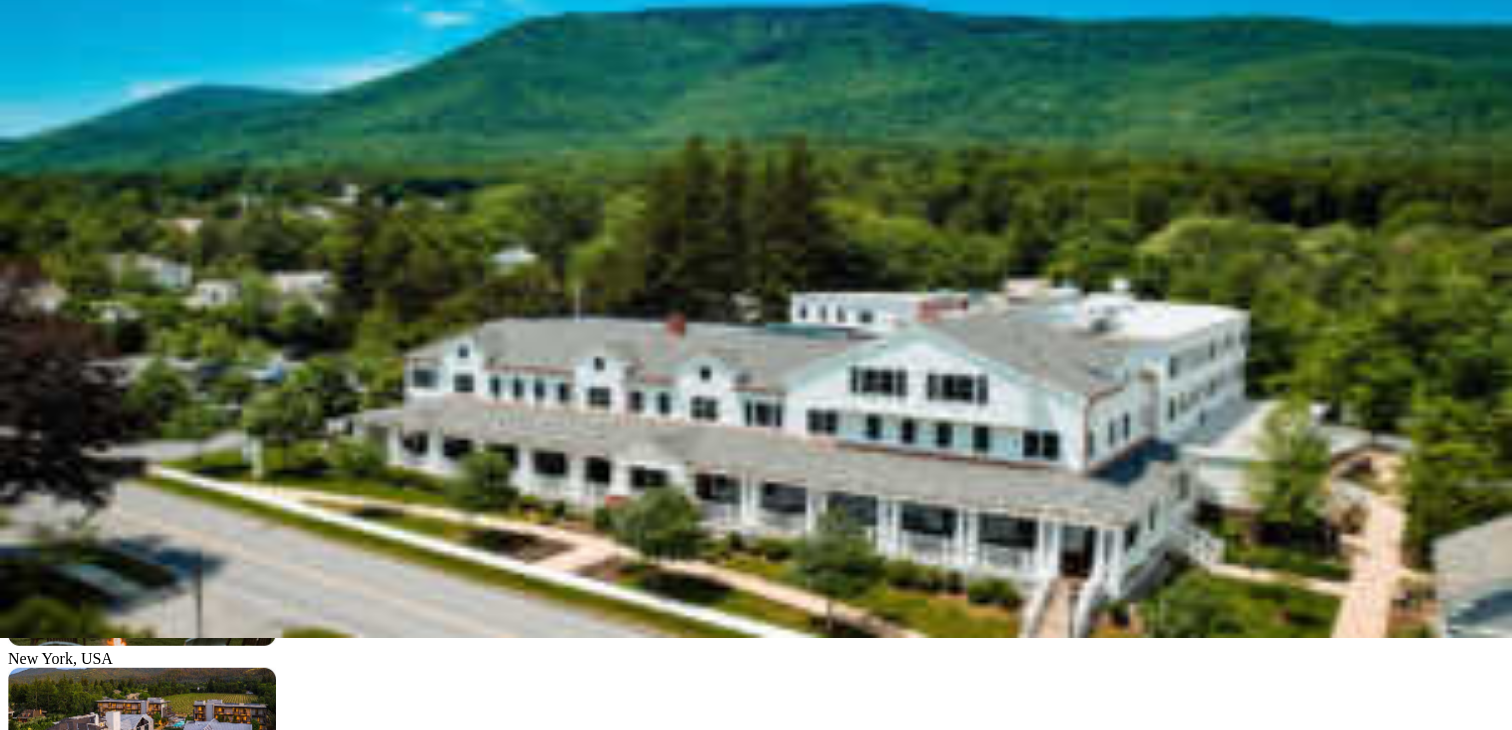 scroll, scrollTop: 94, scrollLeft: 0, axis: vertical 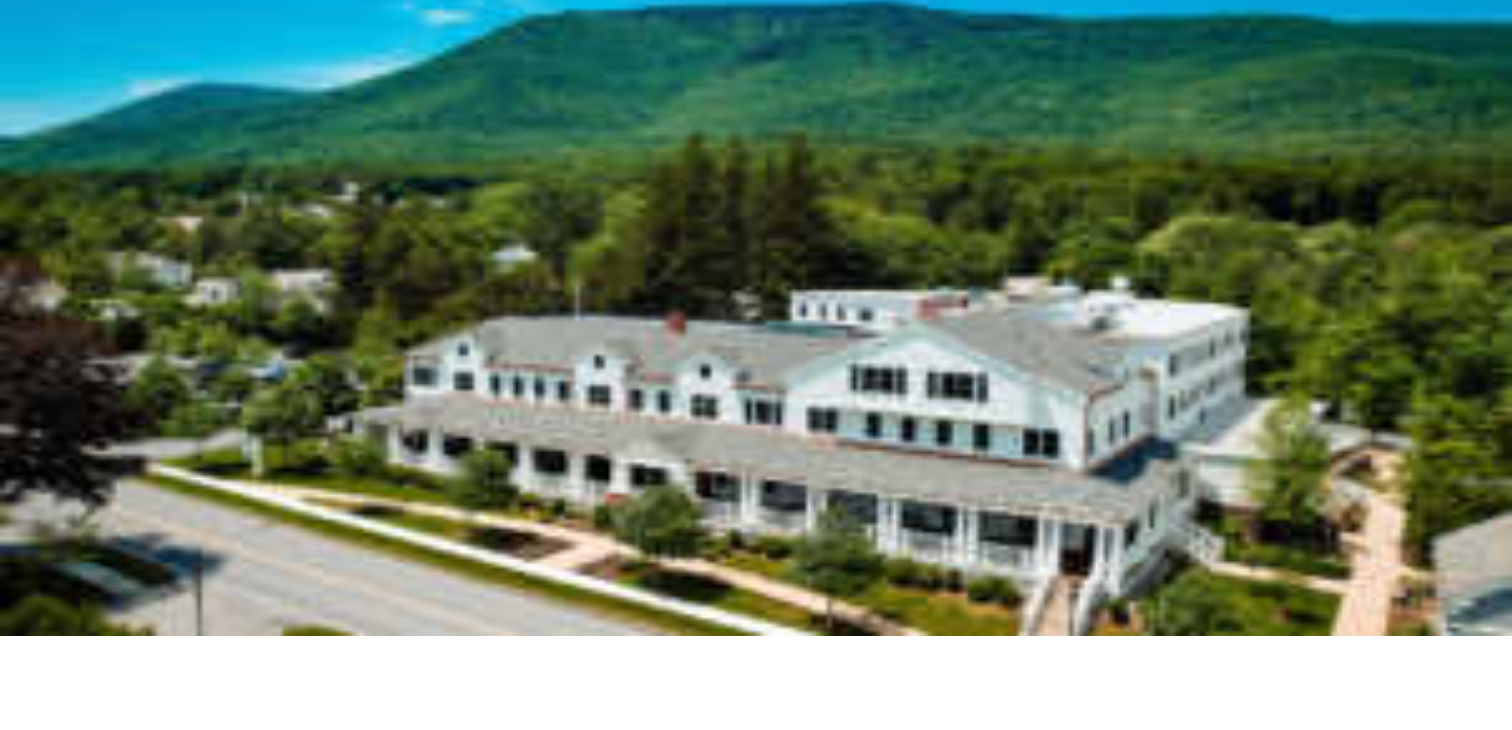 click on "Proposal" at bounding box center (89, 3037) 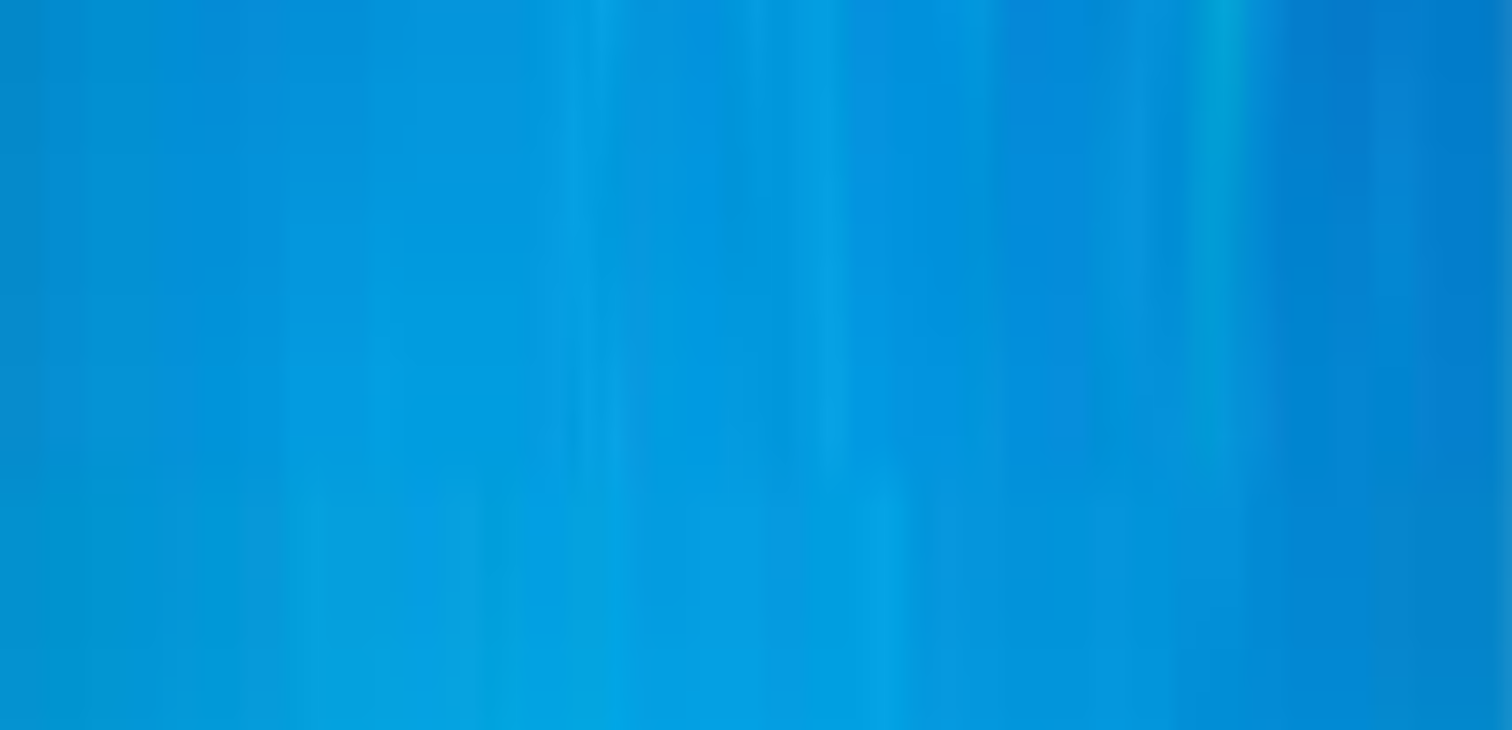 scroll, scrollTop: 1993, scrollLeft: 0, axis: vertical 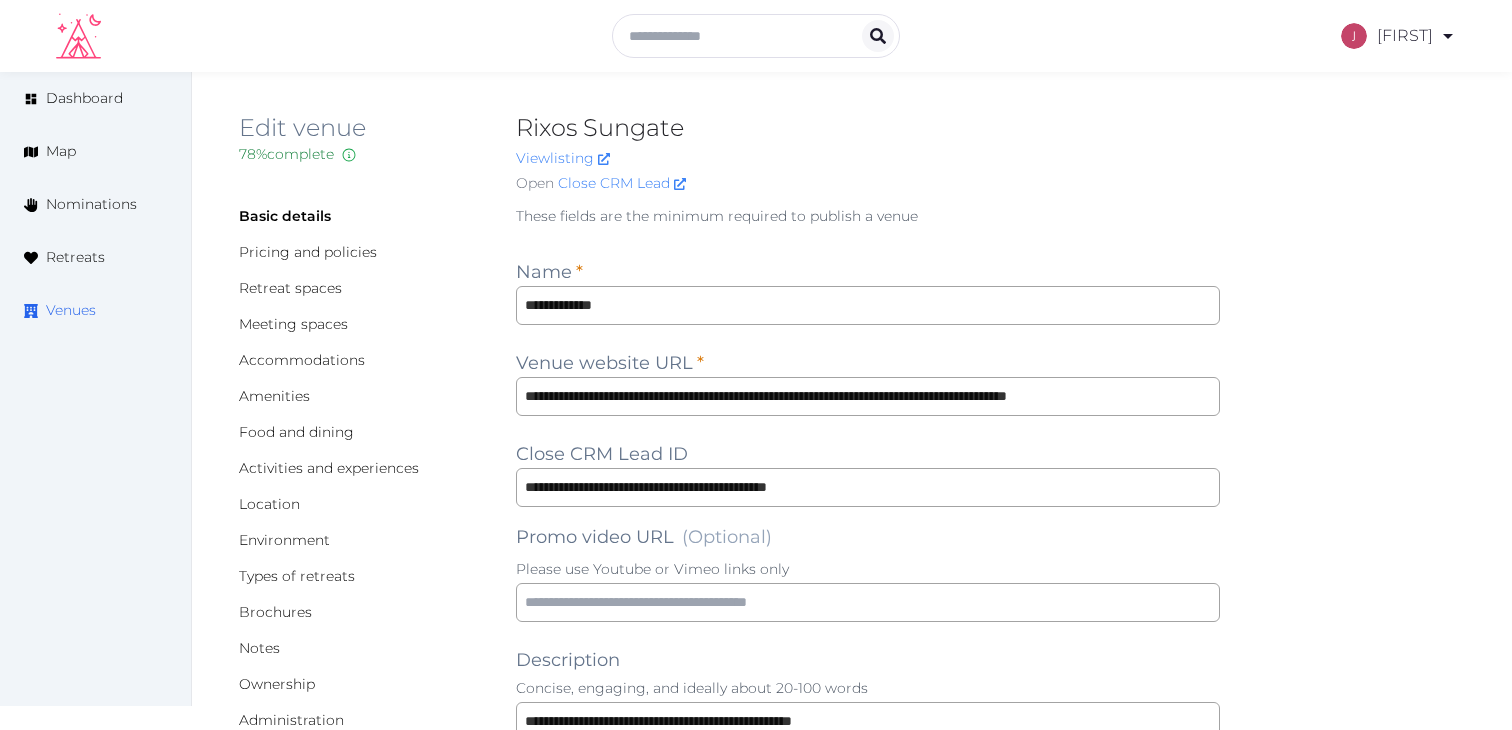 click on "Venues" at bounding box center (71, 310) 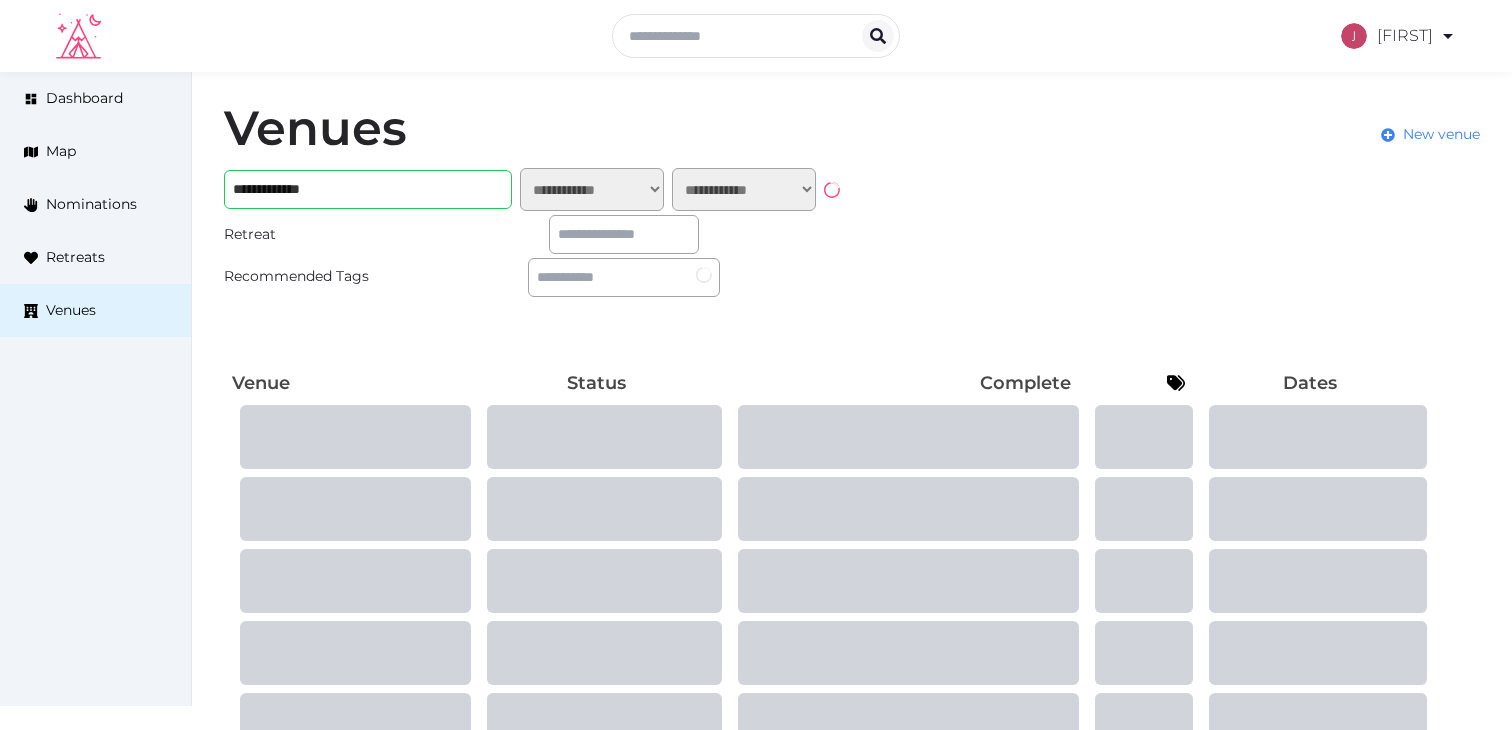 scroll, scrollTop: 0, scrollLeft: 0, axis: both 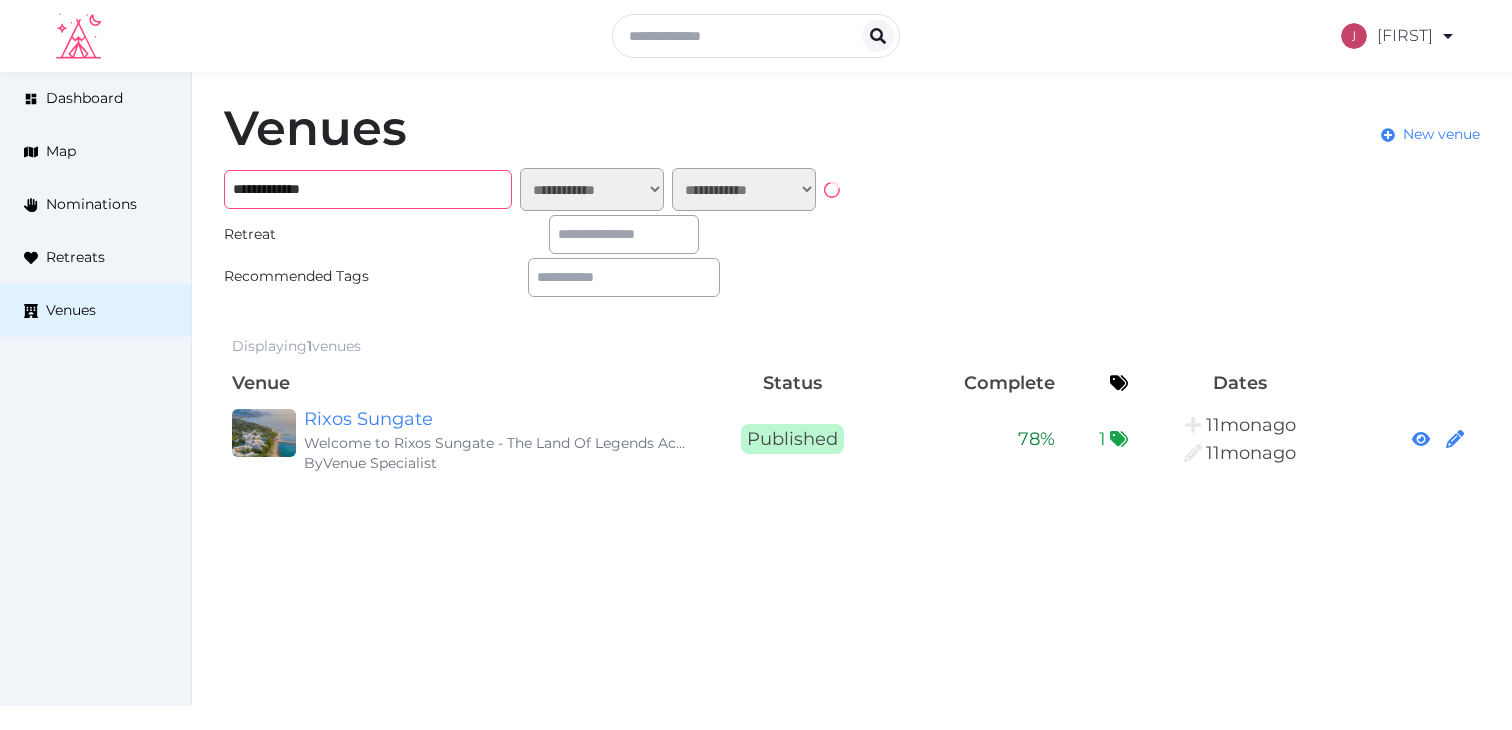 click on "**********" at bounding box center (368, 189) 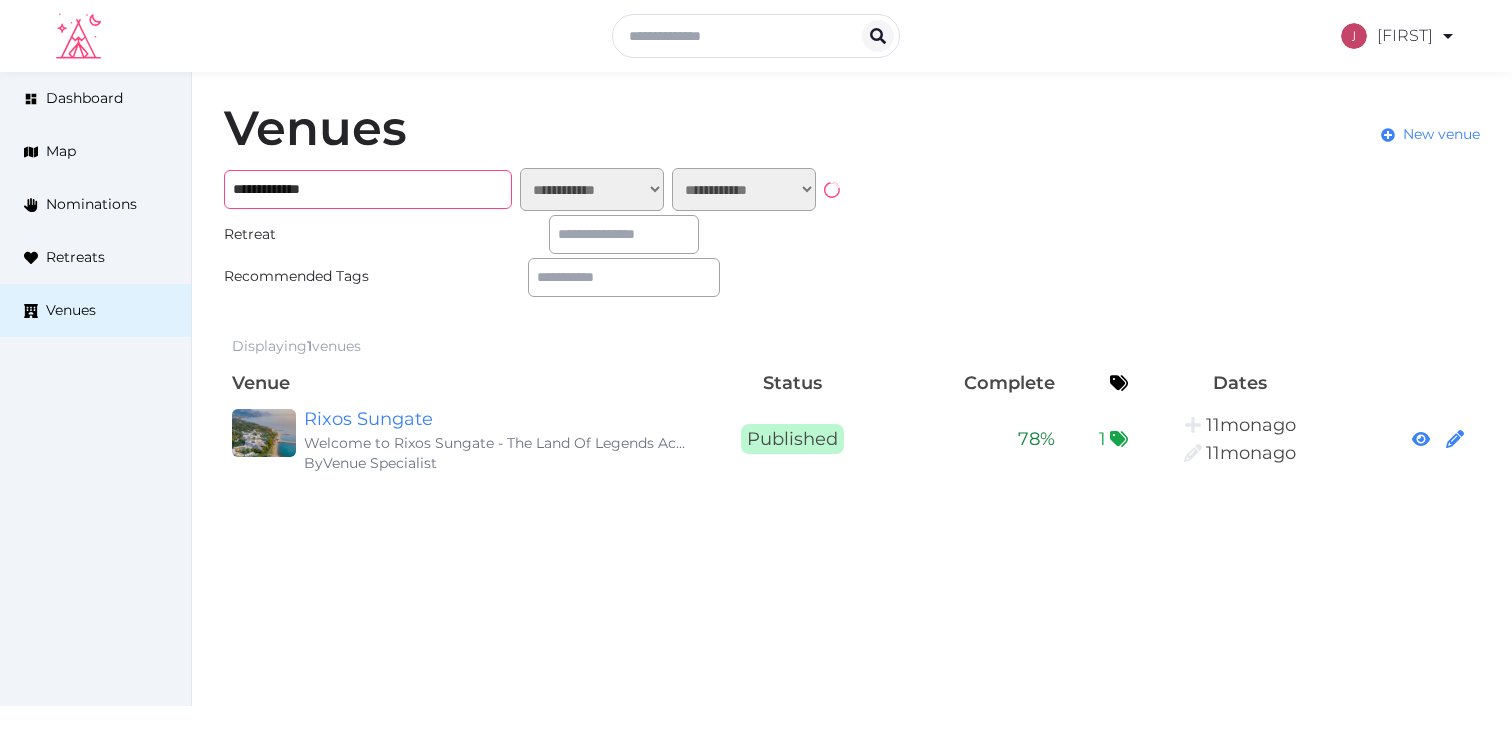 click on "**********" at bounding box center [368, 189] 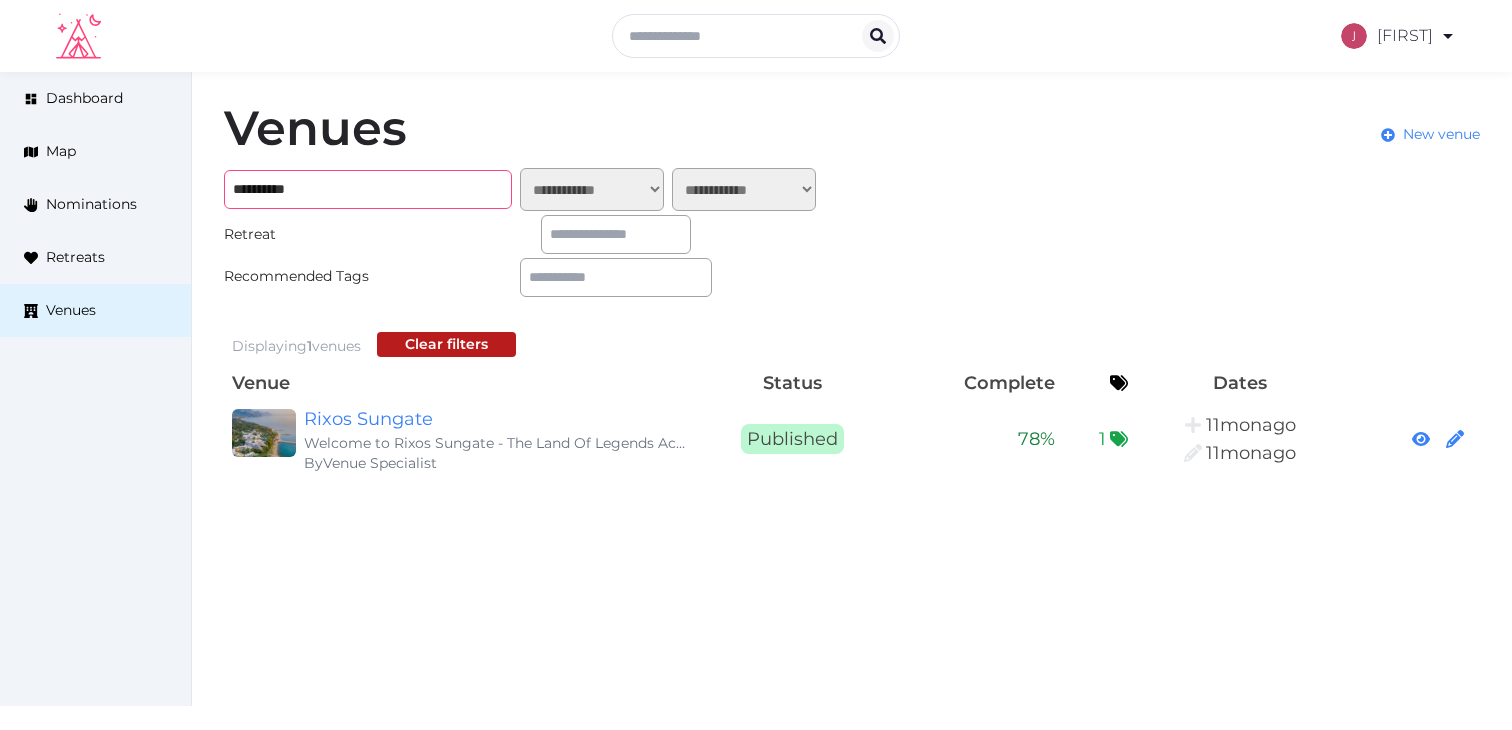 type on "**********" 